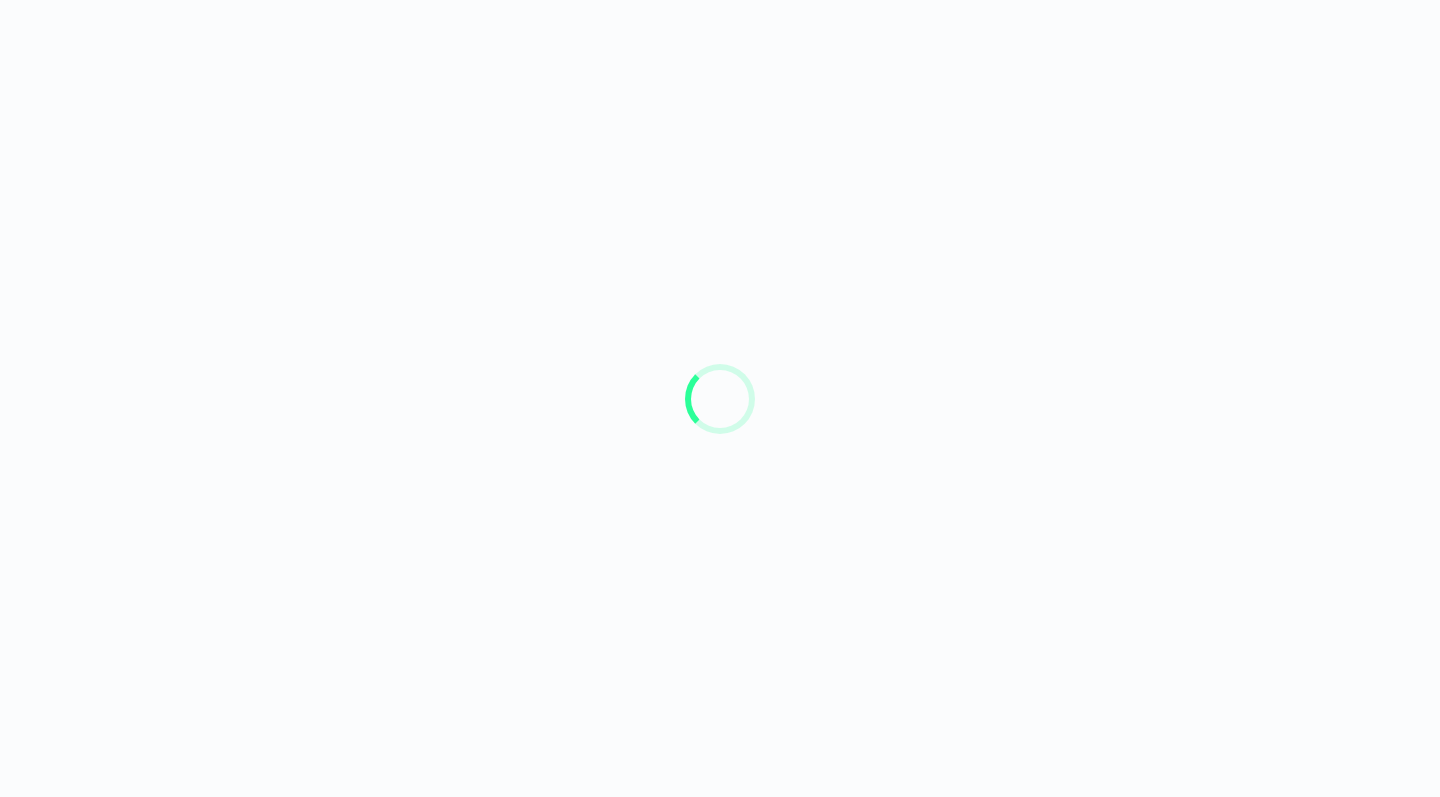 scroll, scrollTop: 0, scrollLeft: 0, axis: both 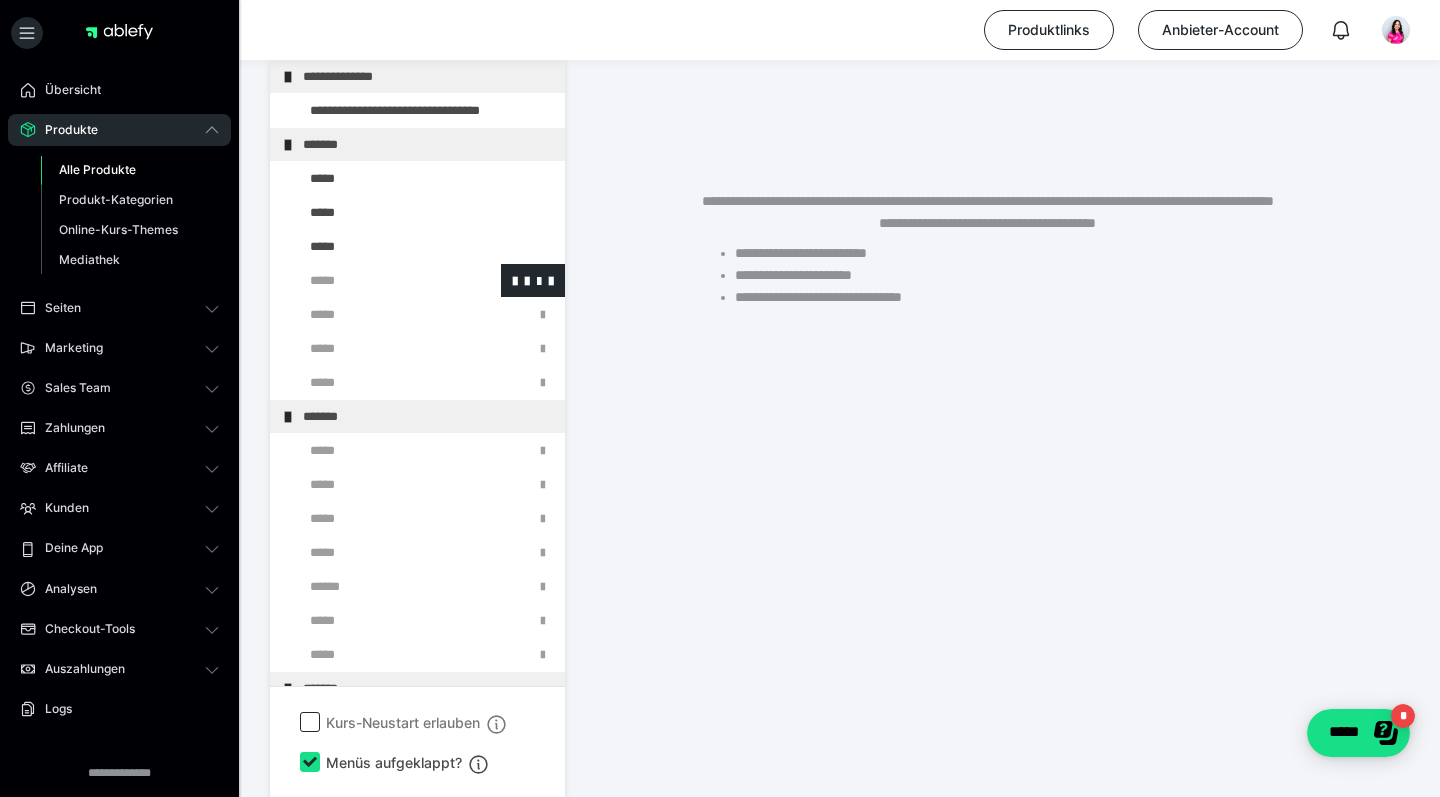 click at bounding box center [375, 280] 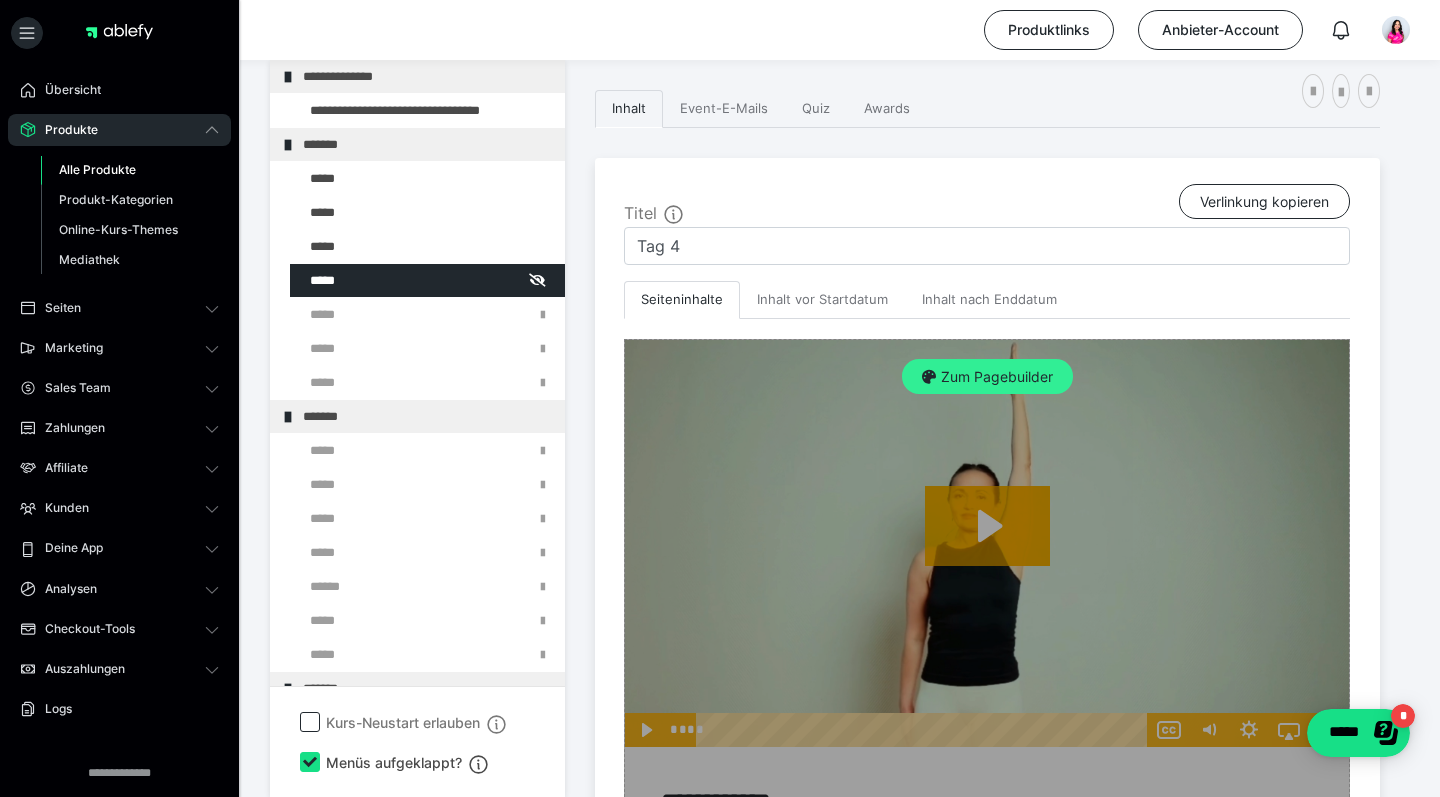click on "Zum Pagebuilder" at bounding box center (987, 377) 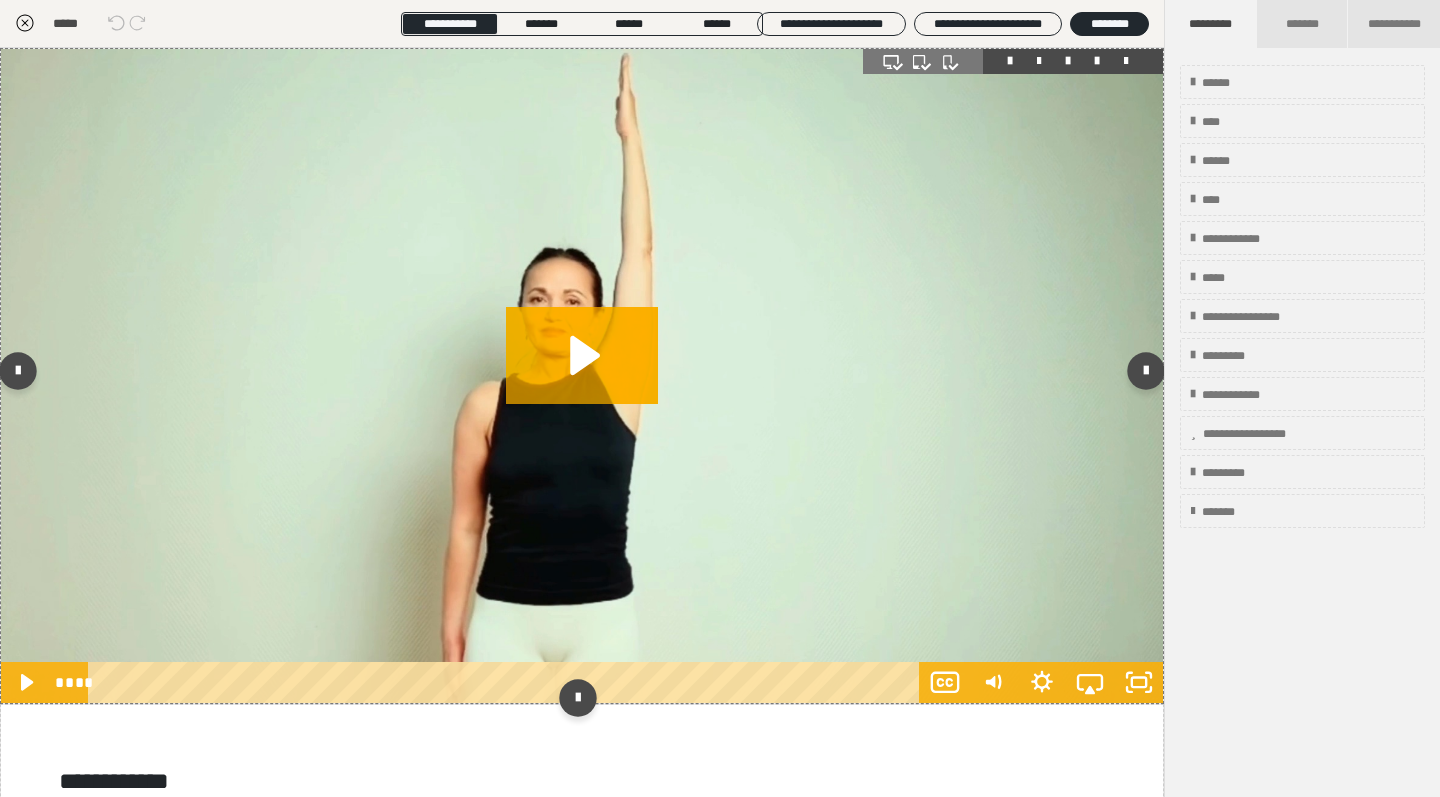 scroll, scrollTop: 0, scrollLeft: 0, axis: both 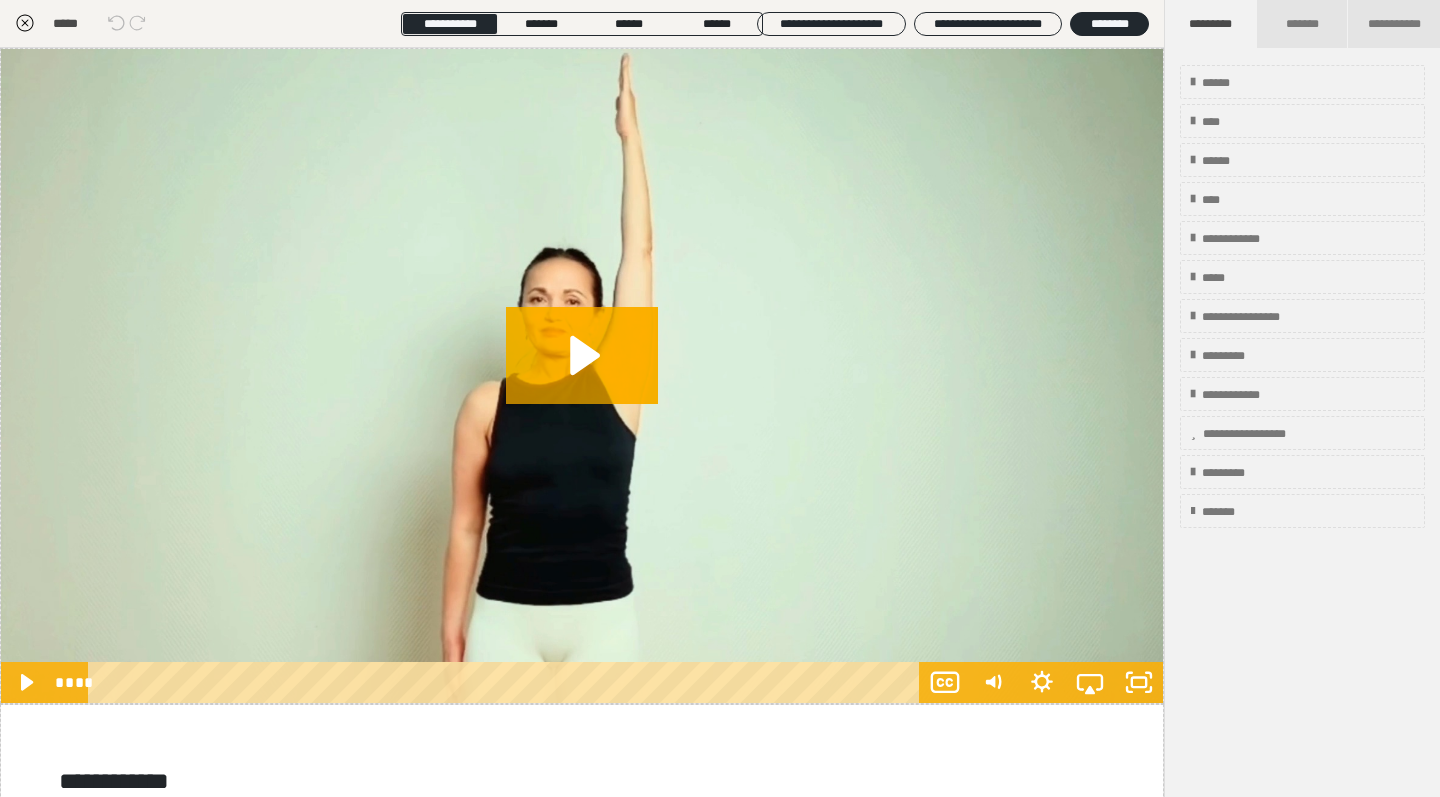 click 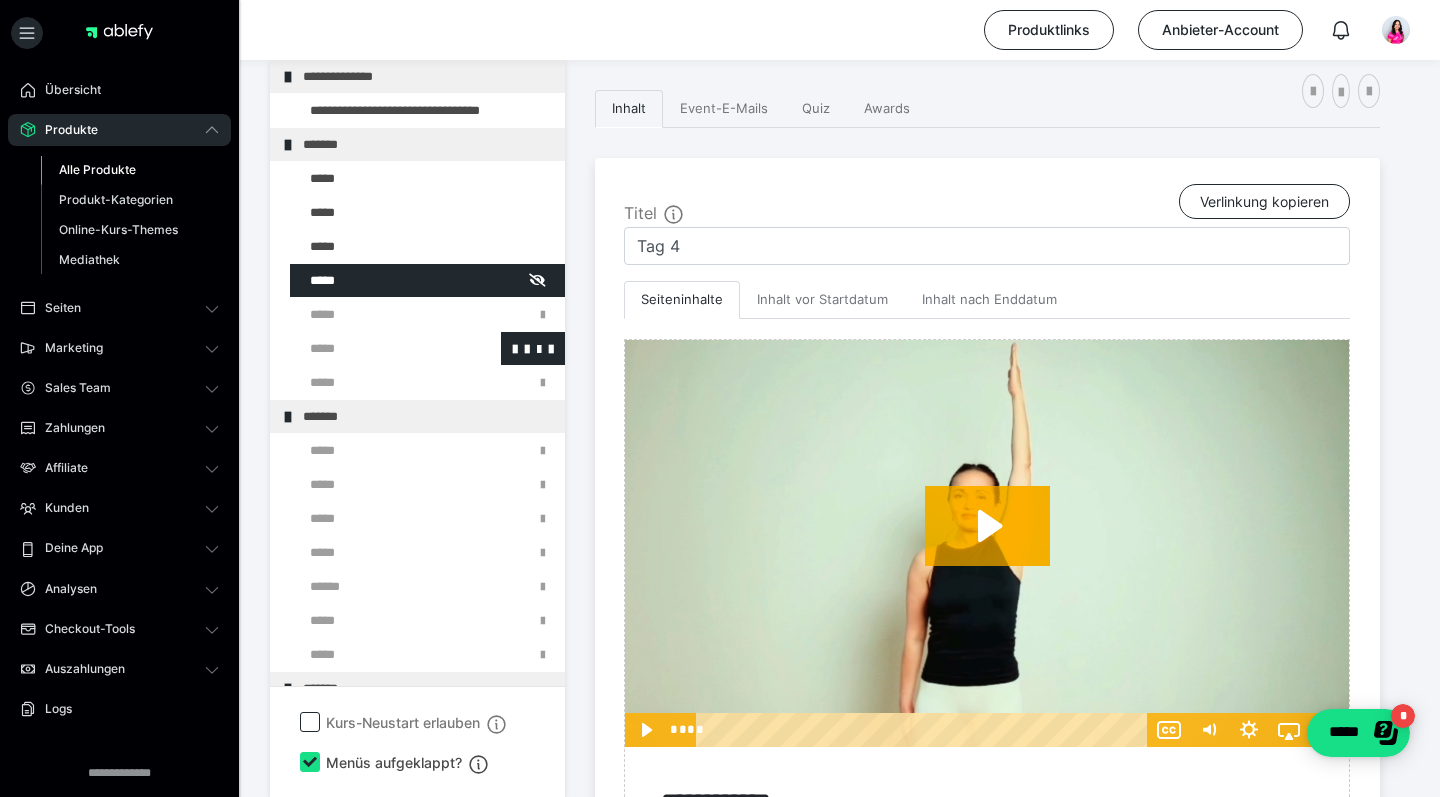 click at bounding box center [375, 348] 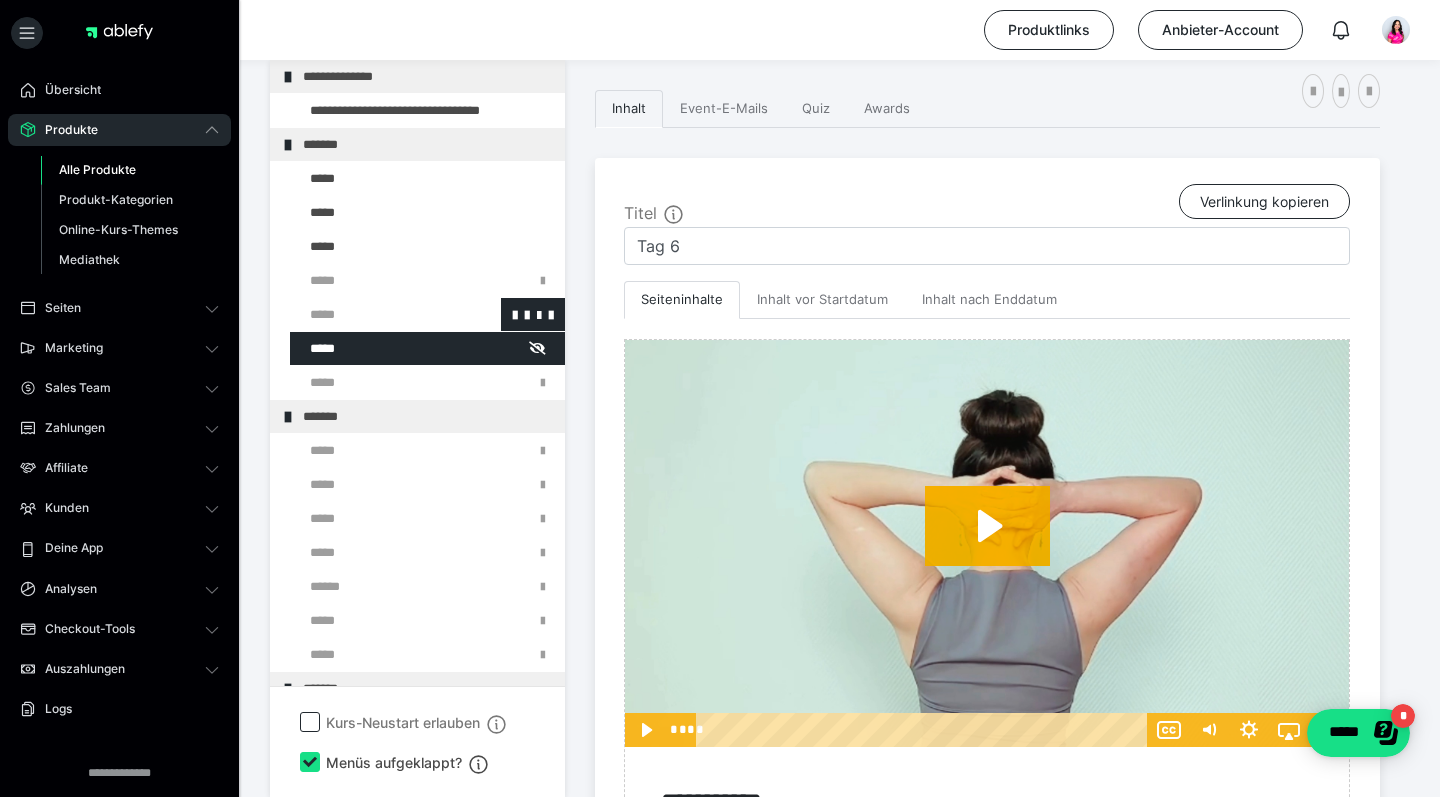 click at bounding box center [375, 314] 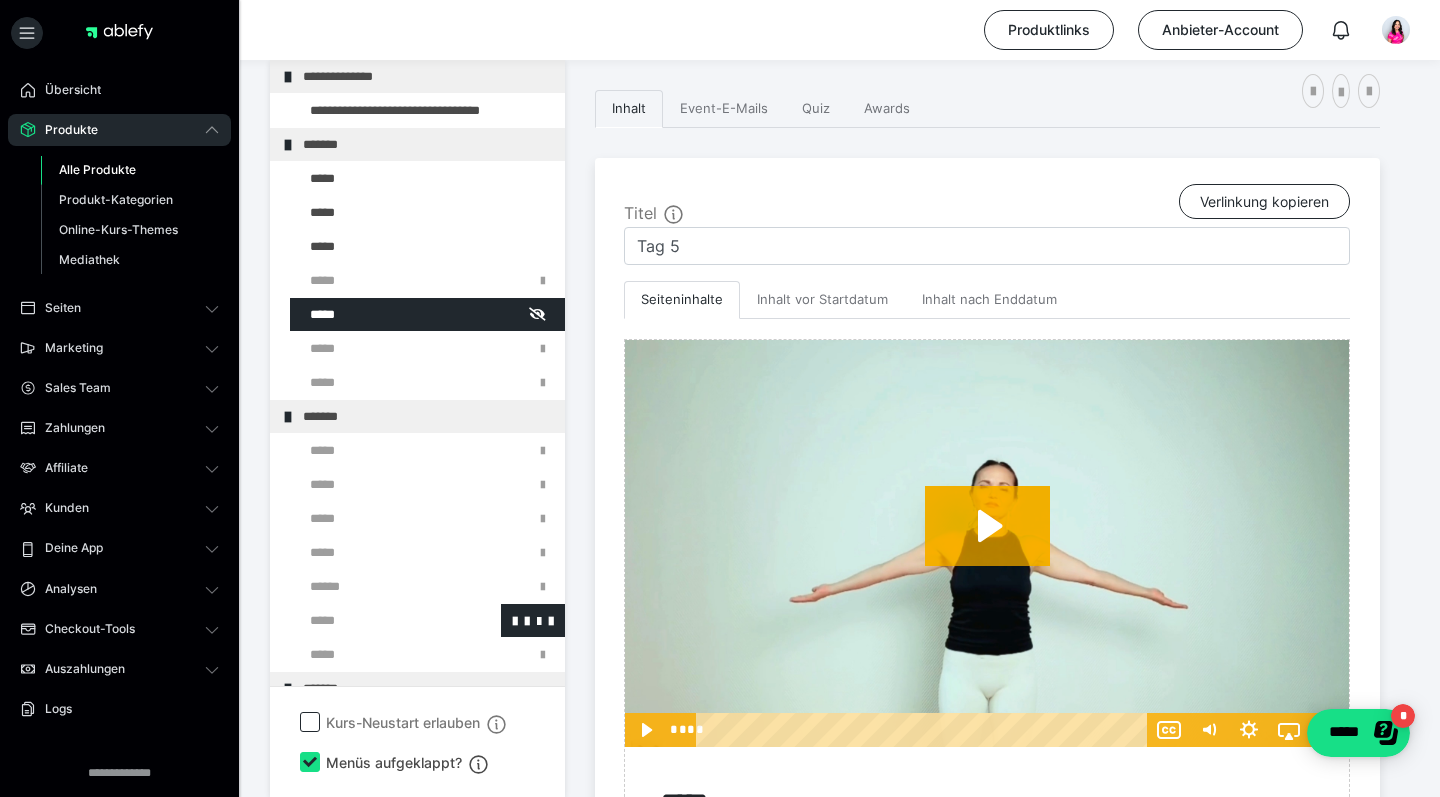 click at bounding box center [375, 620] 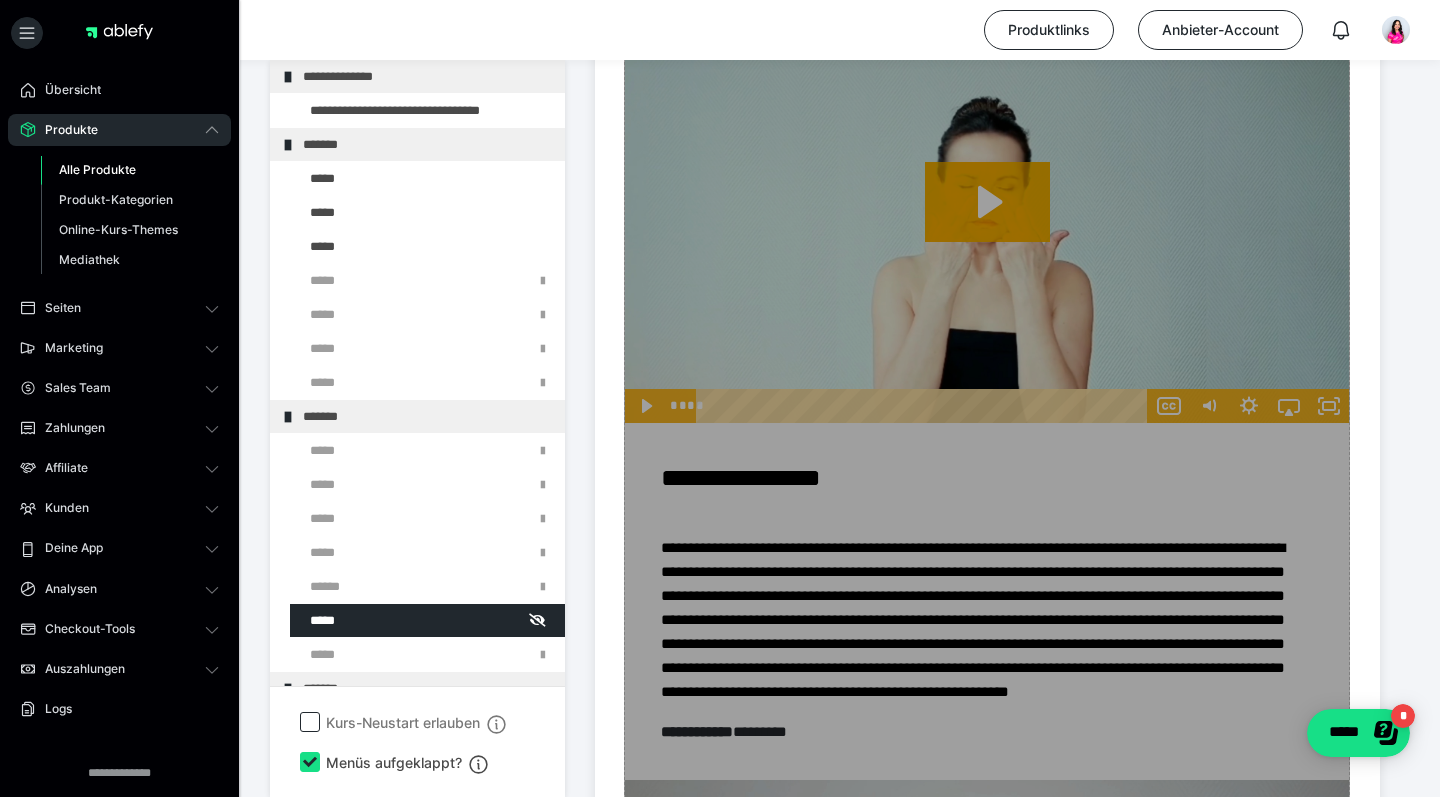 scroll, scrollTop: 3100, scrollLeft: 0, axis: vertical 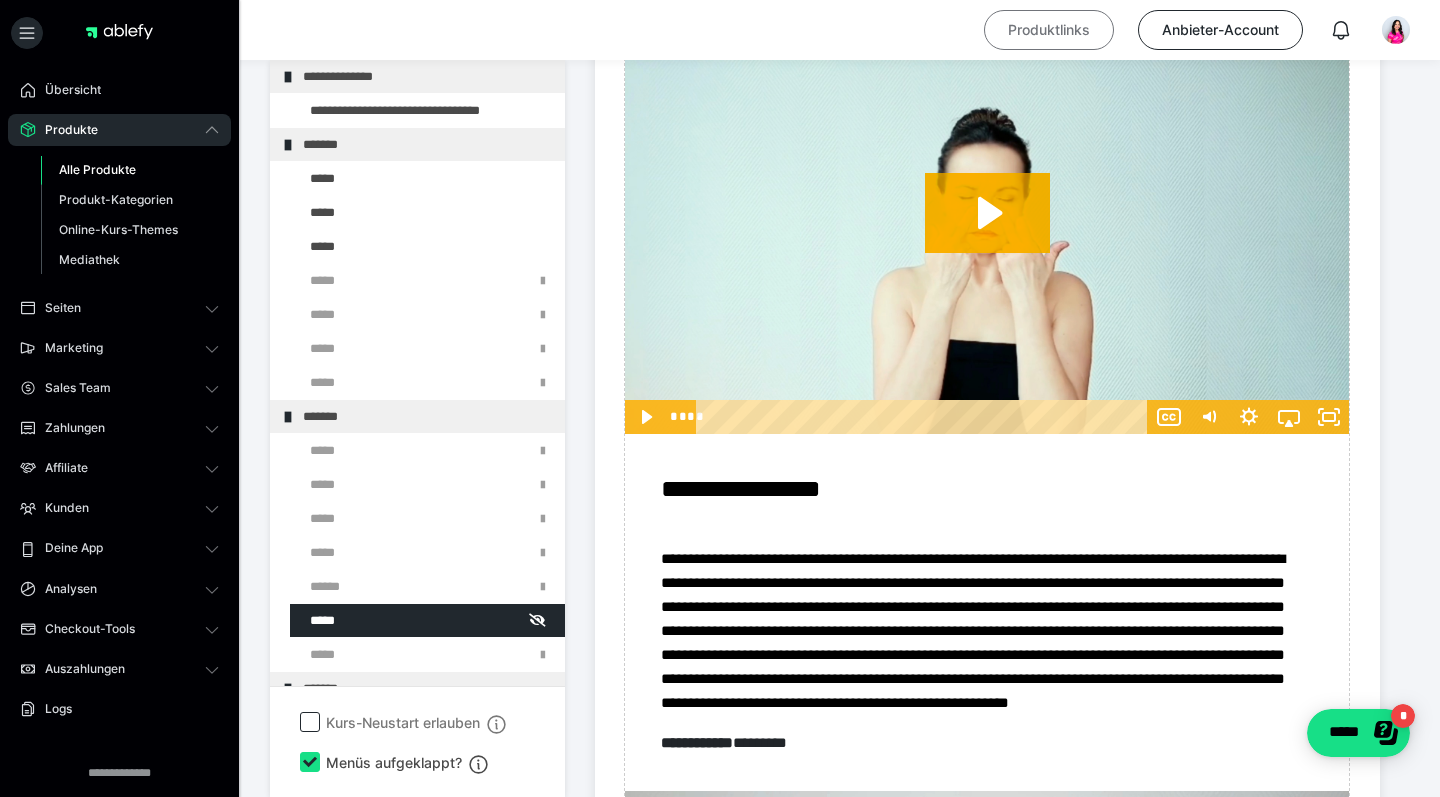 click on "Produktlinks" at bounding box center (1049, 30) 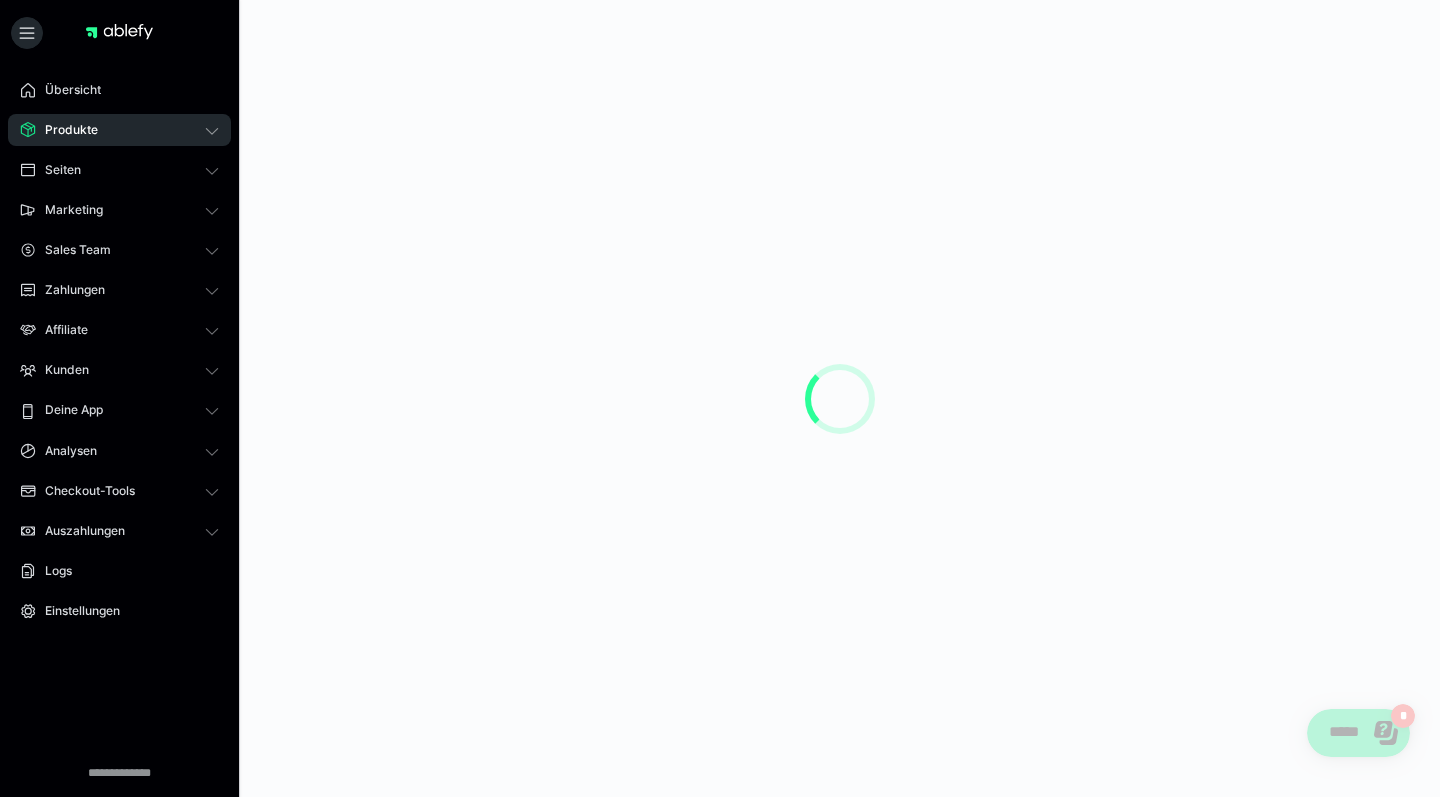 scroll, scrollTop: 0, scrollLeft: 0, axis: both 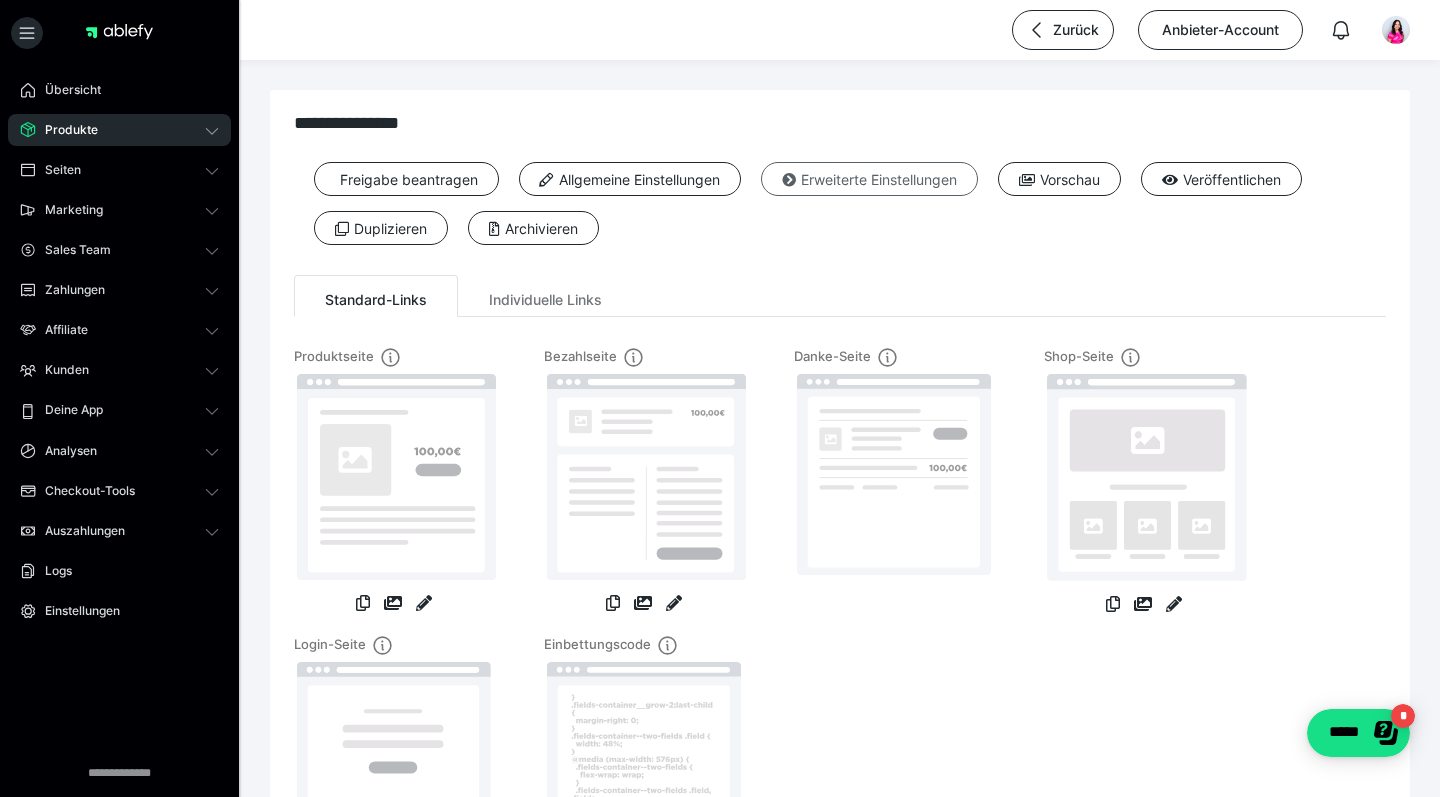 click on "Erweiterte Einstellungen" at bounding box center [869, 179] 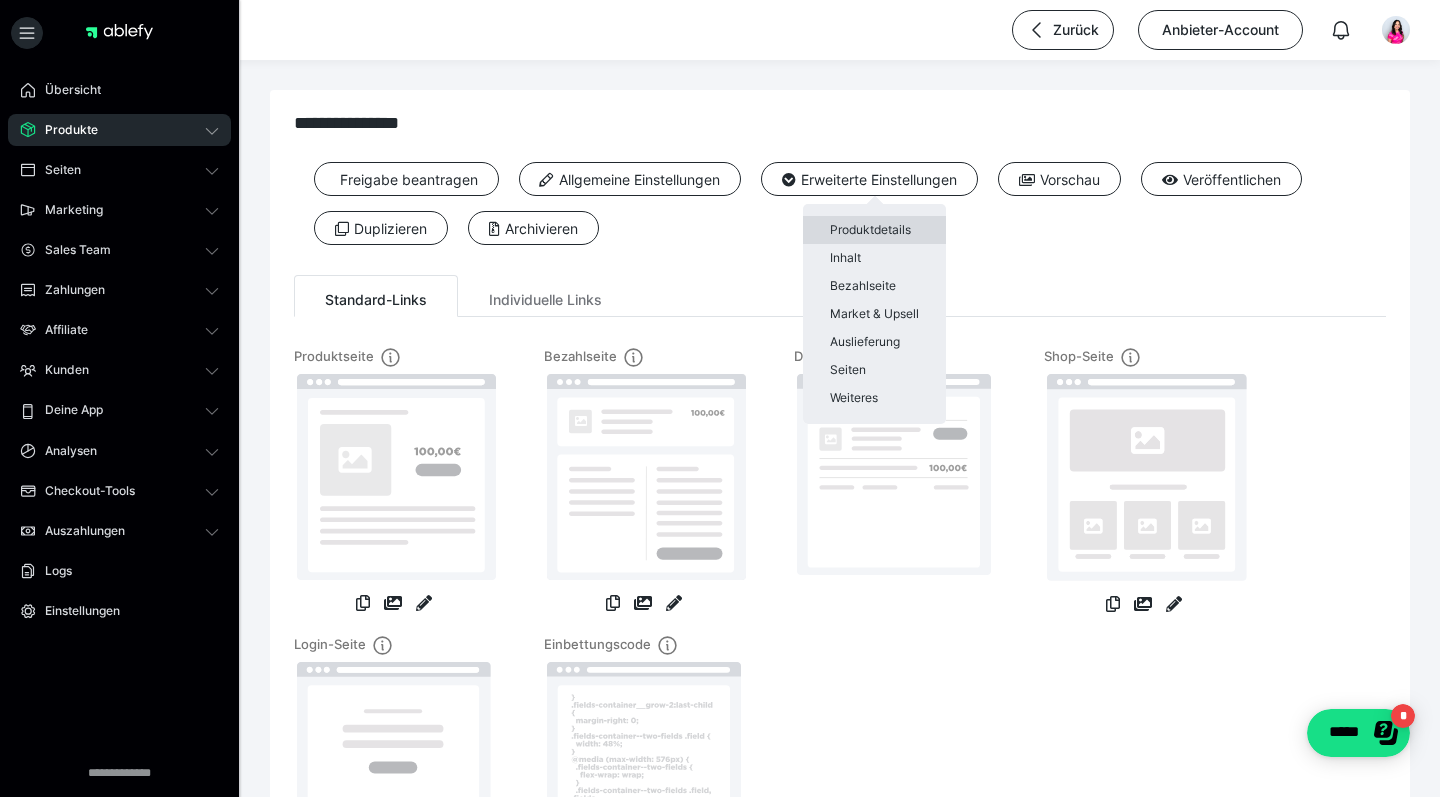 click on "Produktdetails" at bounding box center (874, 230) 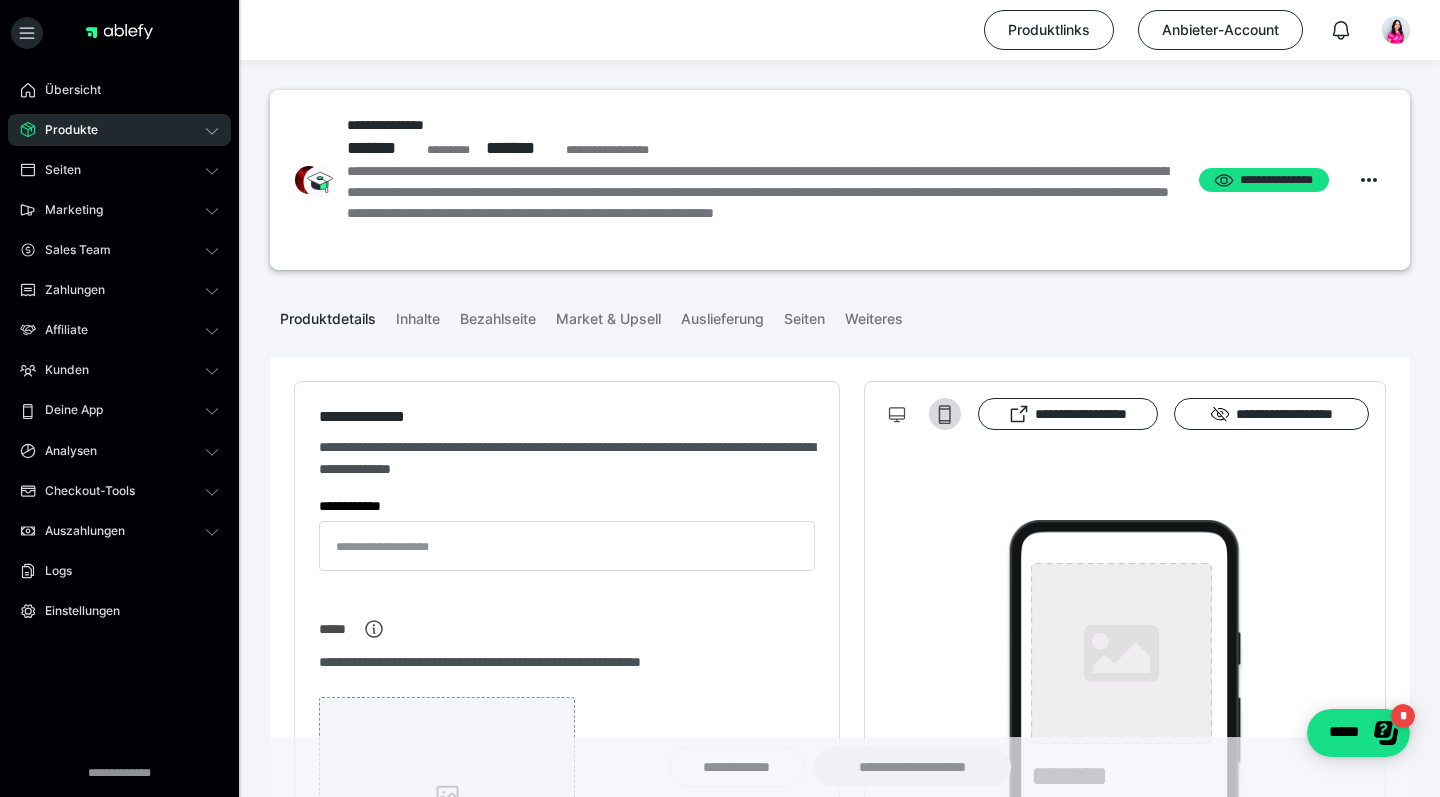 type on "**********" 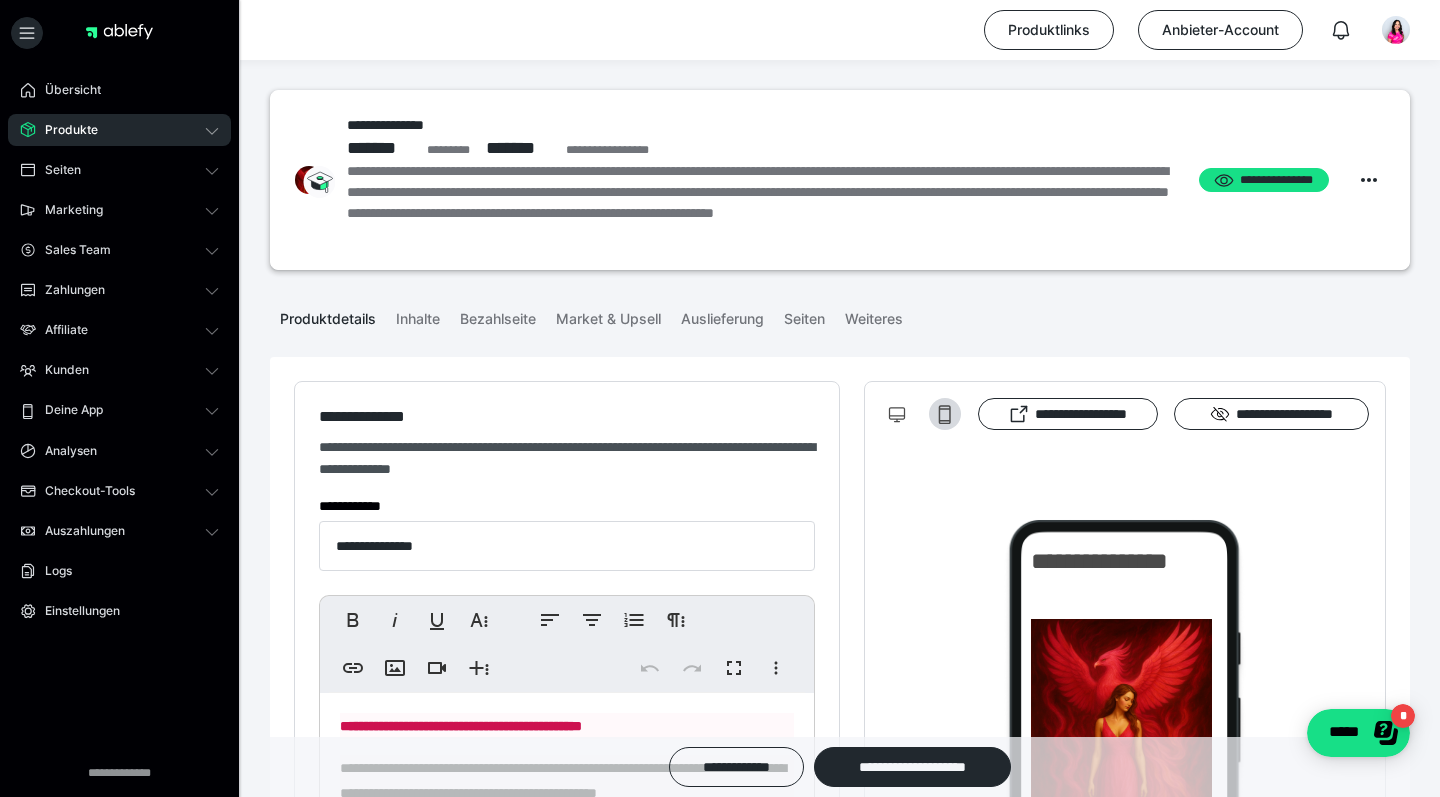 click on "Produkte" at bounding box center (119, 130) 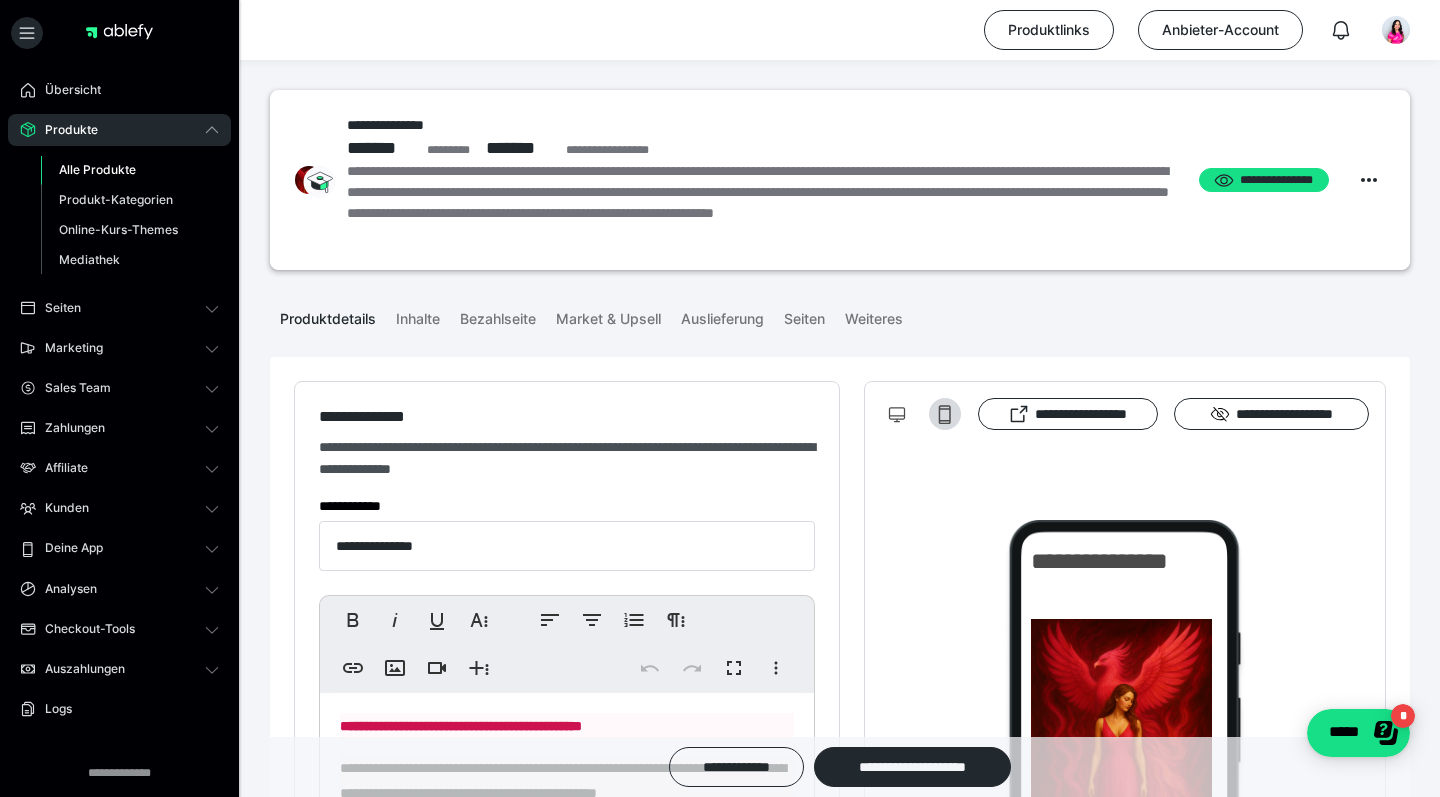 click on "Alle Produkte" at bounding box center [97, 169] 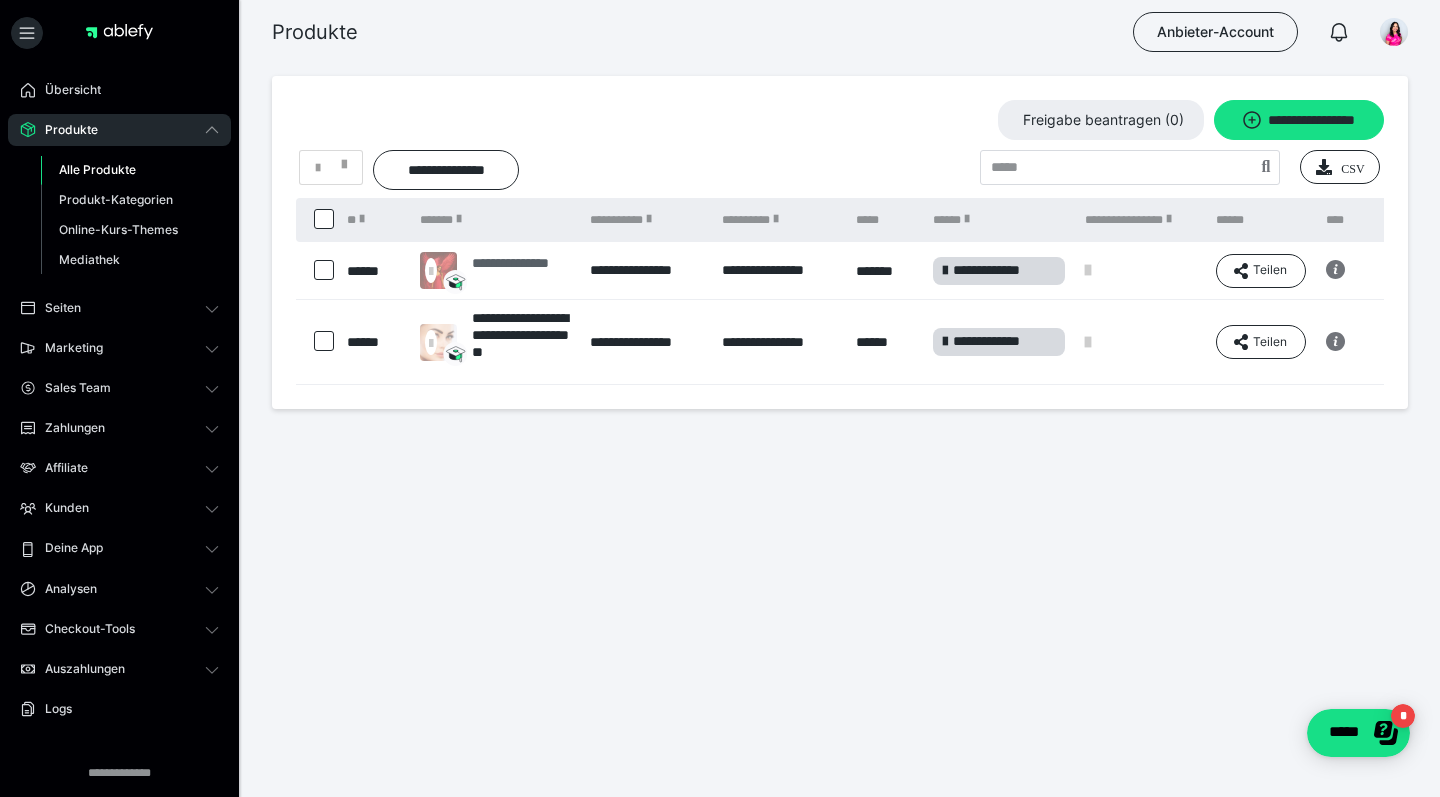 click at bounding box center [431, 270] 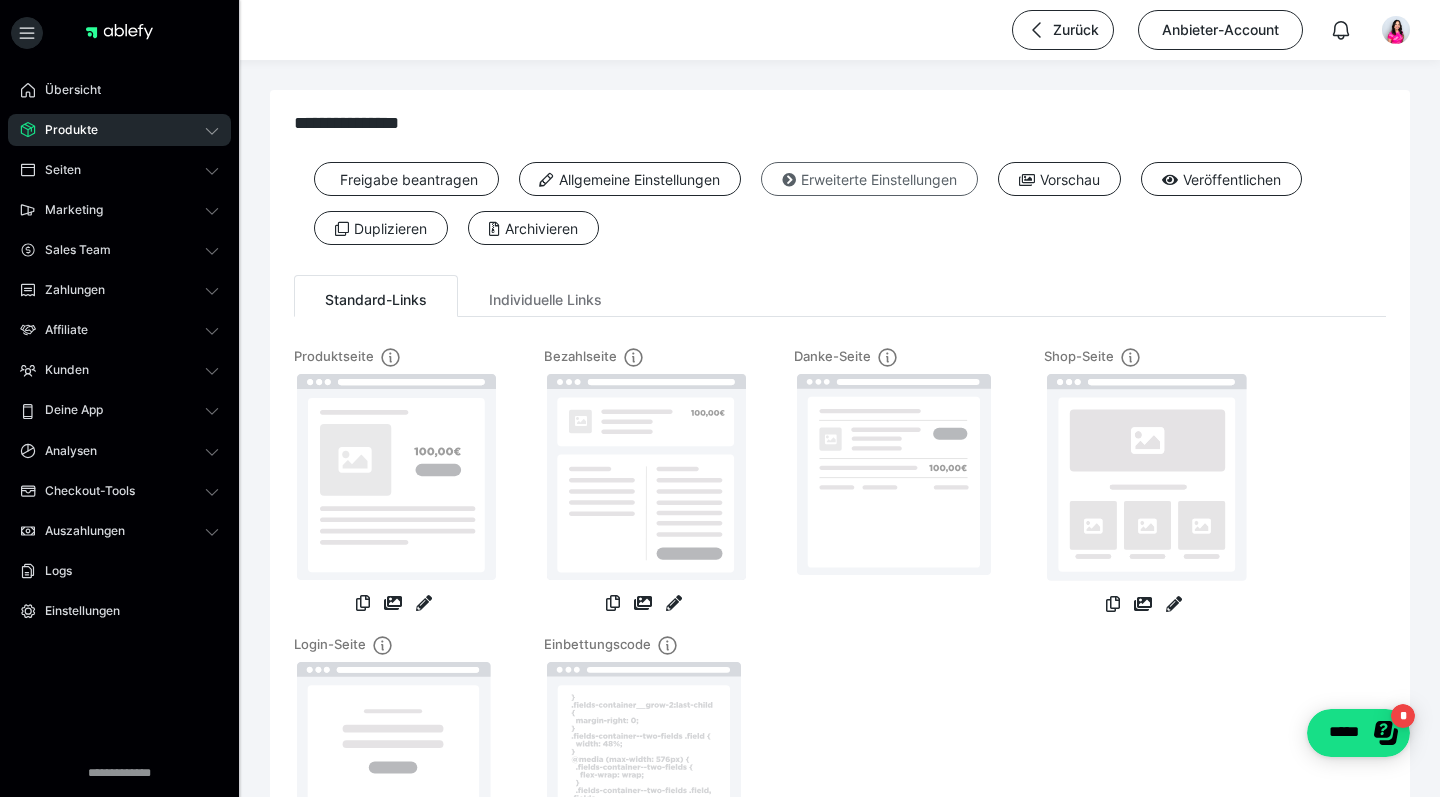 click on "Erweiterte Einstellungen" at bounding box center [869, 179] 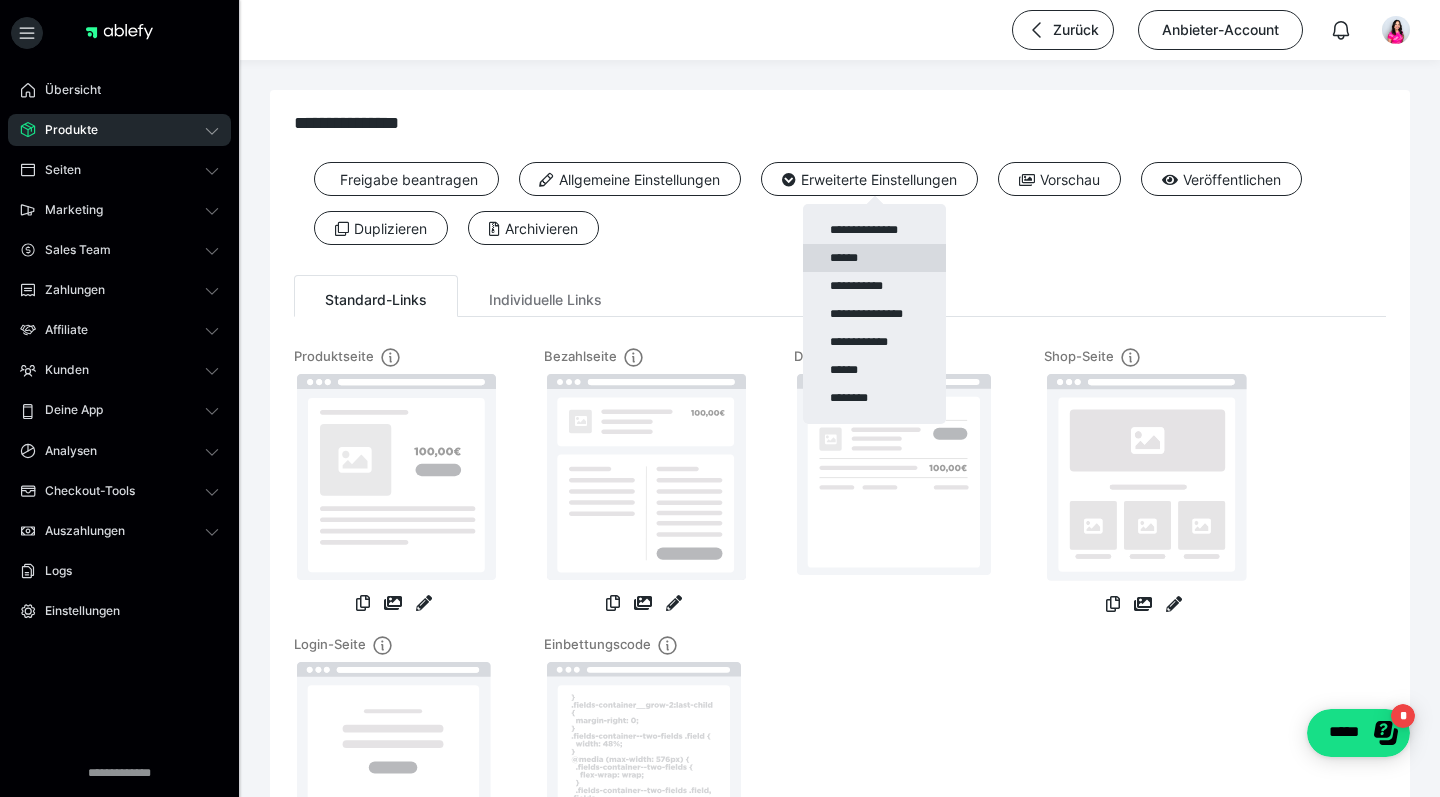 click on "******" at bounding box center [874, 258] 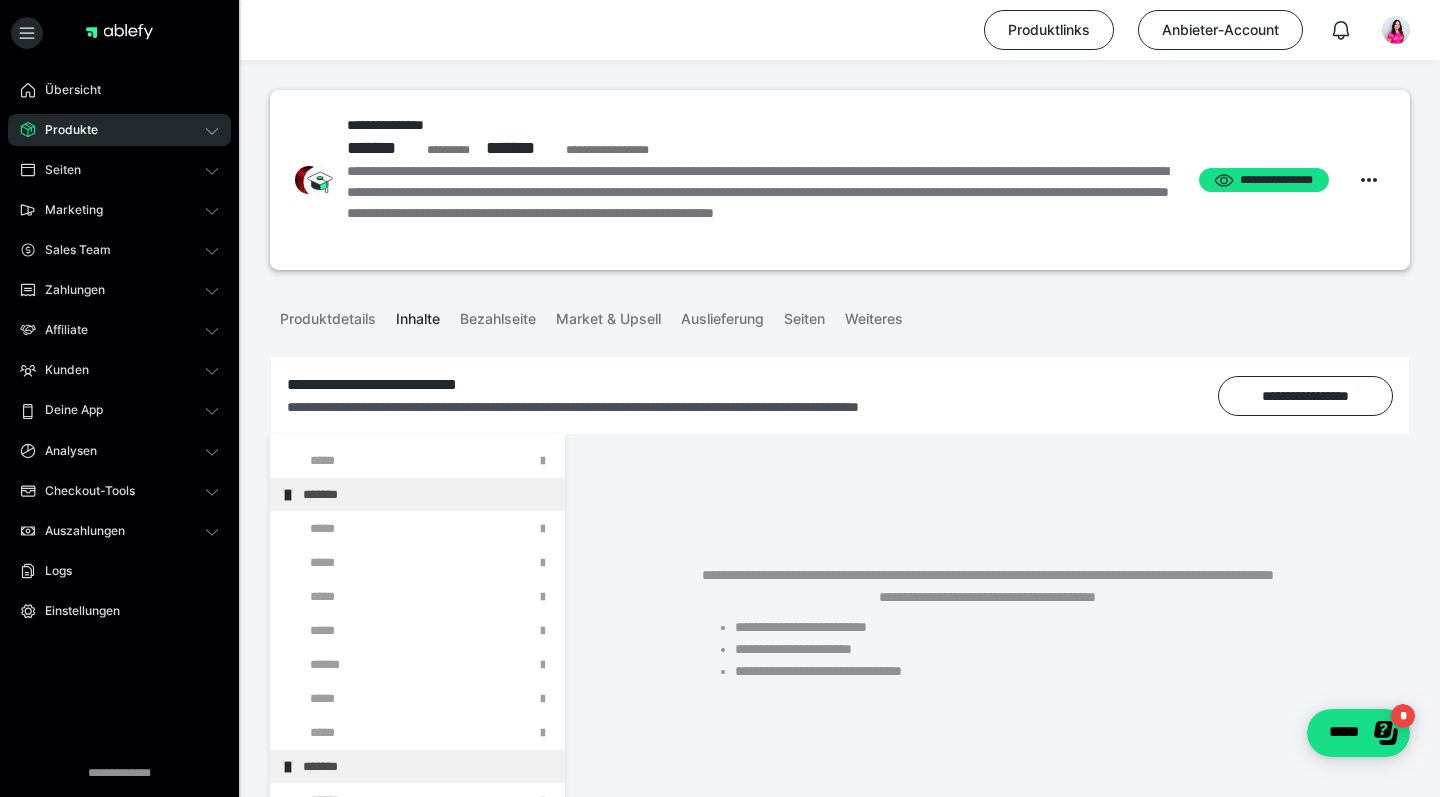 scroll, scrollTop: 297, scrollLeft: 0, axis: vertical 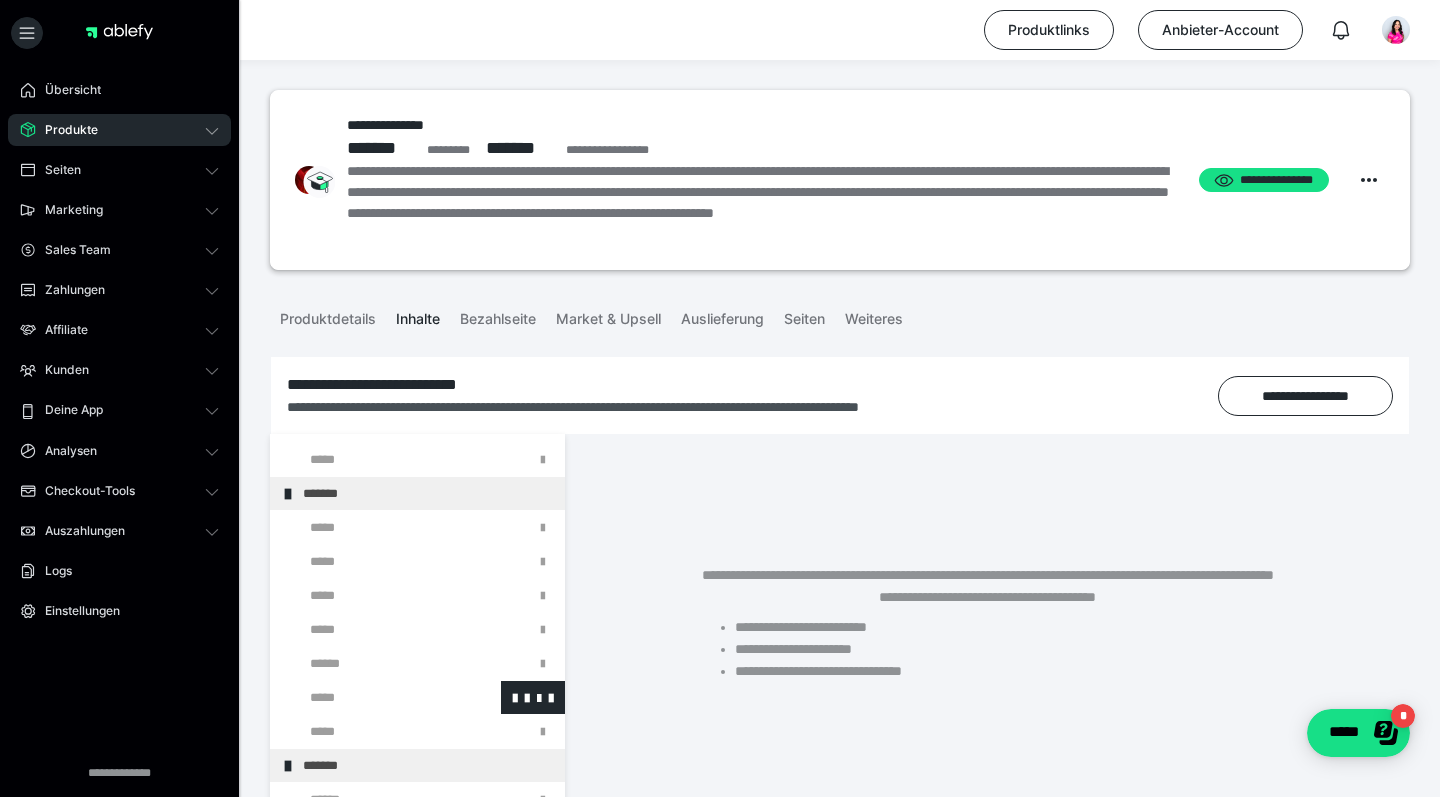 click at bounding box center (375, 697) 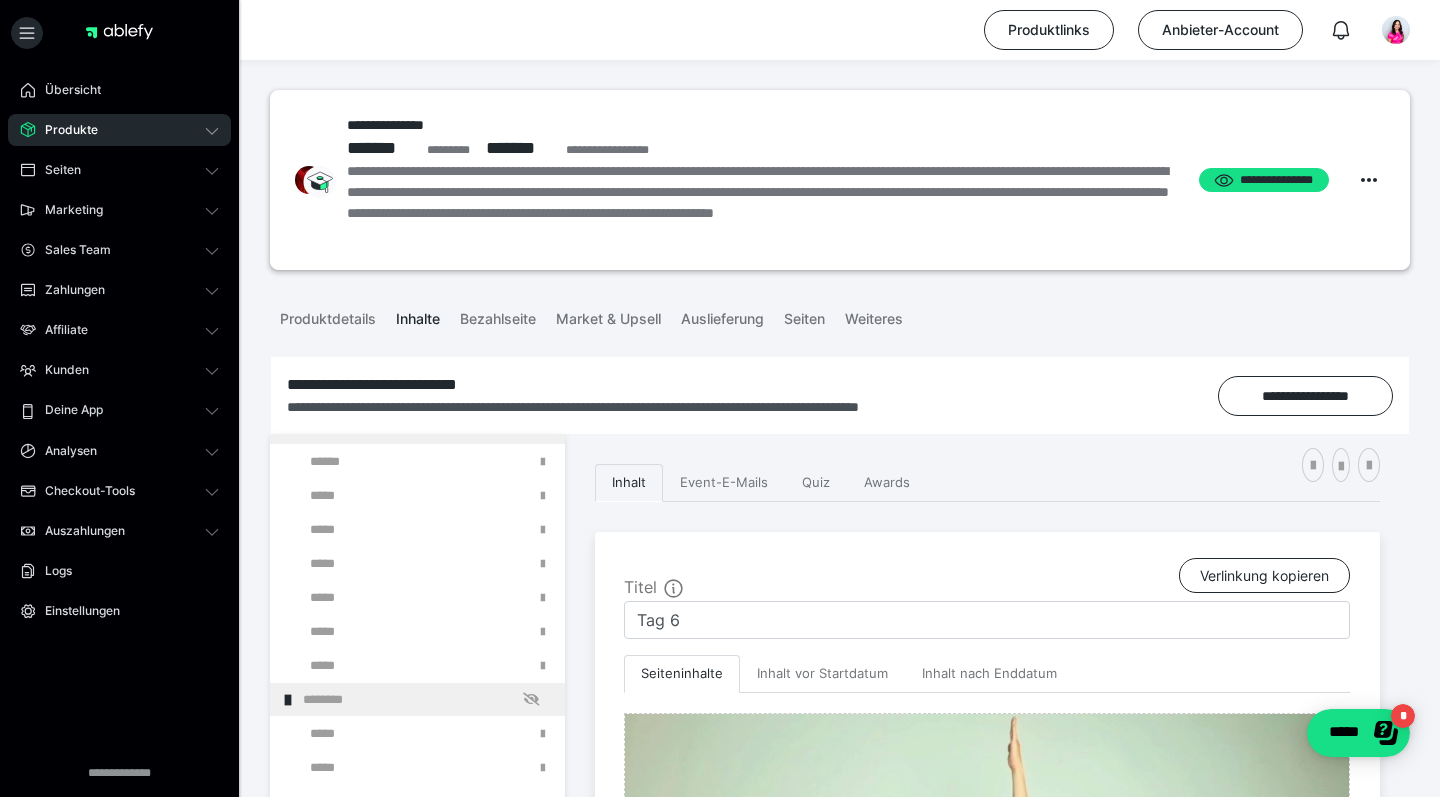 scroll, scrollTop: 634, scrollLeft: 0, axis: vertical 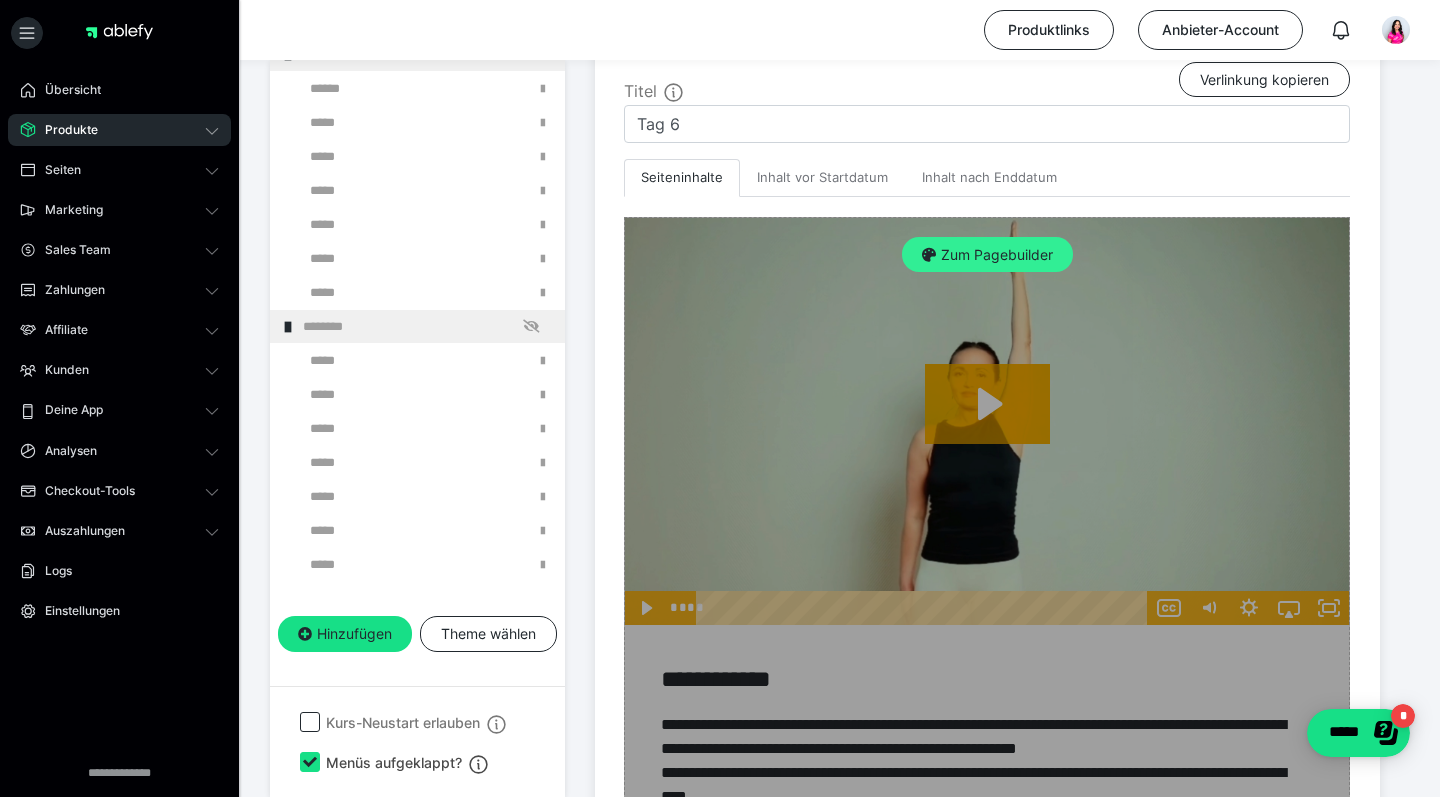 click on "Zum Pagebuilder" at bounding box center (987, 255) 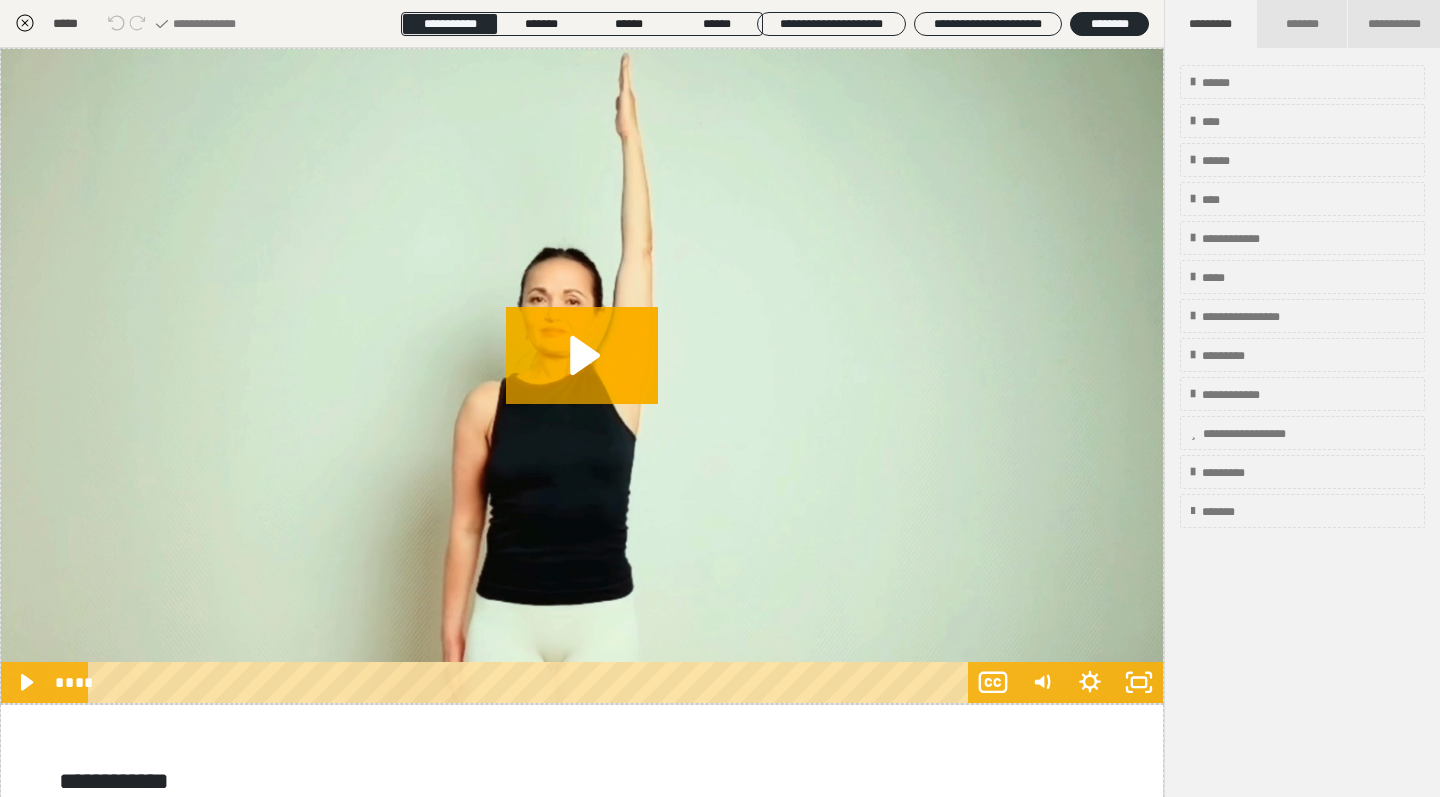 scroll, scrollTop: 374, scrollLeft: 0, axis: vertical 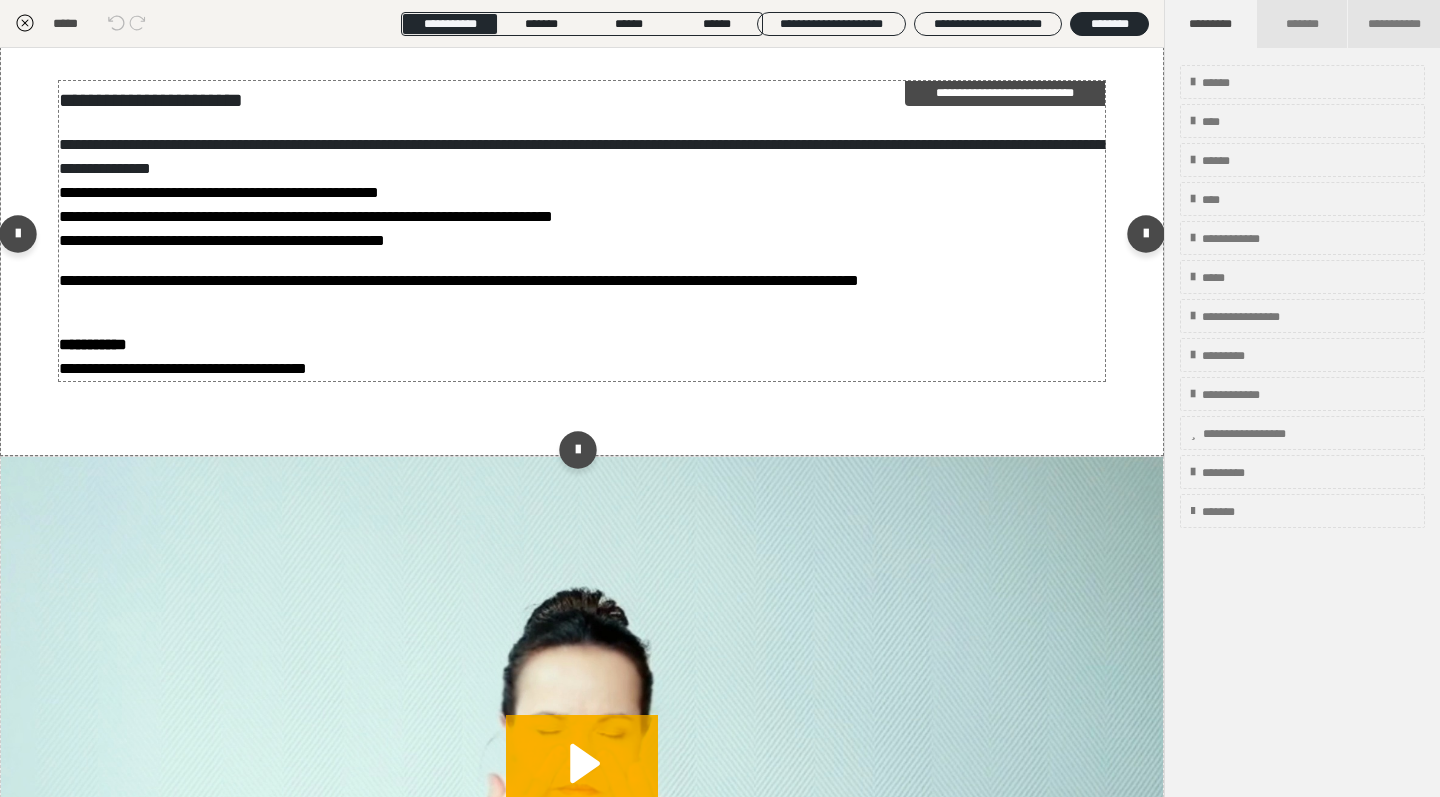 click on "**********" at bounding box center [582, 217] 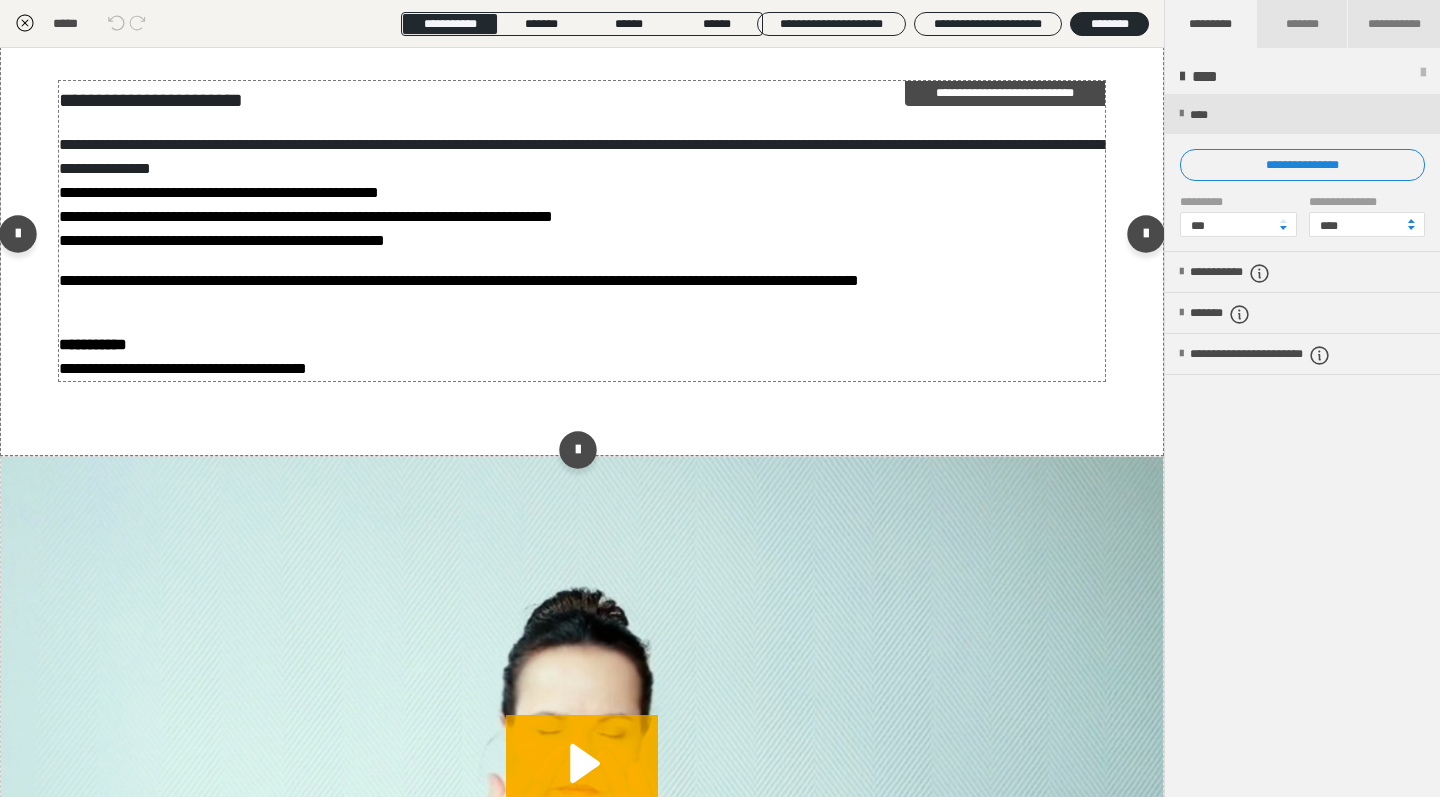 click on "**********" at bounding box center (582, 99) 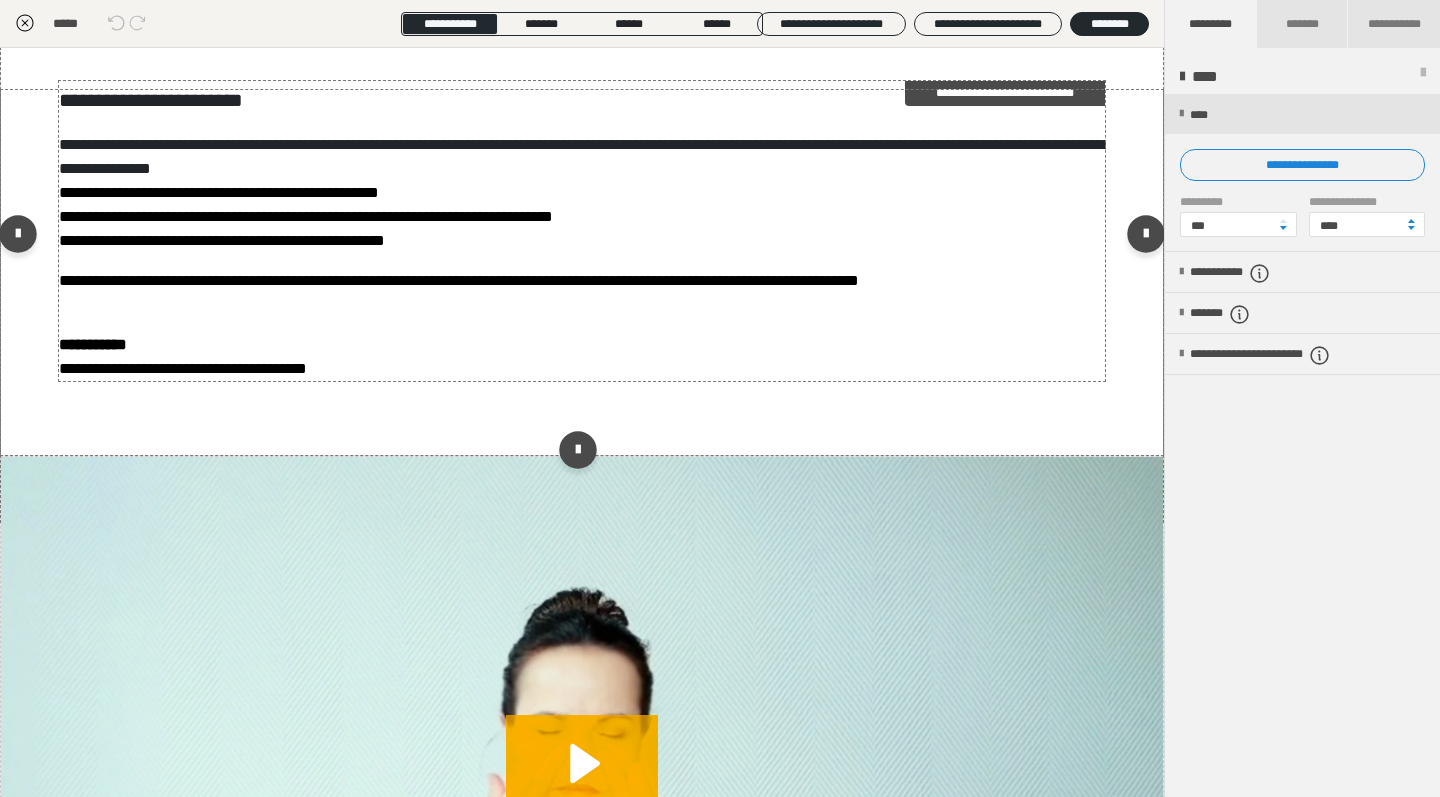click on "**********" at bounding box center (582, 99) 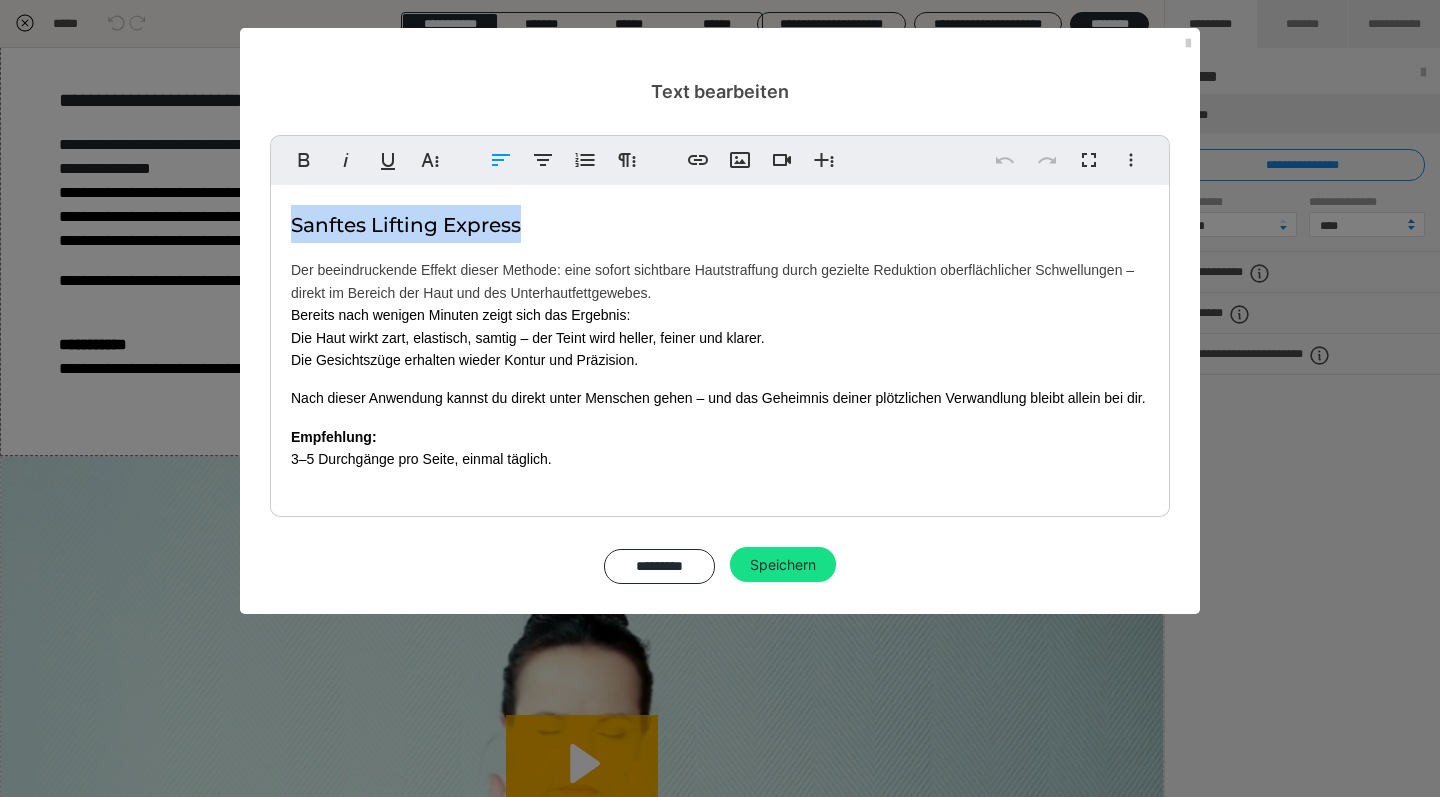 drag, startPoint x: 524, startPoint y: 224, endPoint x: 275, endPoint y: 215, distance: 249.1626 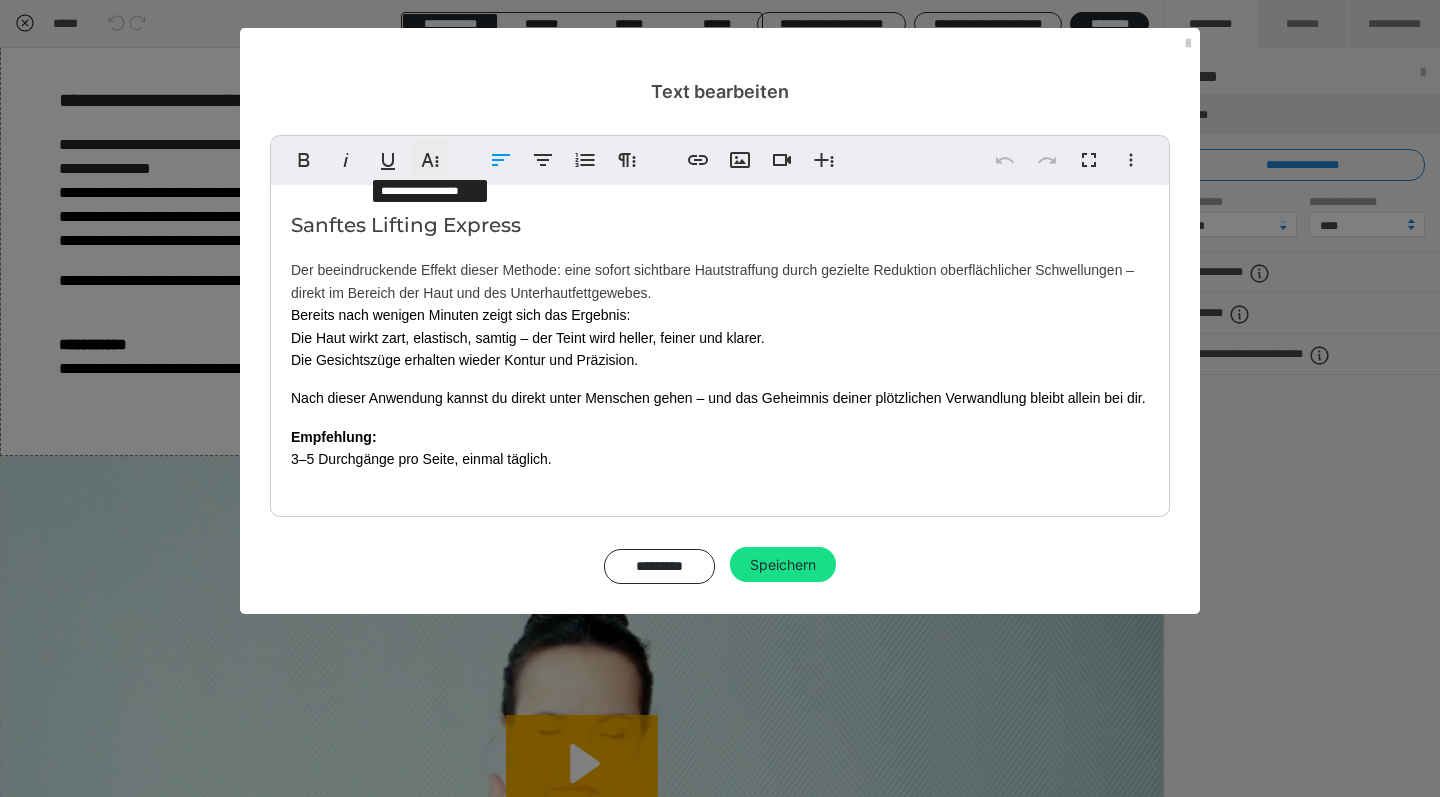 click 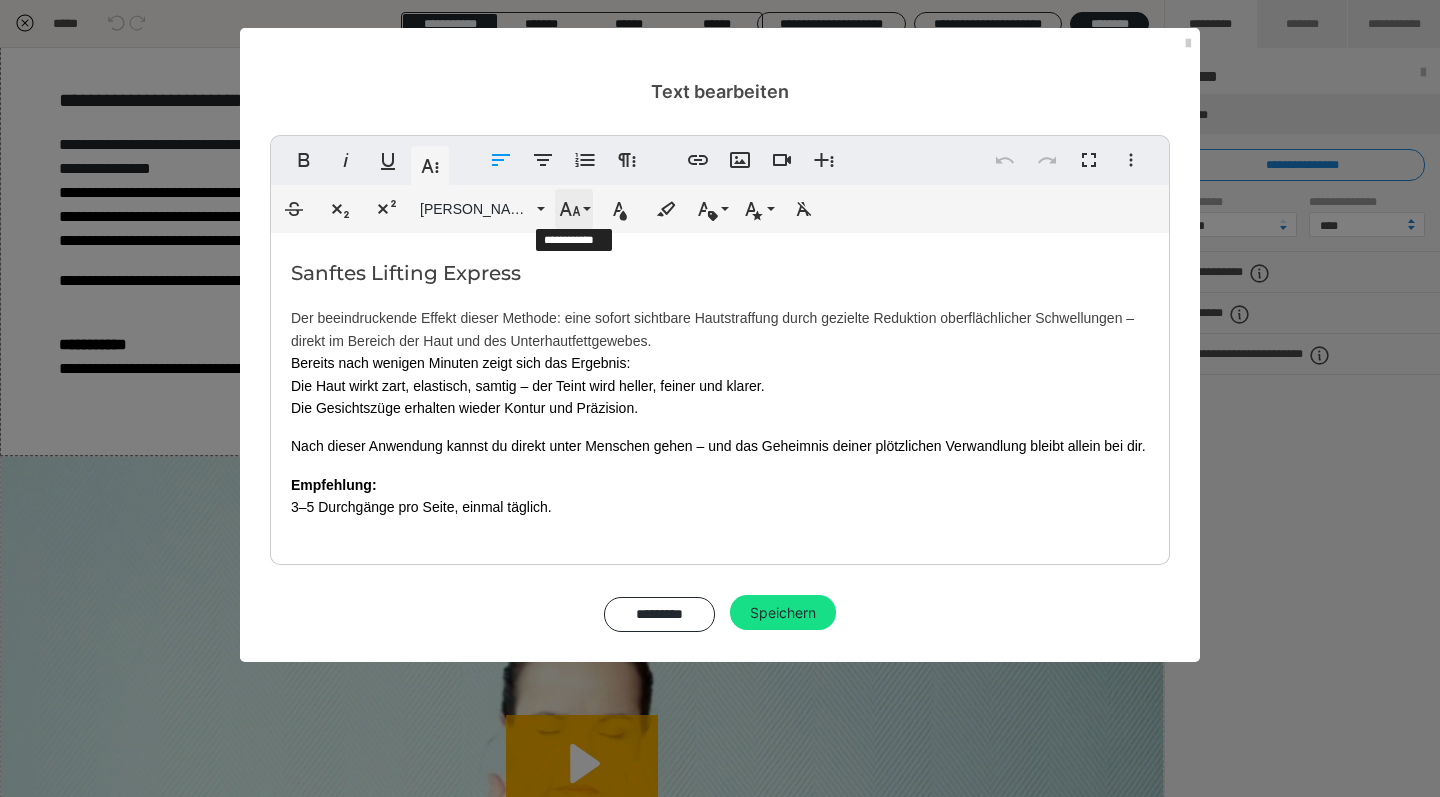 click on "Schriftgröße" at bounding box center (574, 209) 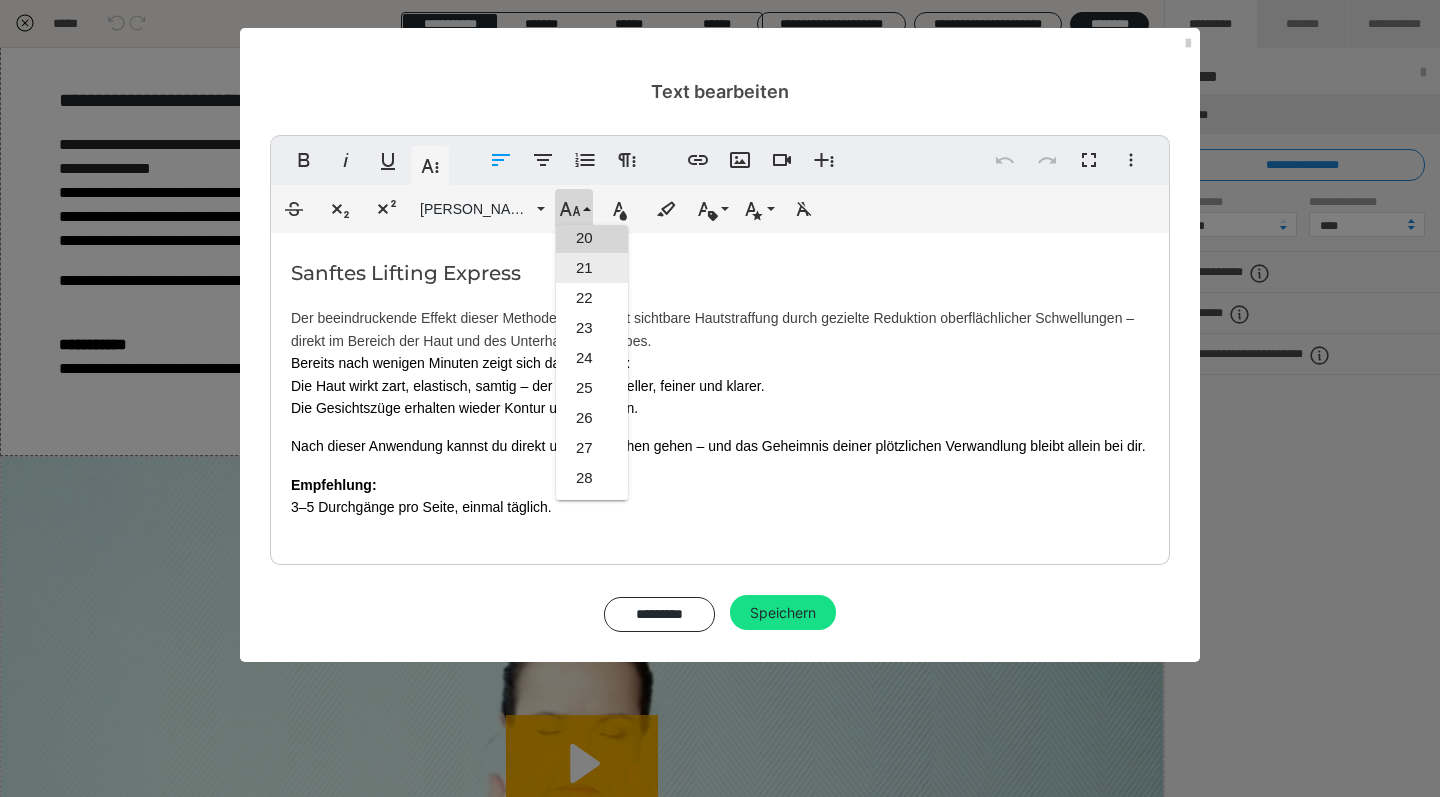 scroll, scrollTop: 575, scrollLeft: 0, axis: vertical 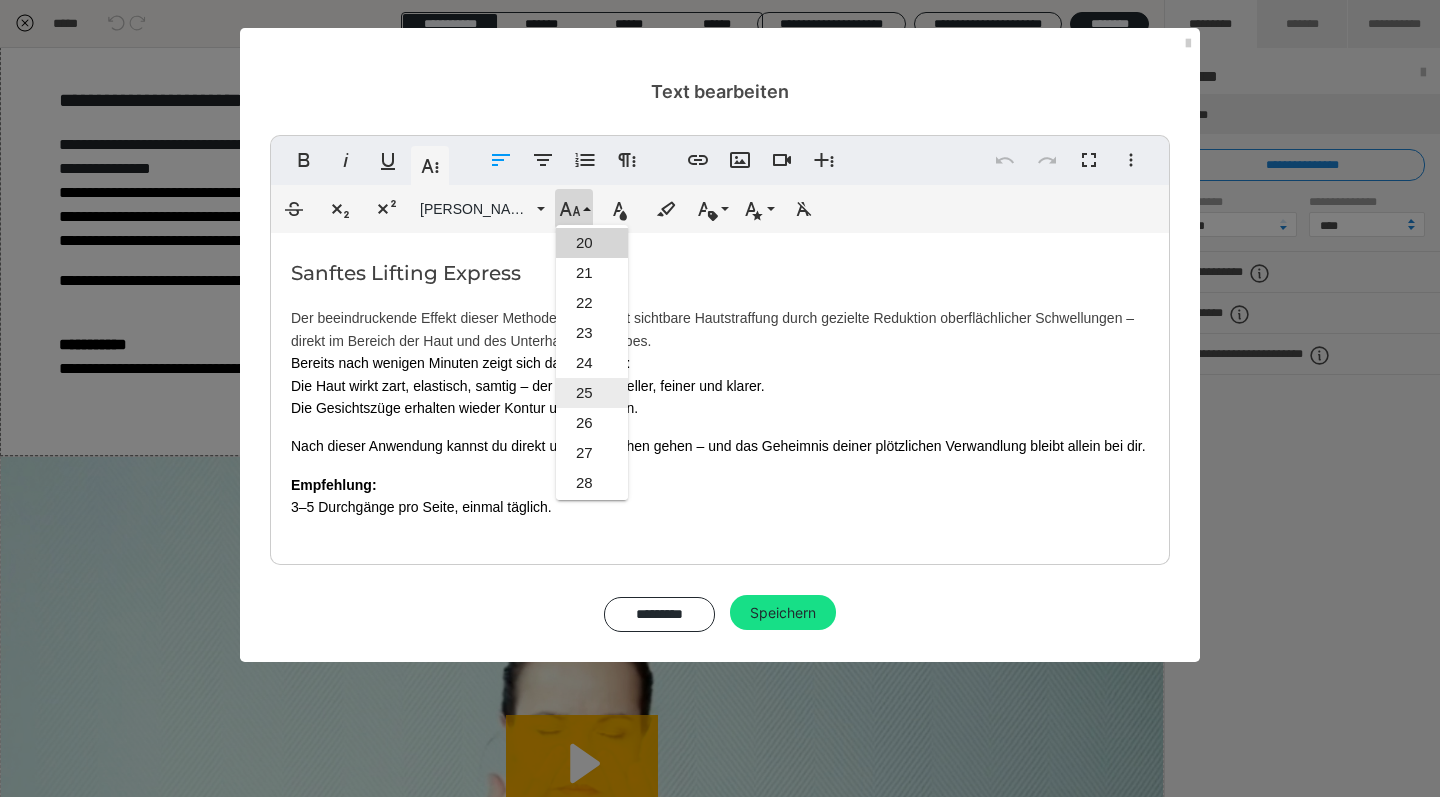 click on "25" at bounding box center [592, 393] 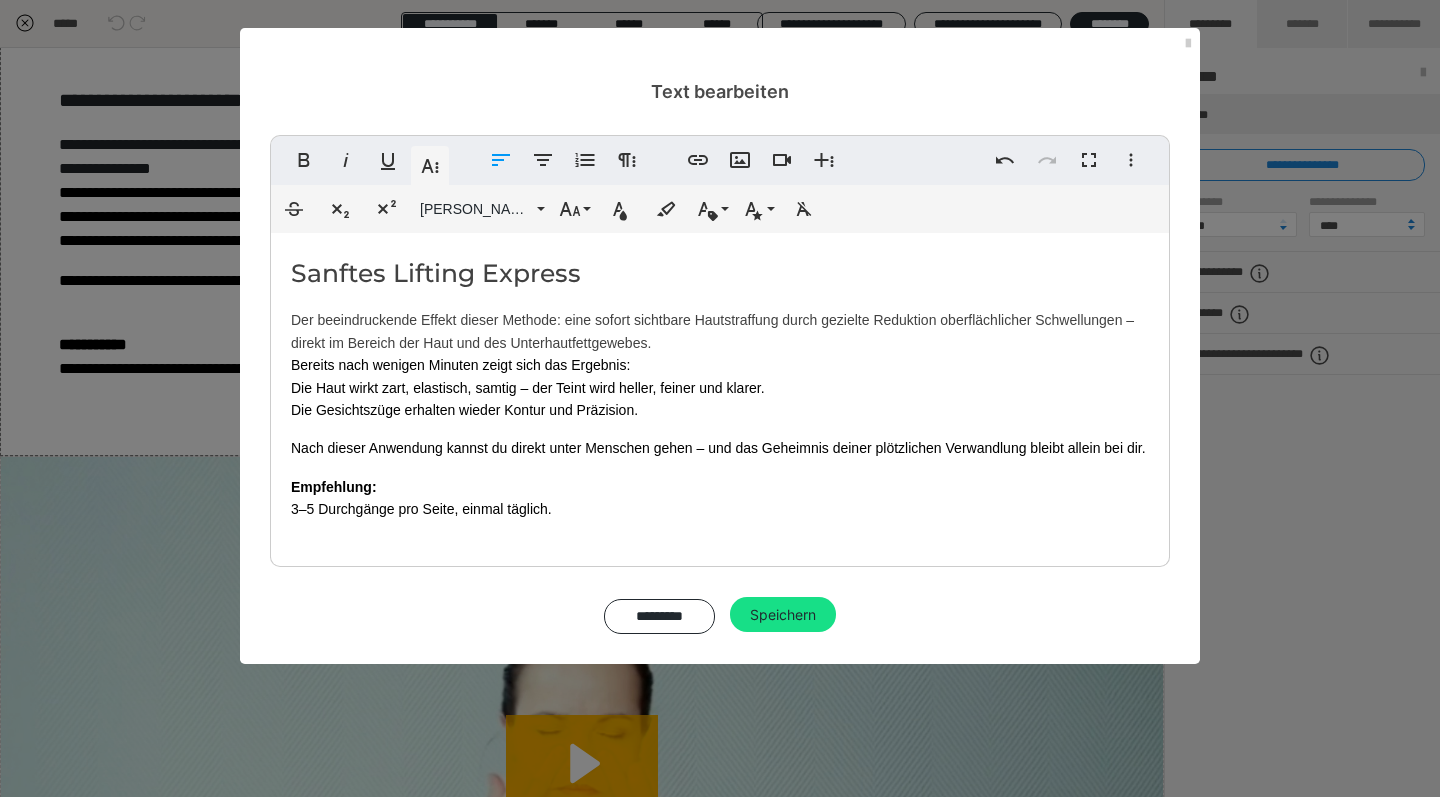 click on "Sanftes Lifting Express" at bounding box center (436, 273) 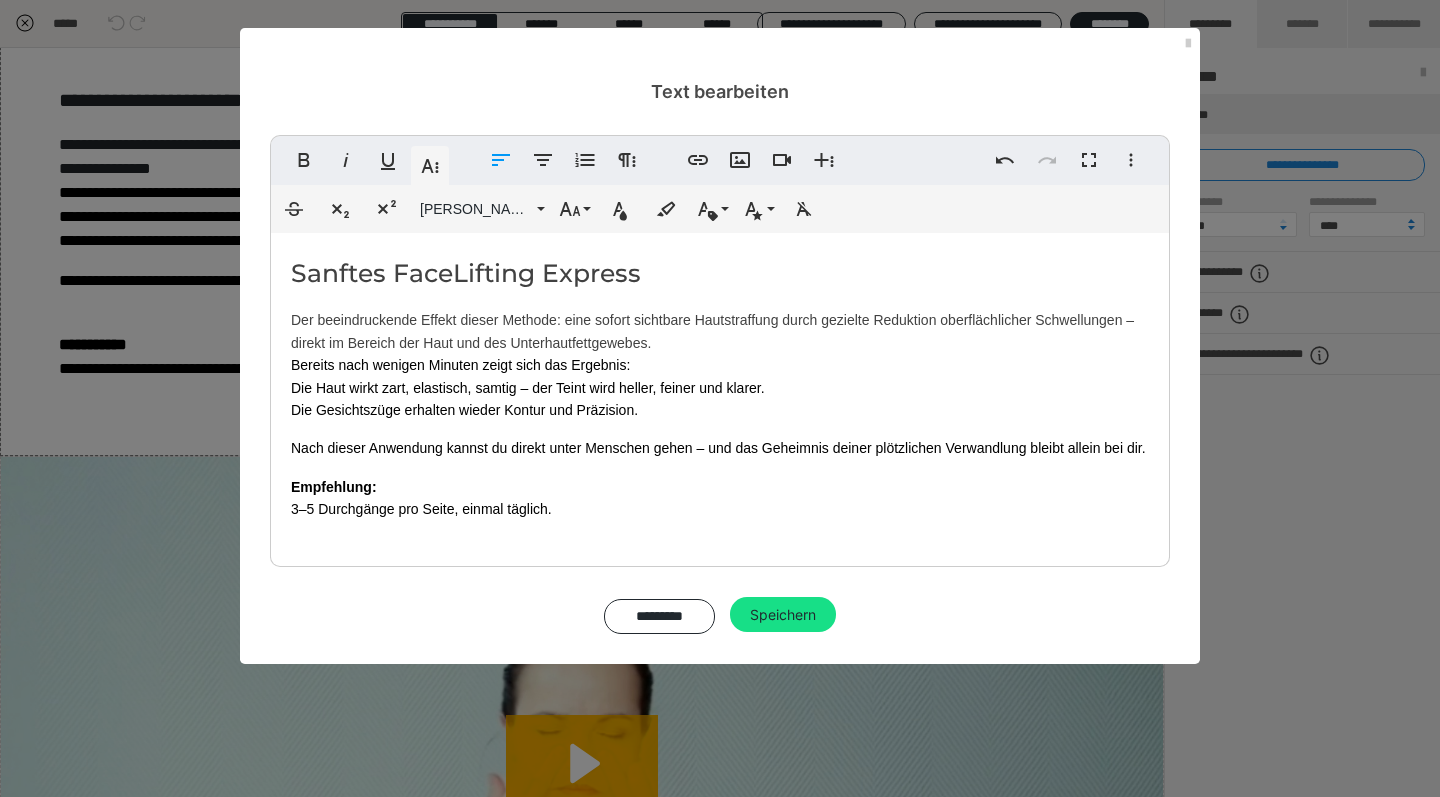 click on "Sanftes FaceLifting Express" at bounding box center (466, 273) 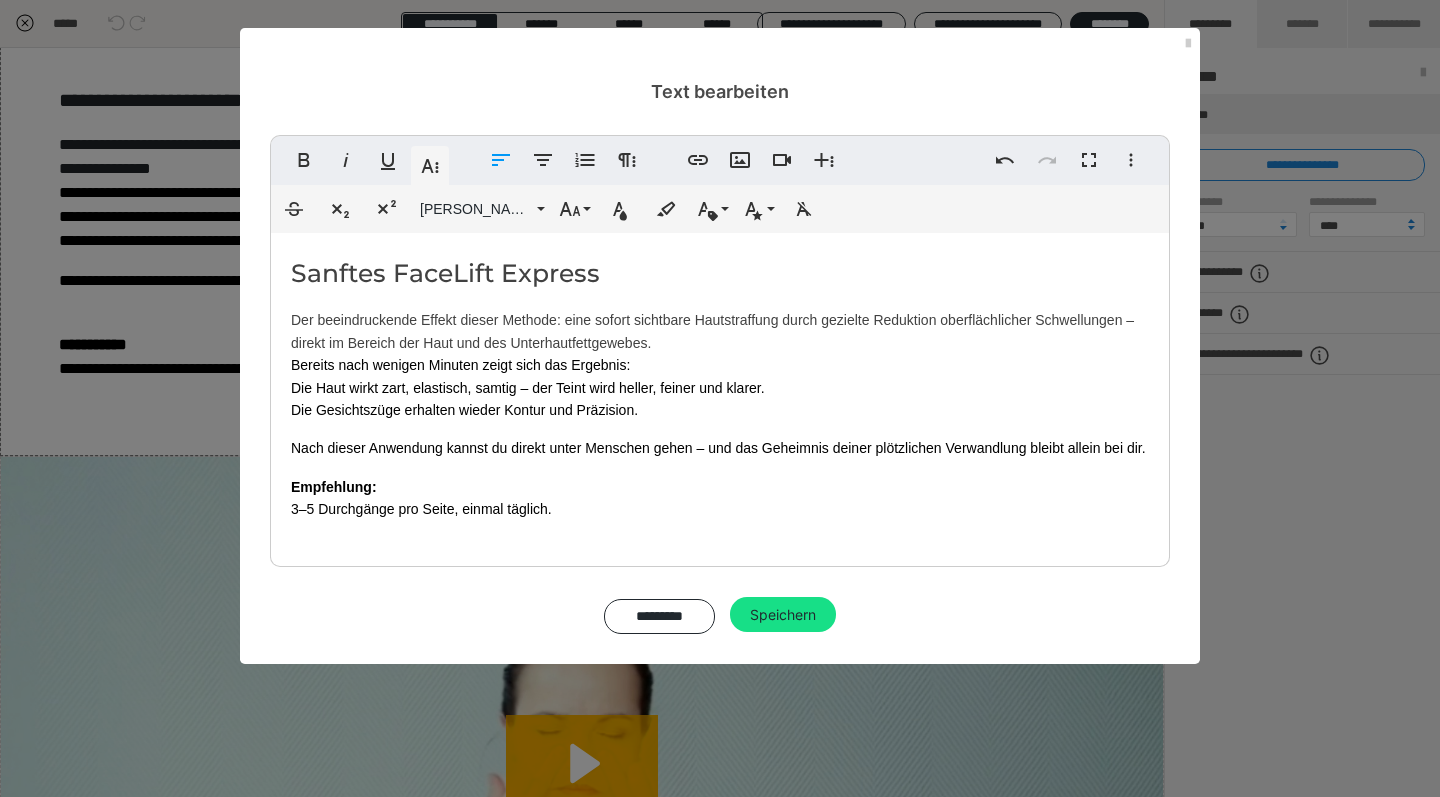 click on "Sanftes FaceLift Express" at bounding box center (445, 273) 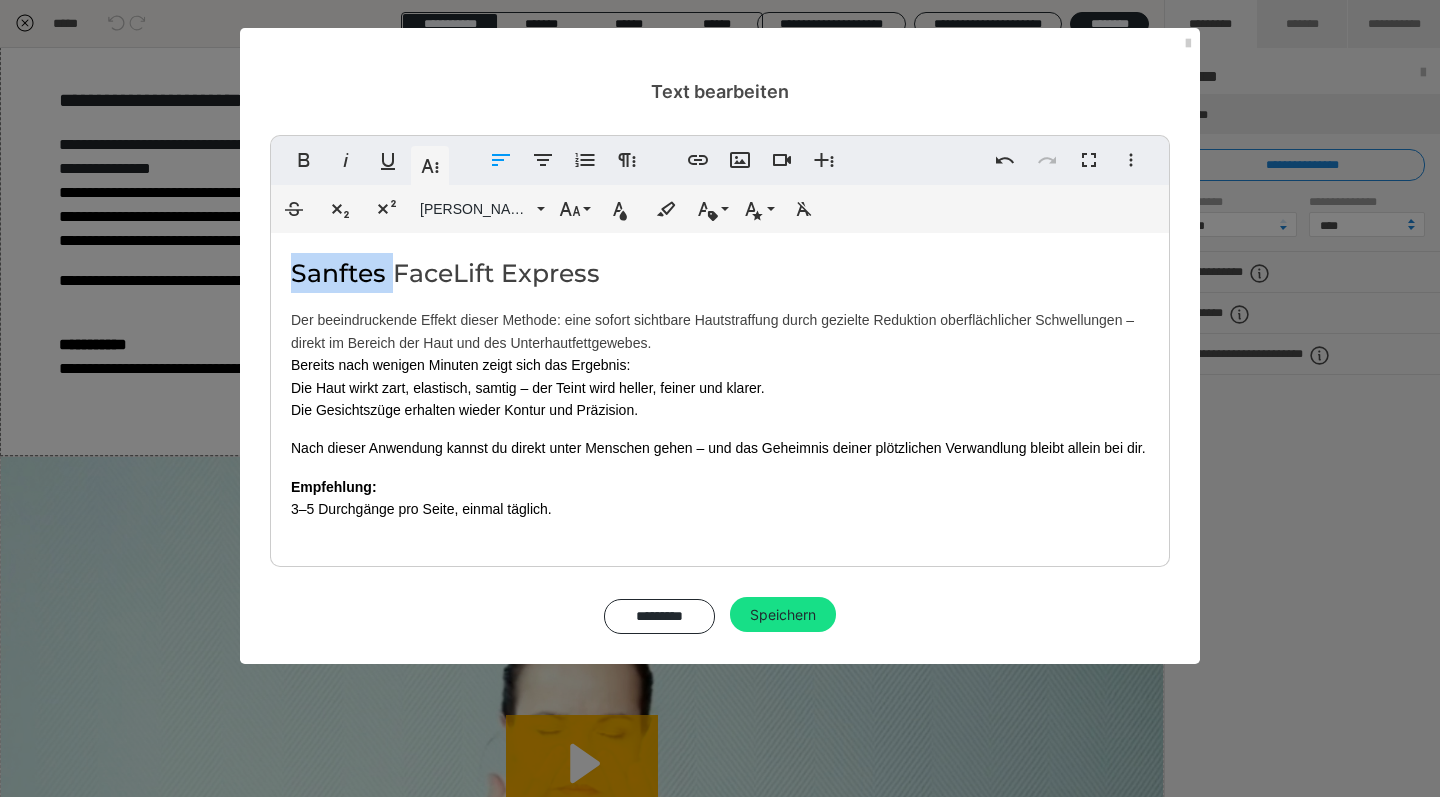 drag, startPoint x: 393, startPoint y: 274, endPoint x: 252, endPoint y: 261, distance: 141.59802 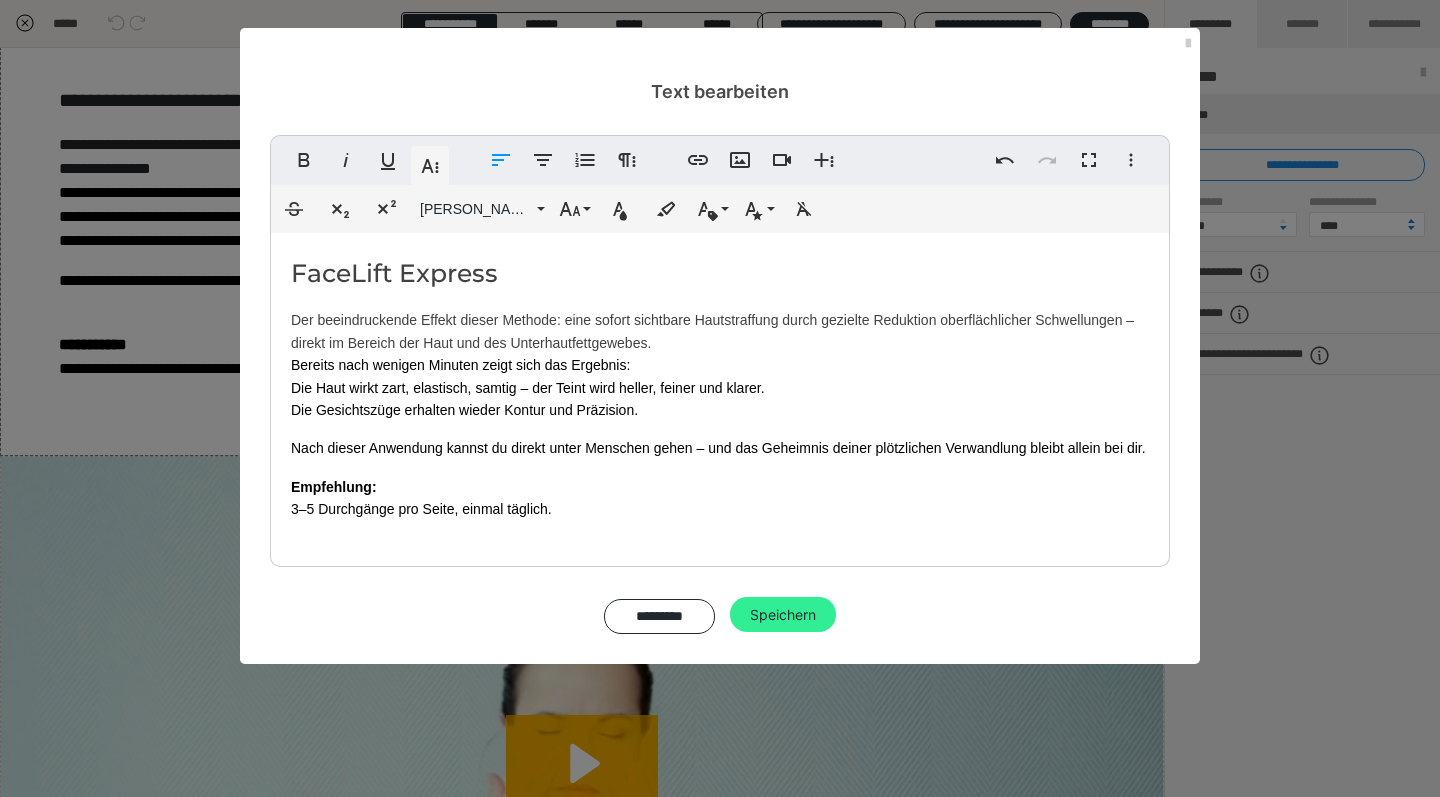 click on "Speichern" at bounding box center (783, 615) 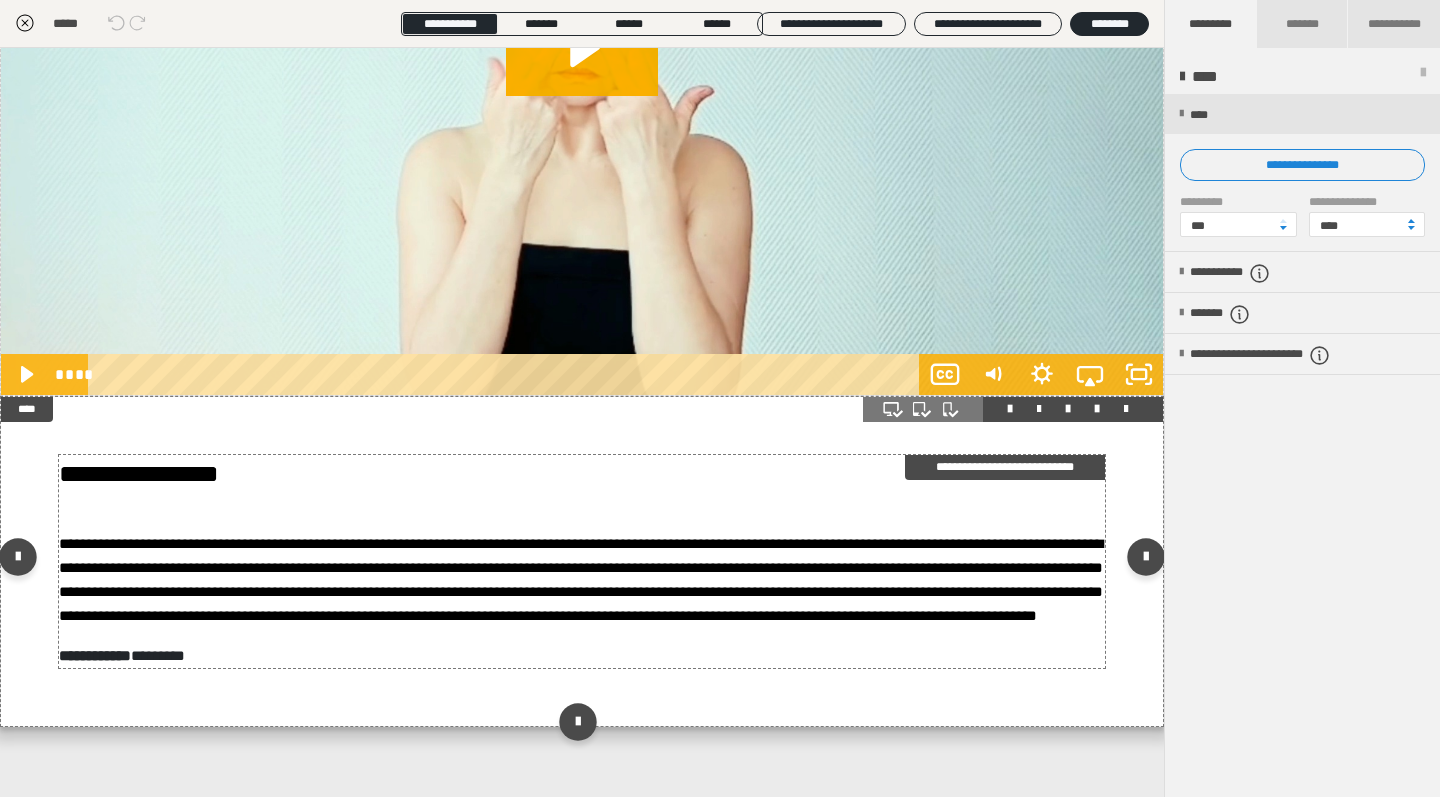 scroll, scrollTop: 4695, scrollLeft: 0, axis: vertical 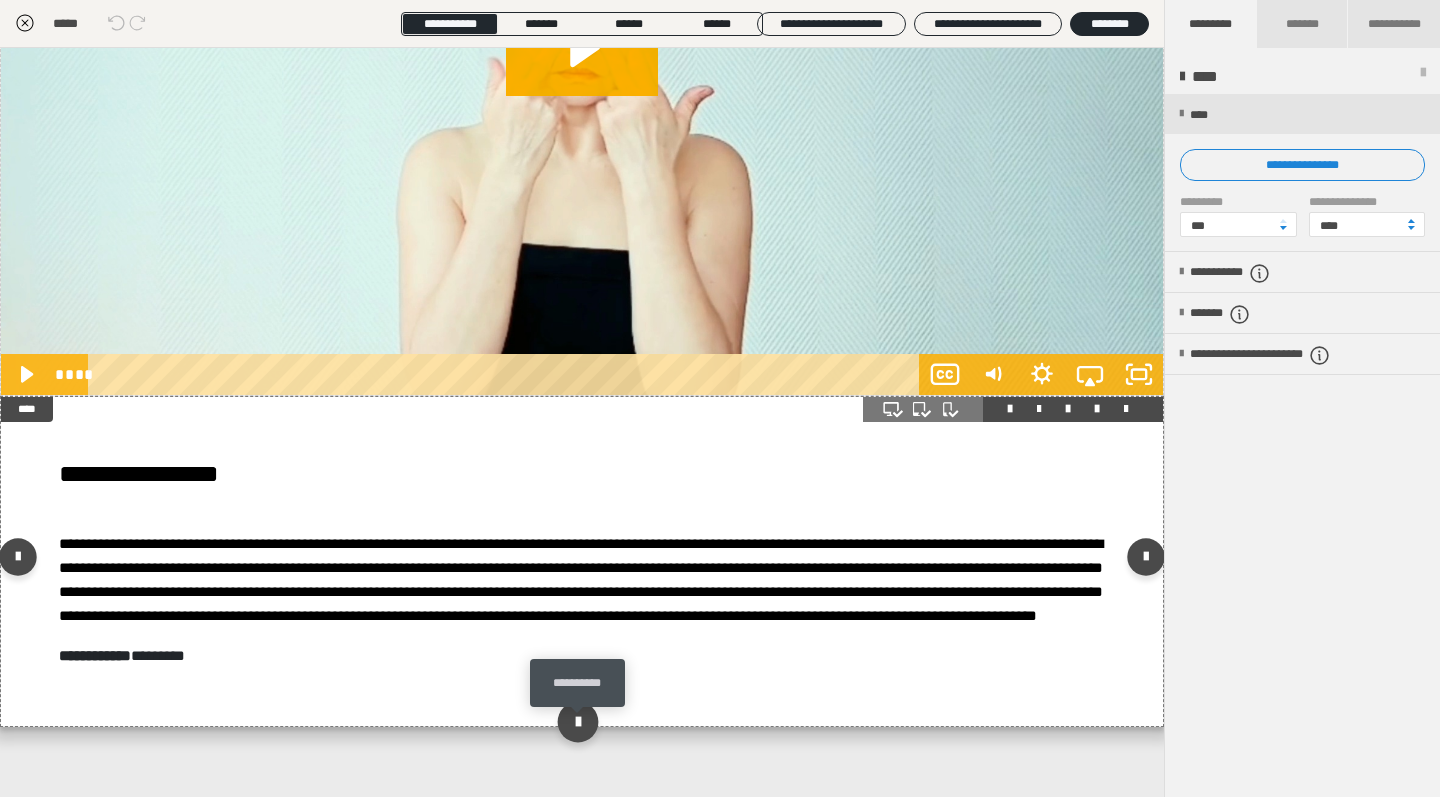 click at bounding box center (577, 721) 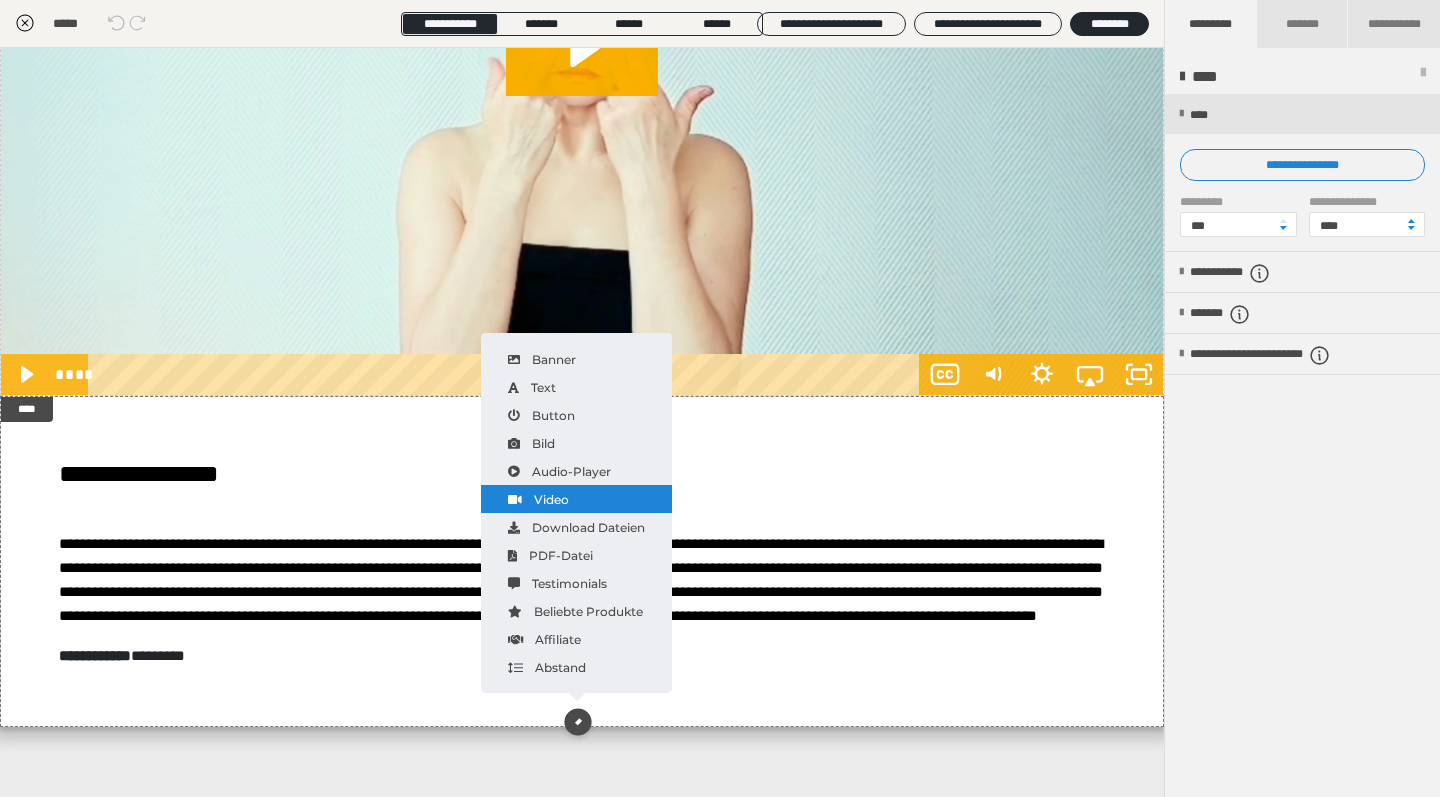 click on "Video" at bounding box center [576, 499] 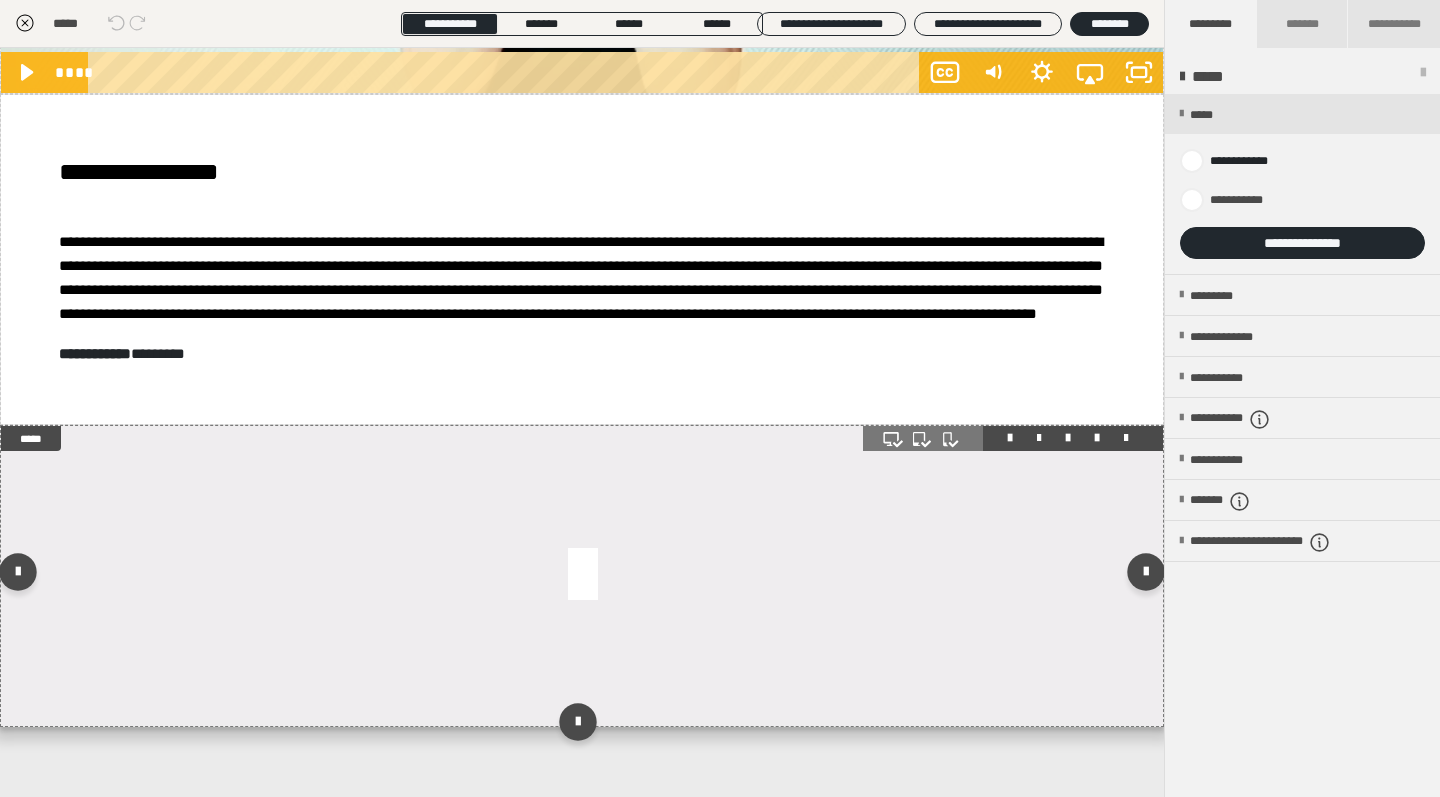 scroll, scrollTop: 4997, scrollLeft: 0, axis: vertical 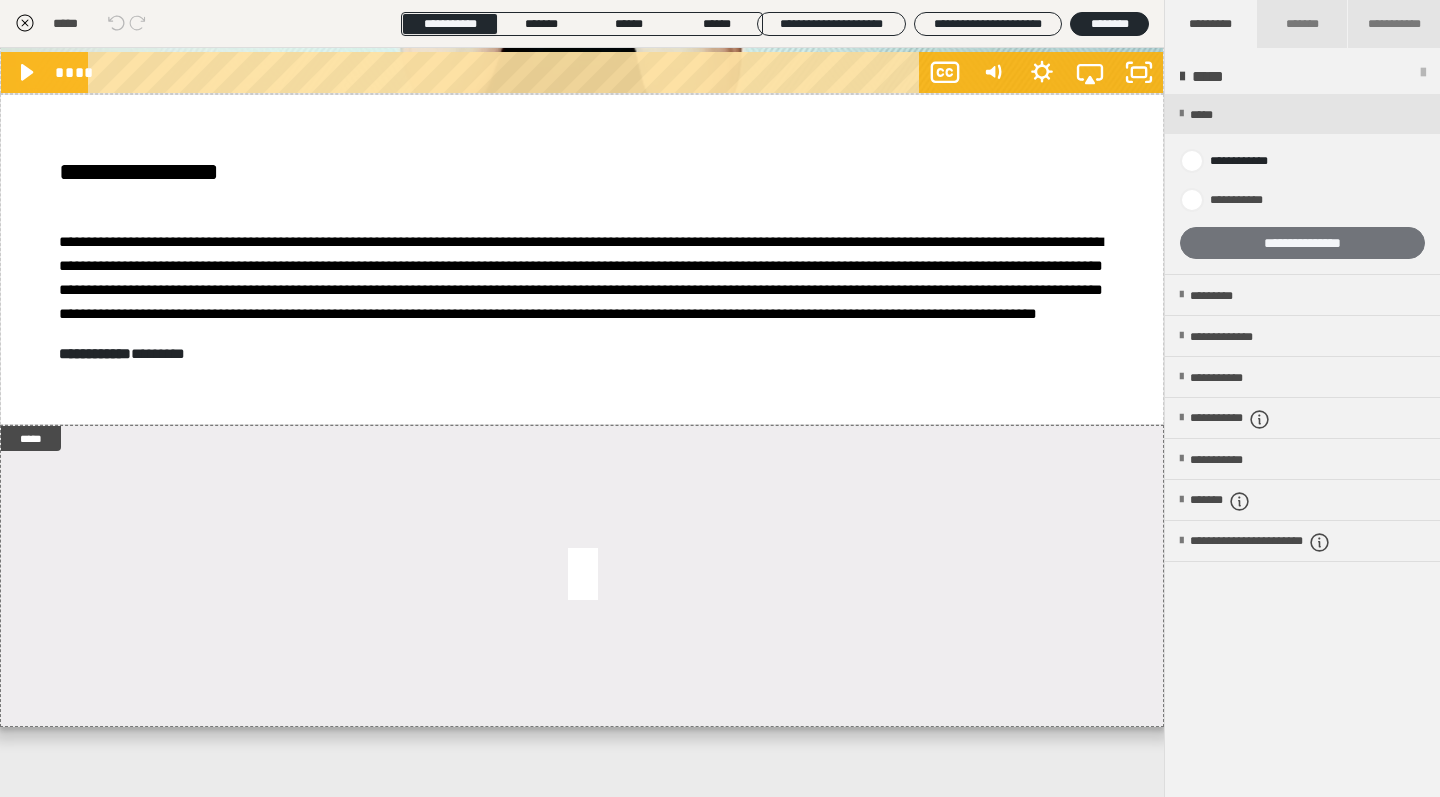 click on "**********" at bounding box center [1302, 243] 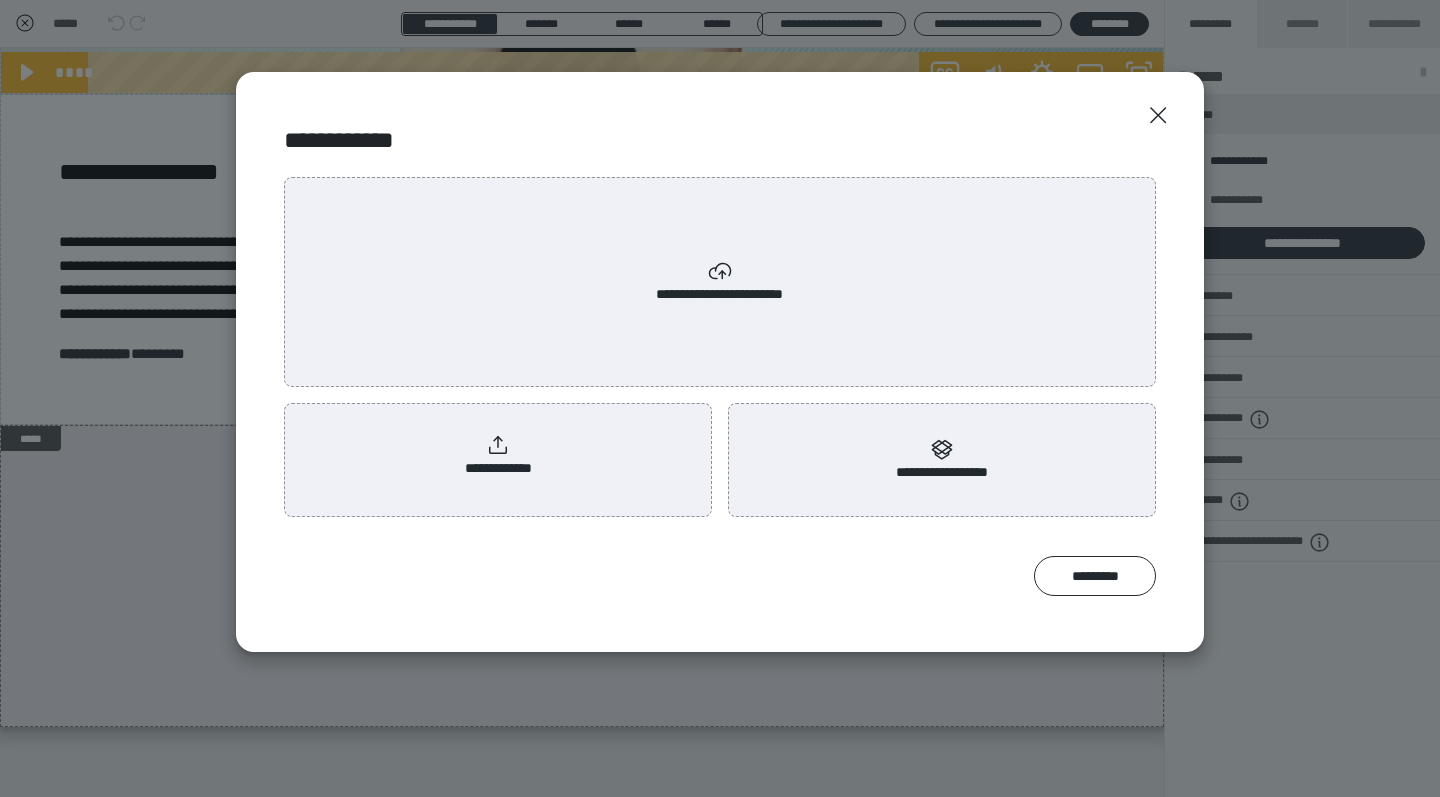 click on "**********" at bounding box center (498, 456) 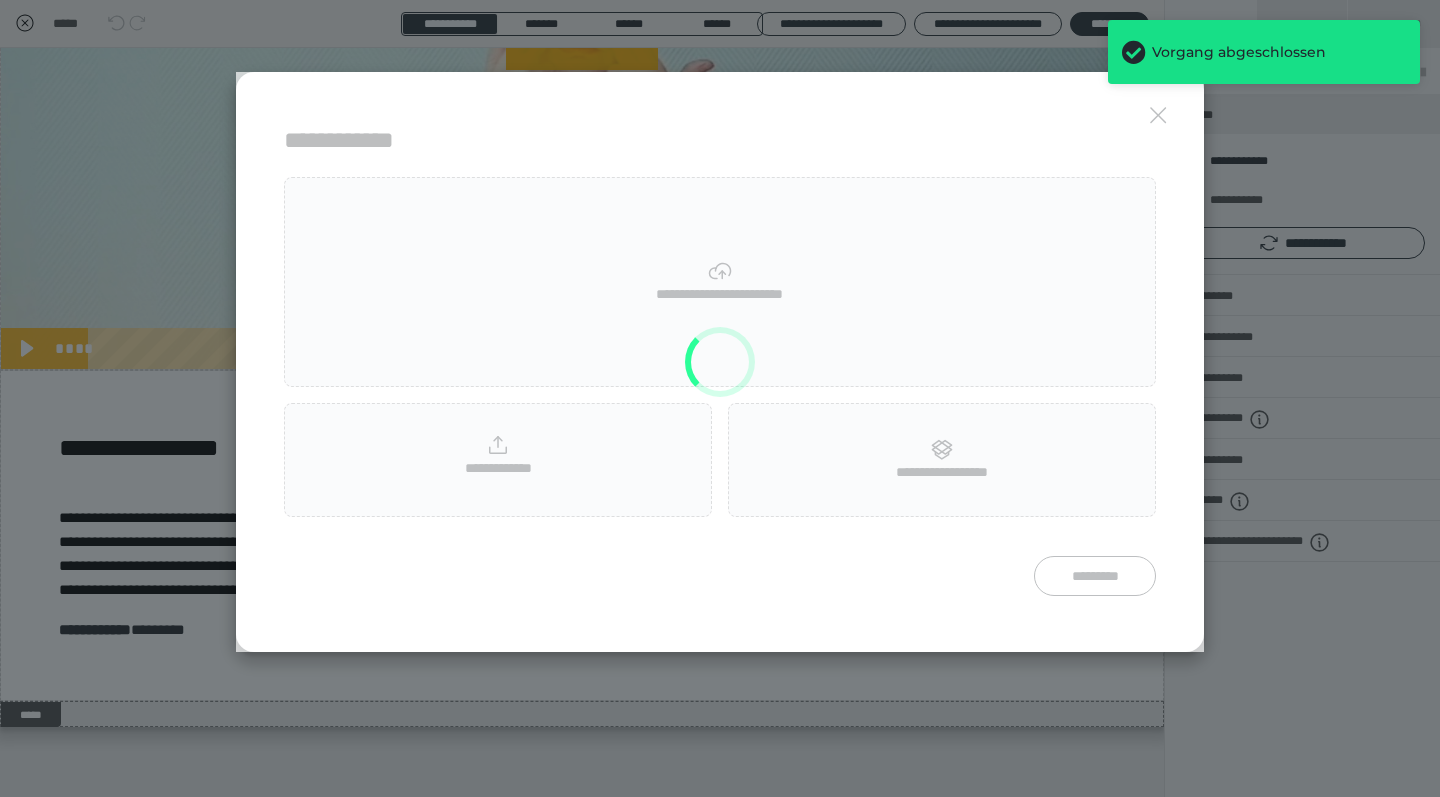 scroll, scrollTop: 4697, scrollLeft: 0, axis: vertical 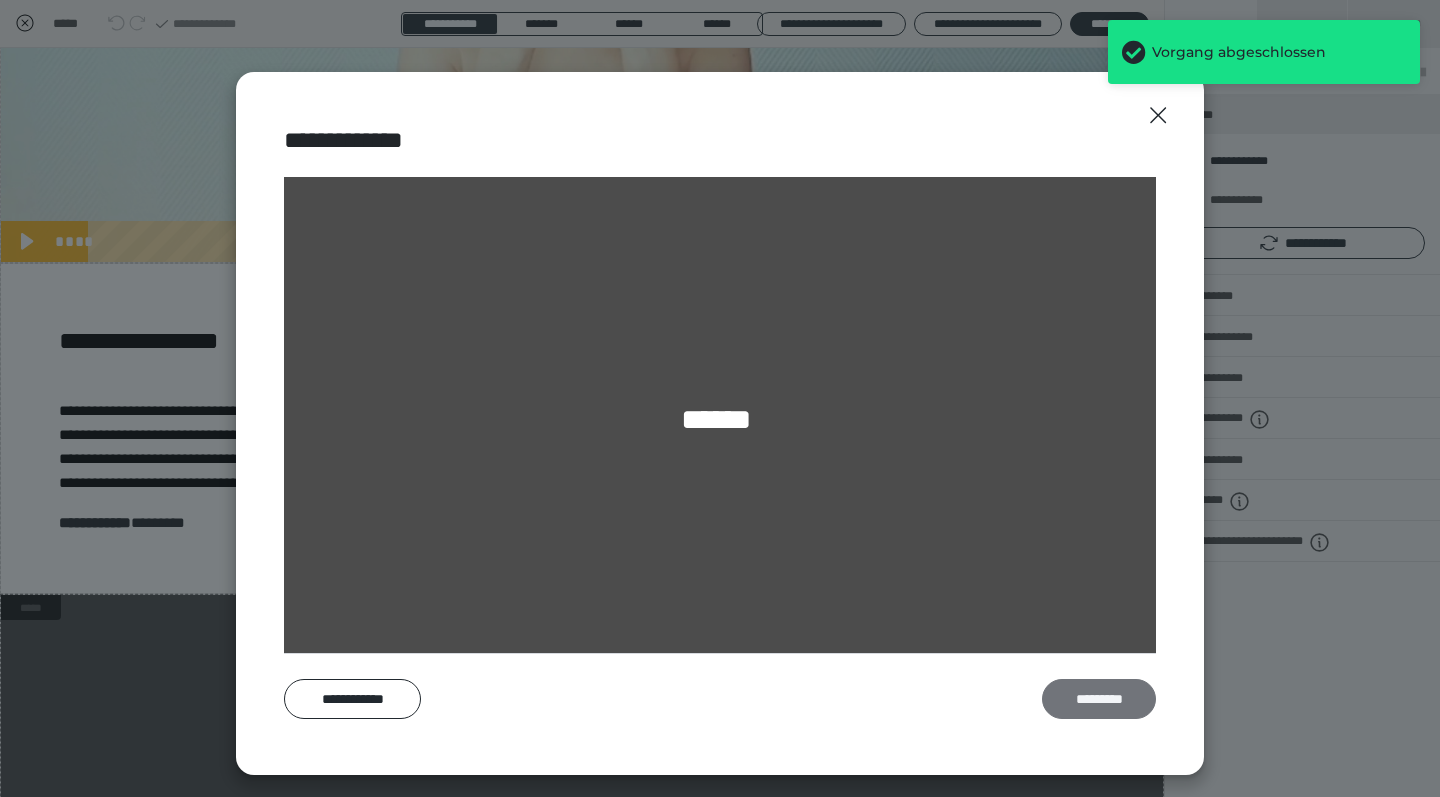 click on "*********" at bounding box center (1099, 699) 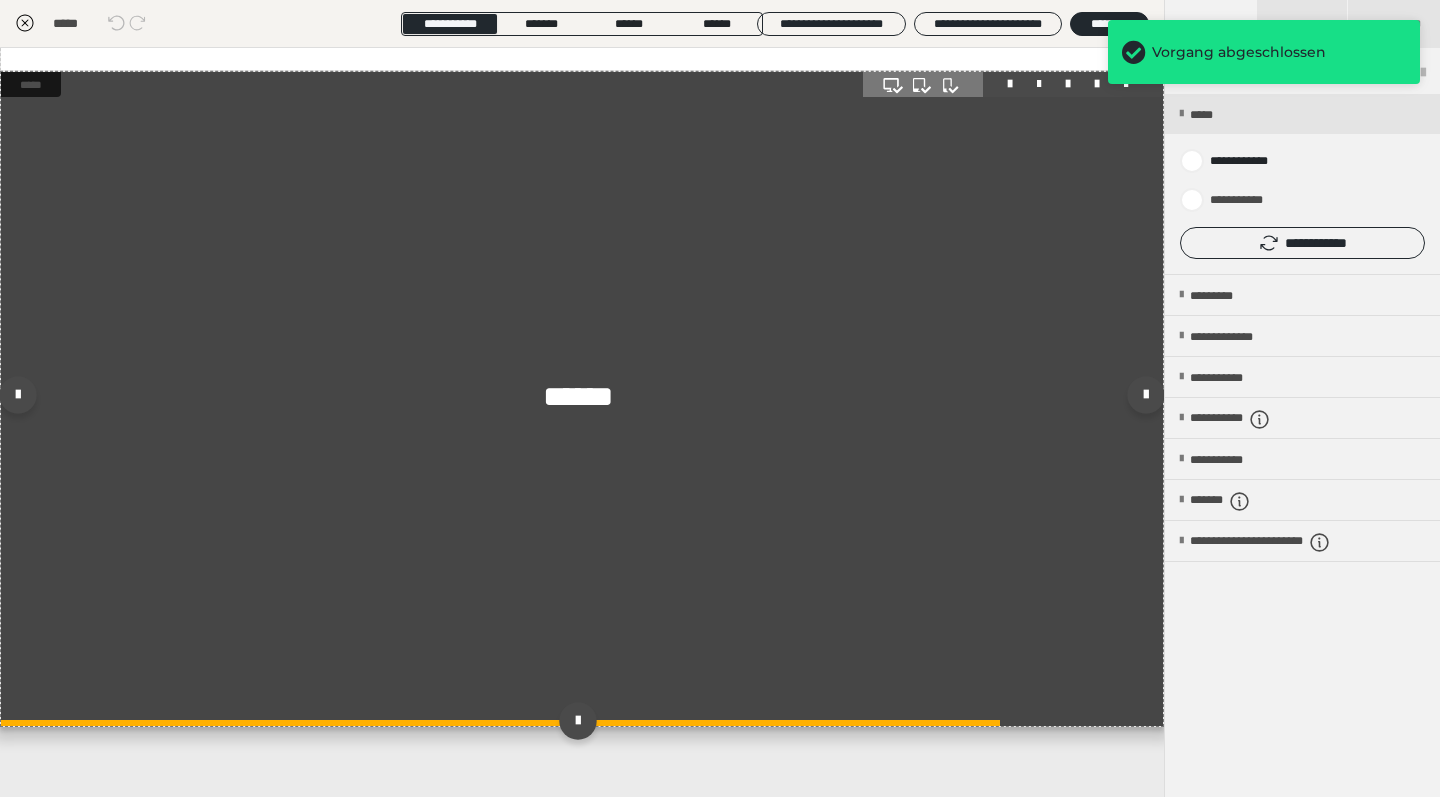 scroll, scrollTop: 5351, scrollLeft: 0, axis: vertical 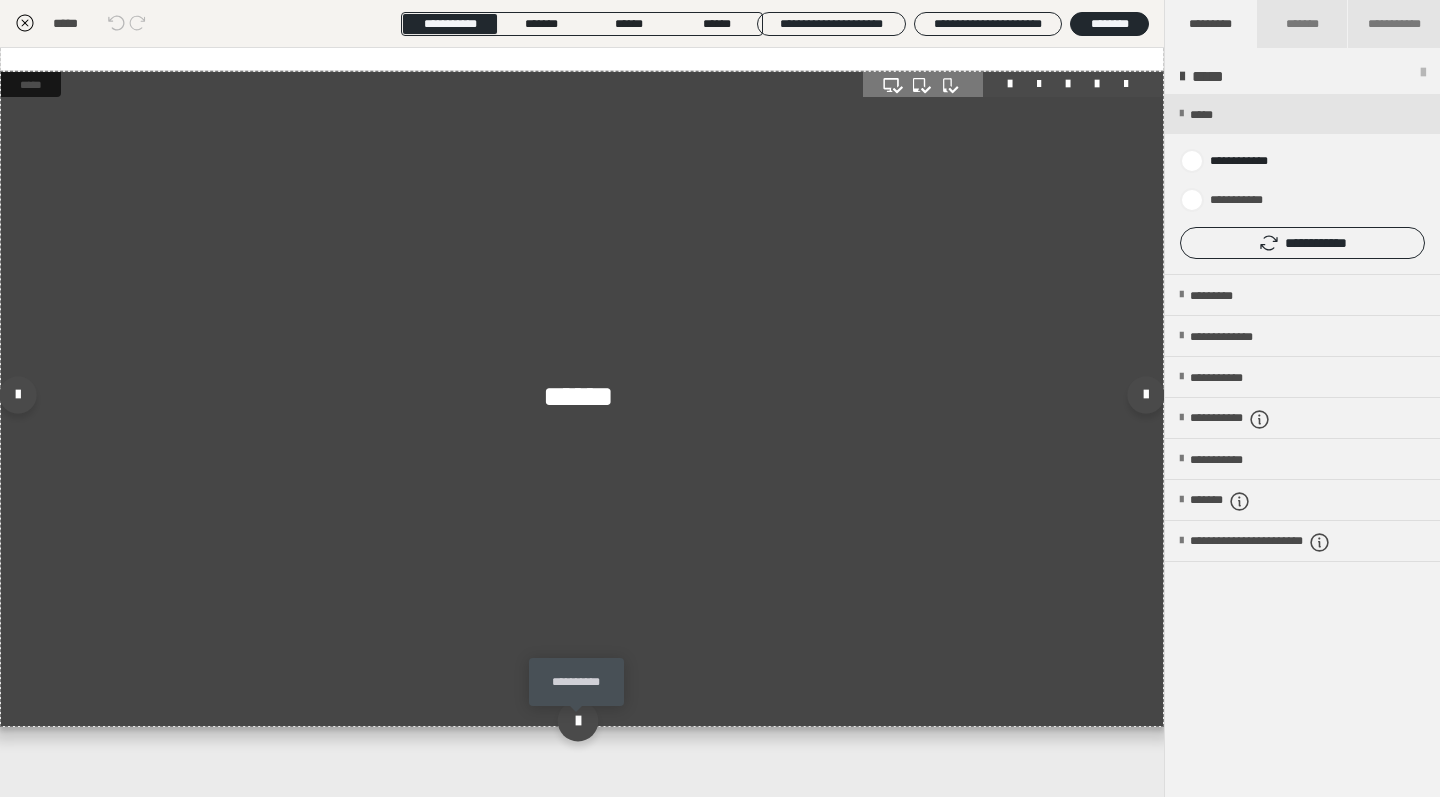 click at bounding box center (577, 721) 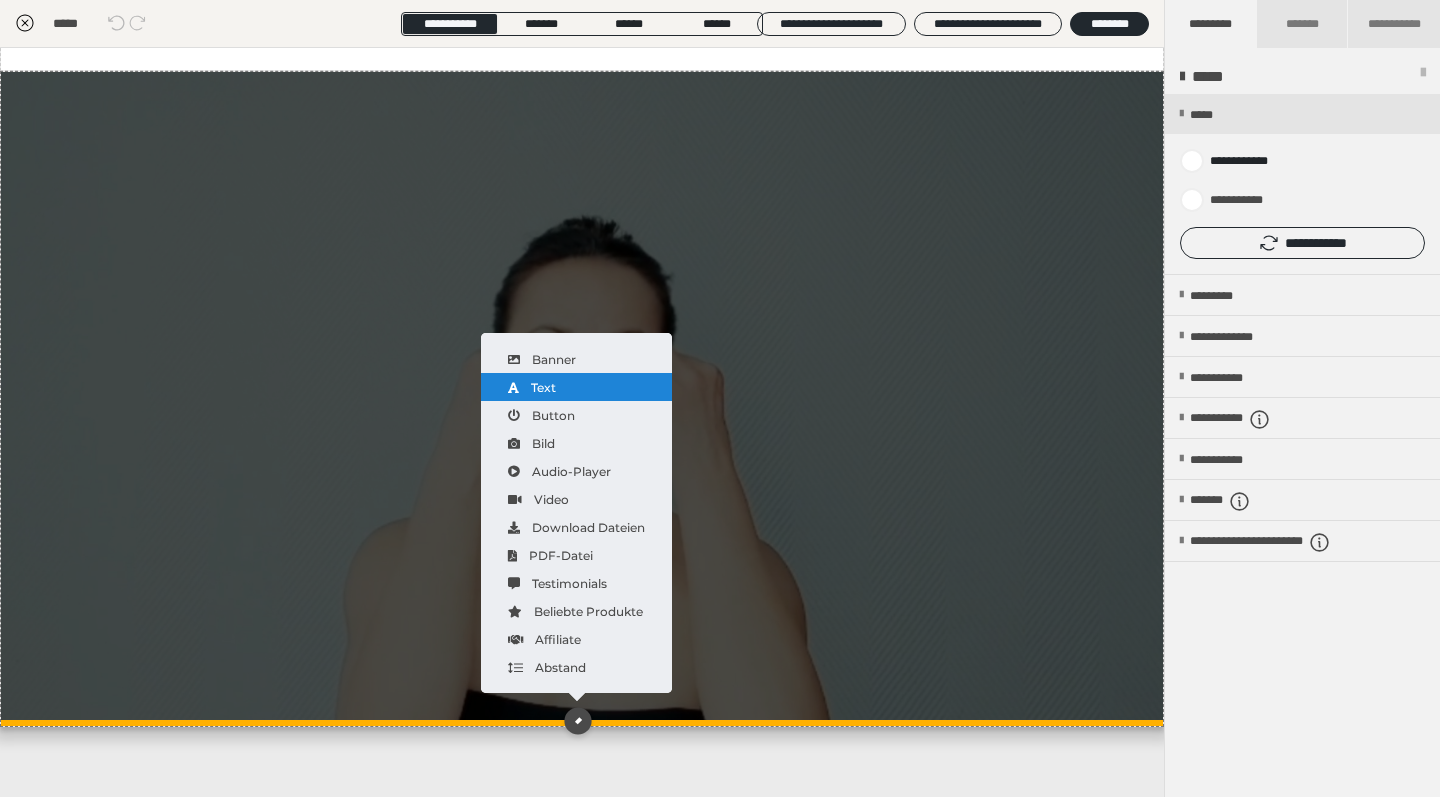 click on "Text" at bounding box center (576, 387) 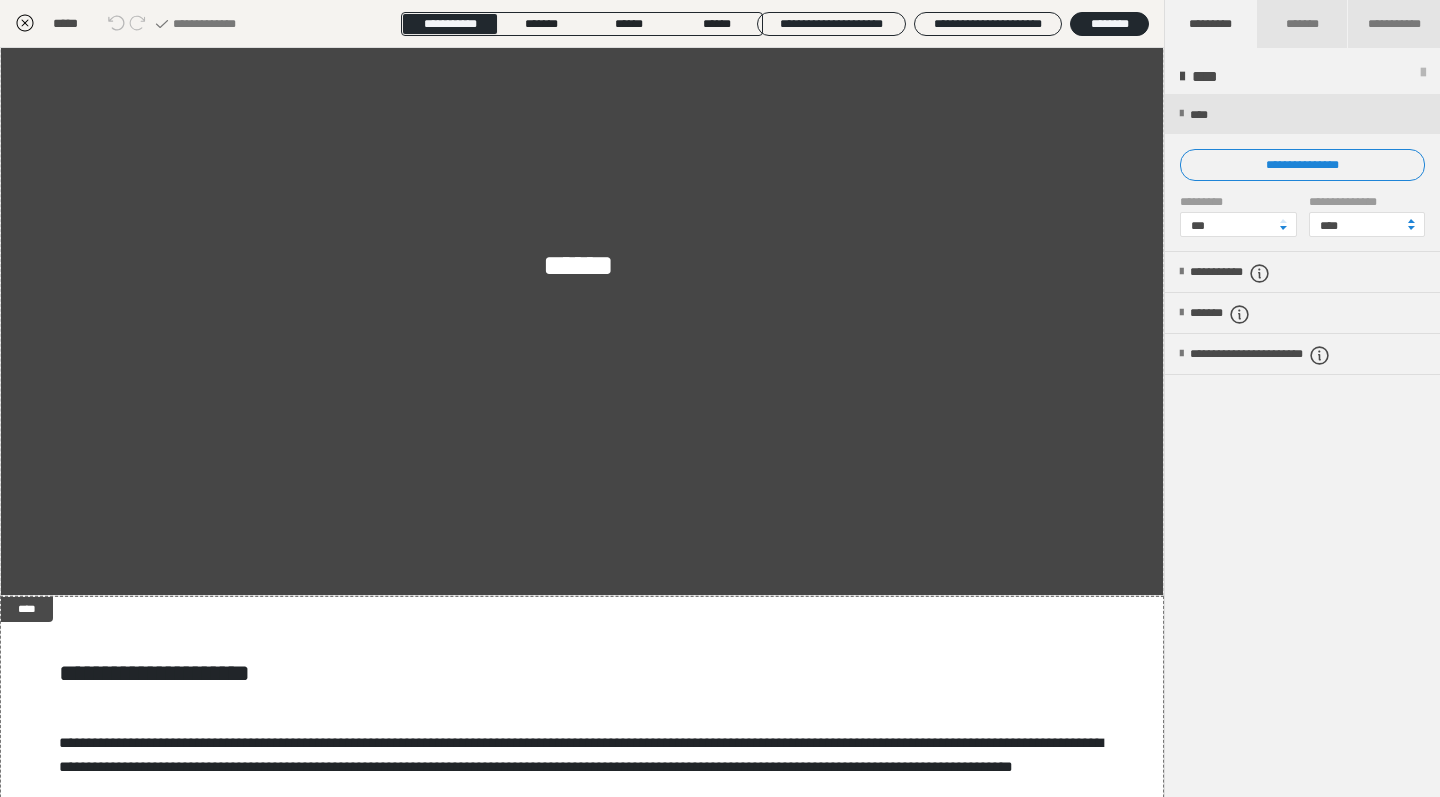scroll, scrollTop: 4979, scrollLeft: 0, axis: vertical 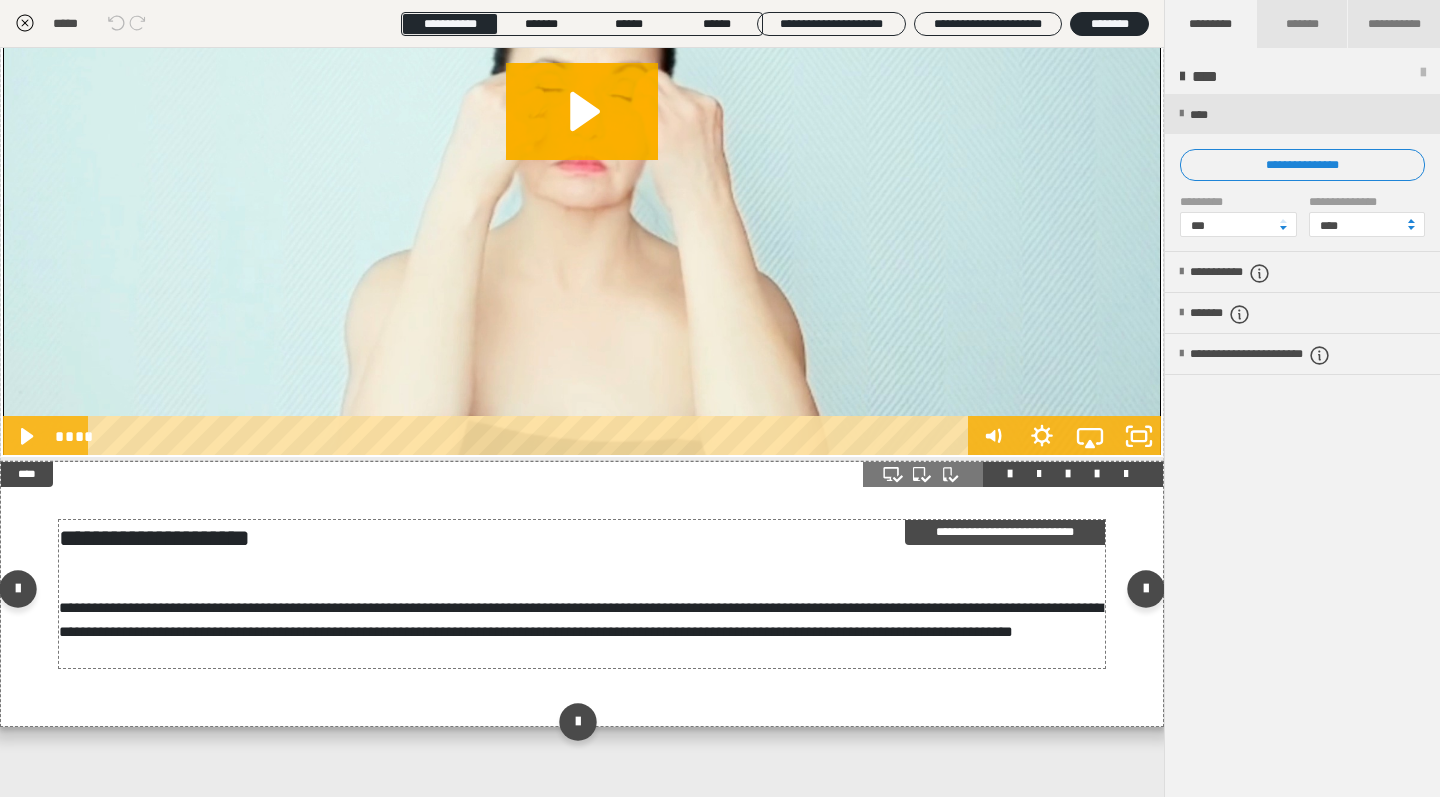 click on "**********" at bounding box center [582, 620] 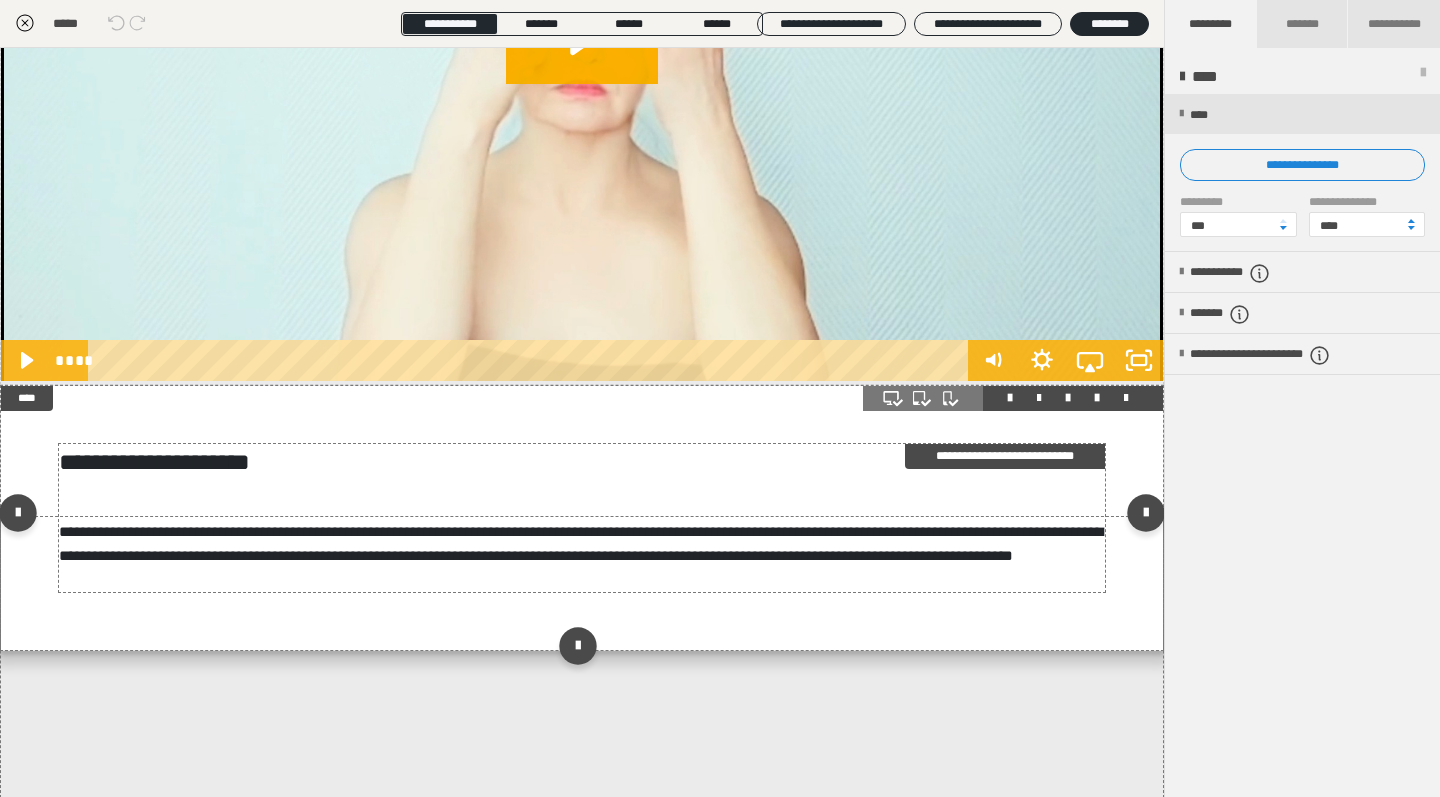 click on "**********" at bounding box center [582, 544] 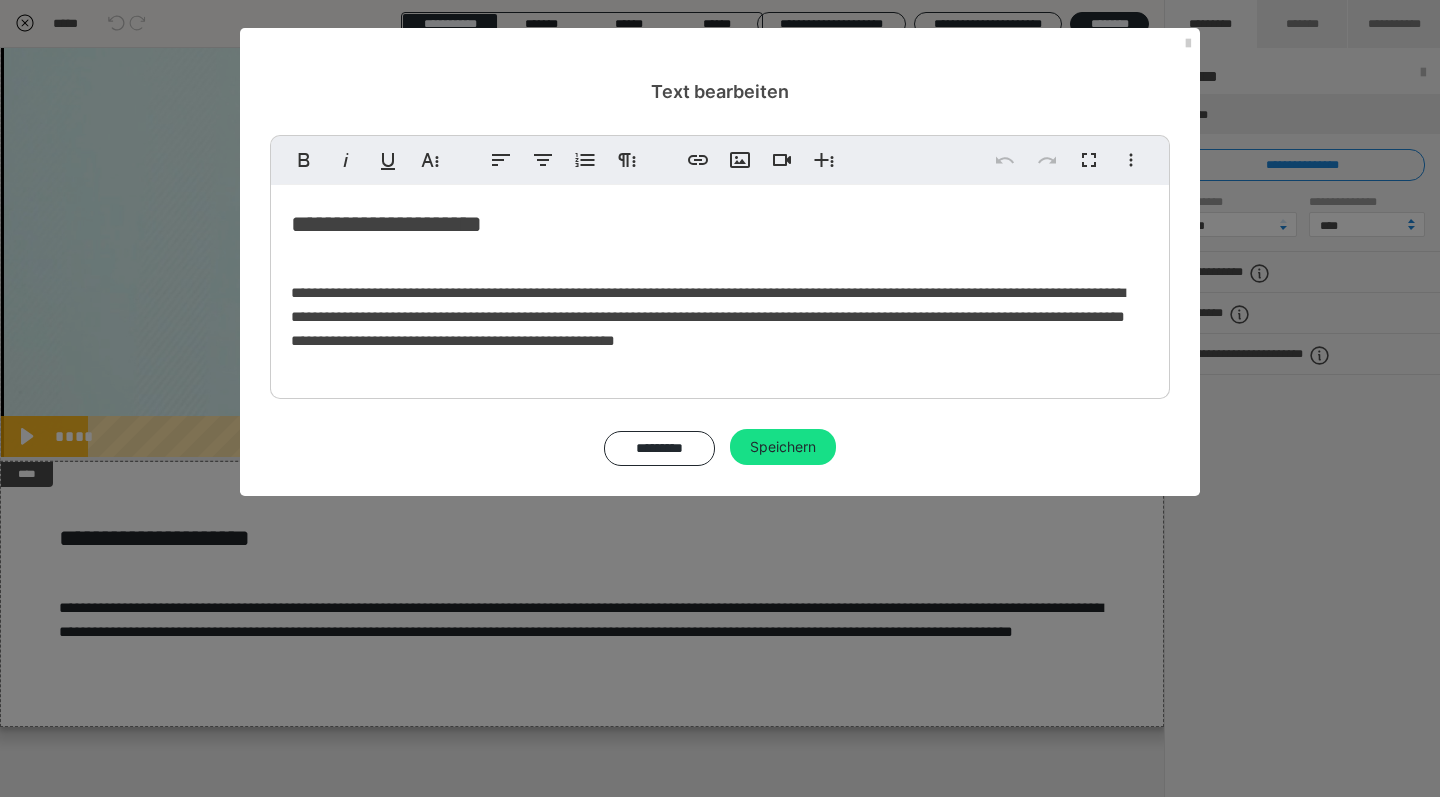 click on "**********" at bounding box center [708, 316] 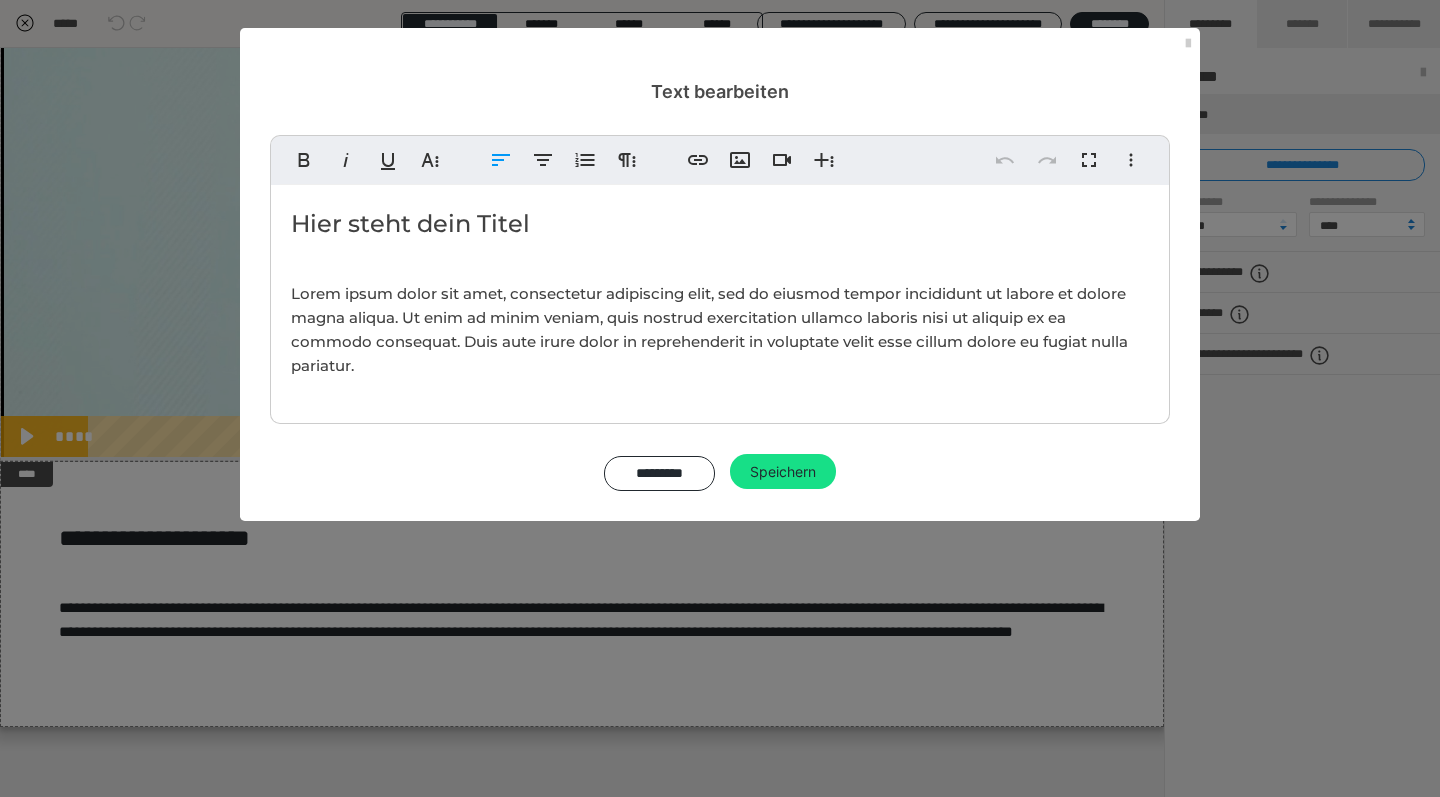 click on "Lorem ipsum dolor sit amet, consectetur adipiscing elit, sed do eiusmod tempor incididunt ut labore et dolore magna aliqua. Ut enim ad minim veniam, quis nostrud exercitation ullamco laboris nisi ut aliquip ex ea commodo consequat. Duis aute irure dolor in reprehenderit in voluptate velit esse cillum dolore eu fugiat nulla pariatur." at bounding box center [709, 329] 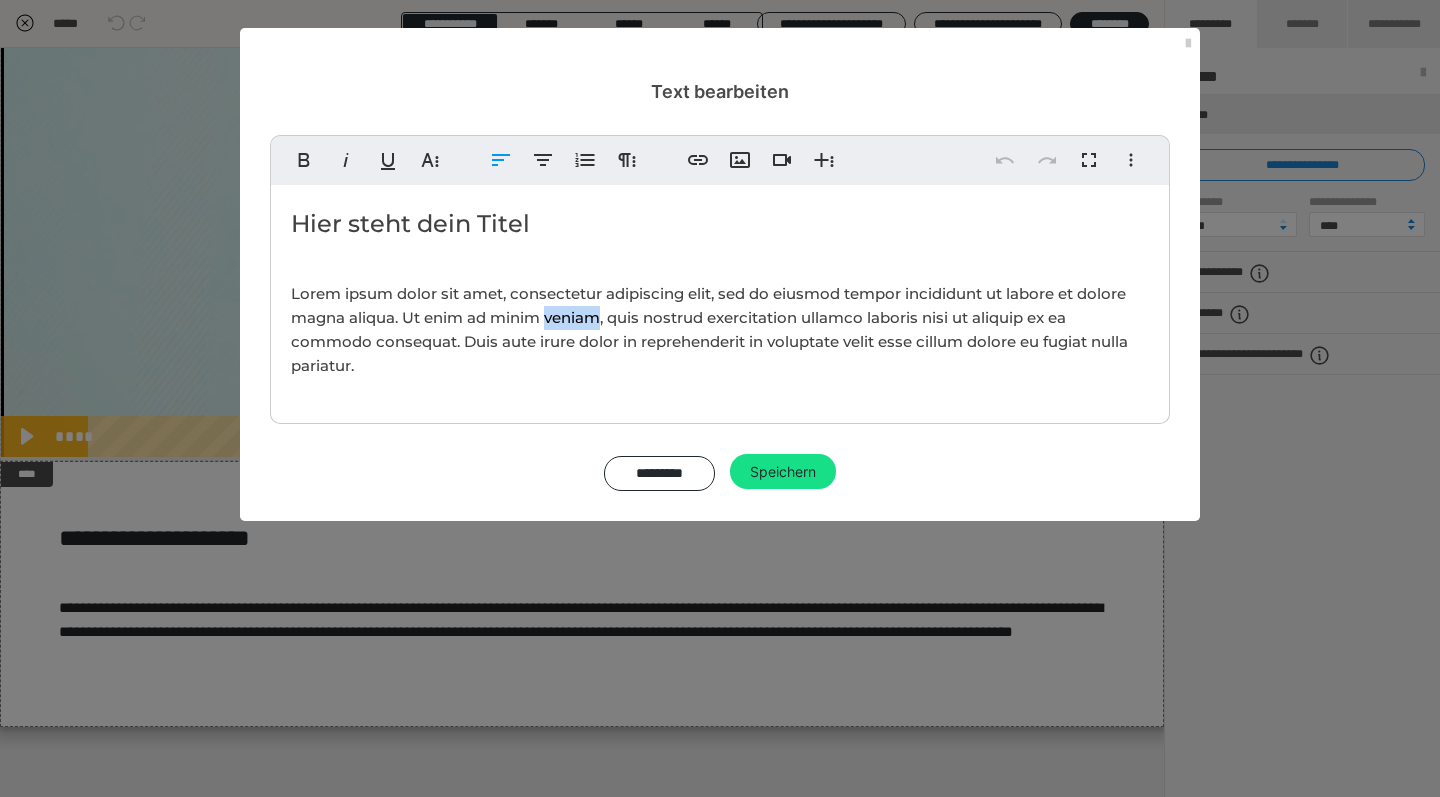 click on "Lorem ipsum dolor sit amet, consectetur adipiscing elit, sed do eiusmod tempor incididunt ut labore et dolore magna aliqua. Ut enim ad minim veniam, quis nostrud exercitation ullamco laboris nisi ut aliquip ex ea commodo consequat. Duis aute irure dolor in reprehenderit in voluptate velit esse cillum dolore eu fugiat nulla pariatur." at bounding box center (709, 329) 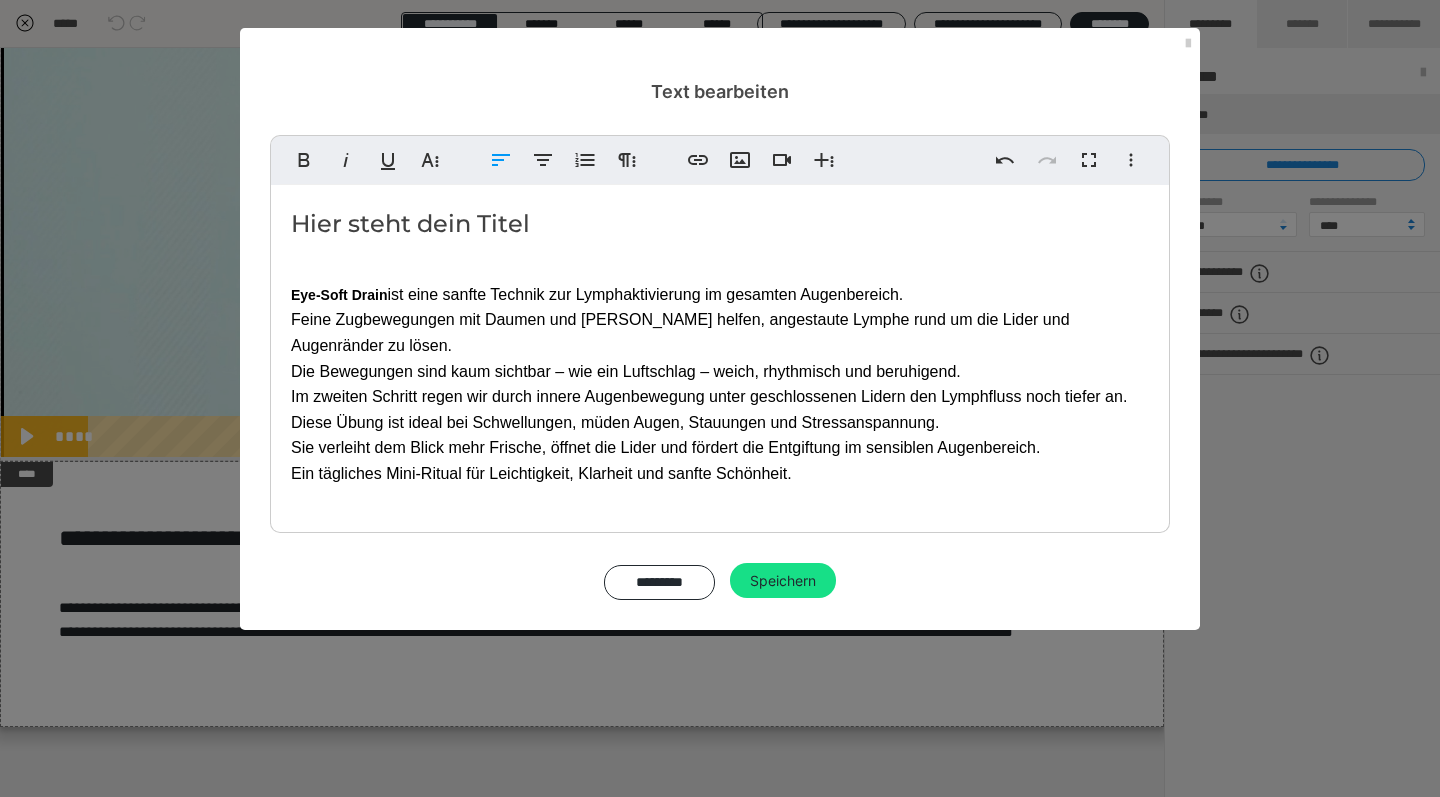 click on "Eye-Soft Drain  ist eine sanfte Technik zur Lymphaktivierung im gesamten Augenbereich. Feine Zugbewegungen mit Daumen und Zeigefinger helfen, angestaute Lymphe rund um die Lider und Augenränder zu lösen. Die Bewegungen sind kaum sichtbar – wie ein Luftschlag – weich, rhythmisch und beruhigend. Im zweiten Schritt regen wir durch innere Augenbewegung unter geschlossenen Lidern den Lymphfluss noch tiefer an. Diese Übung ist ideal bei Schwellungen, müden Augen, Stauungen und Stressanspannung. Sie verleiht dem Blick mehr Frische, öffnet die Lider und fördert die Entgiftung im sensiblen Augenbereich. Ein tägliches Mini-Ritual für Leichtigkeit, Klarheit und sanfte Schönheit." at bounding box center (720, 384) 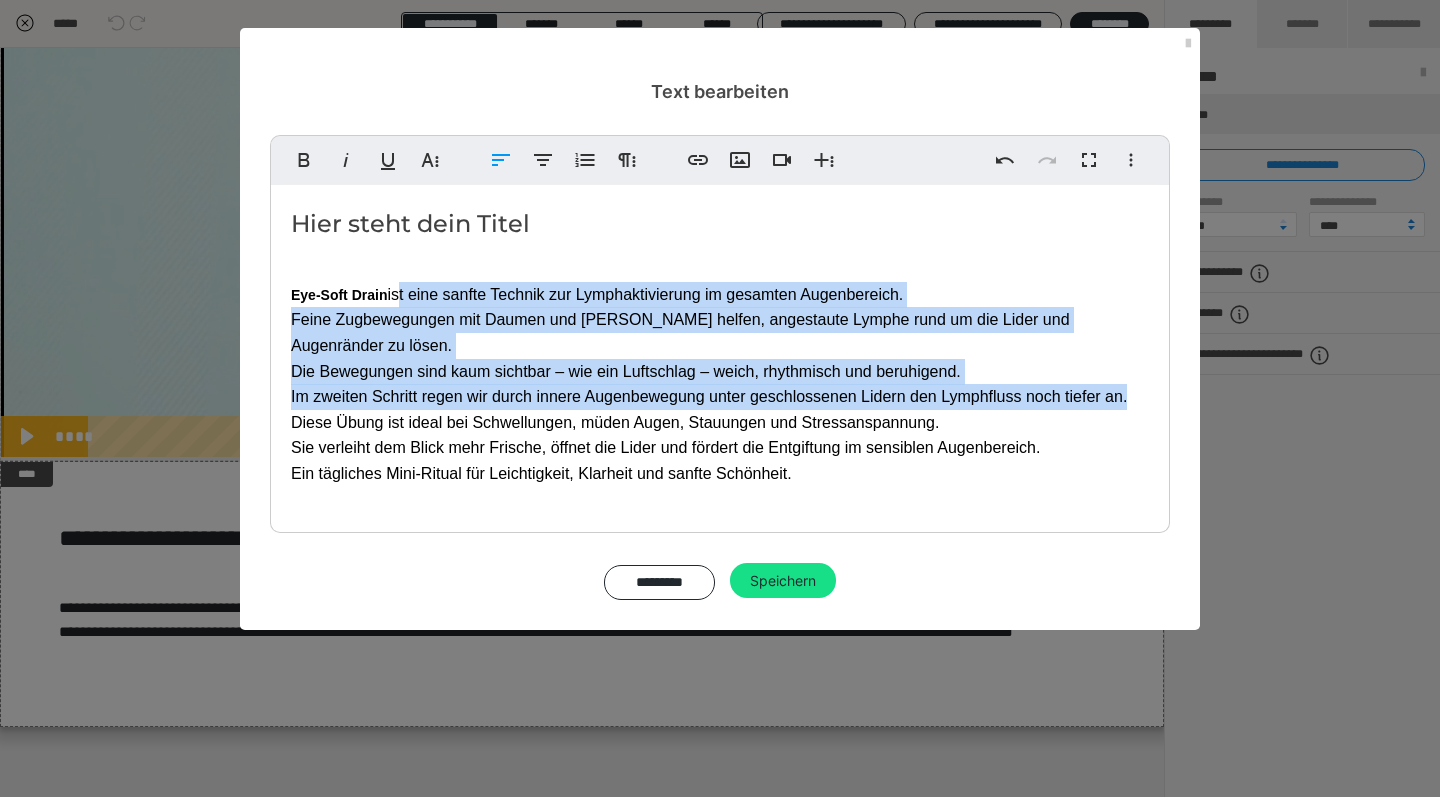 drag, startPoint x: 1132, startPoint y: 390, endPoint x: 394, endPoint y: 293, distance: 744.34735 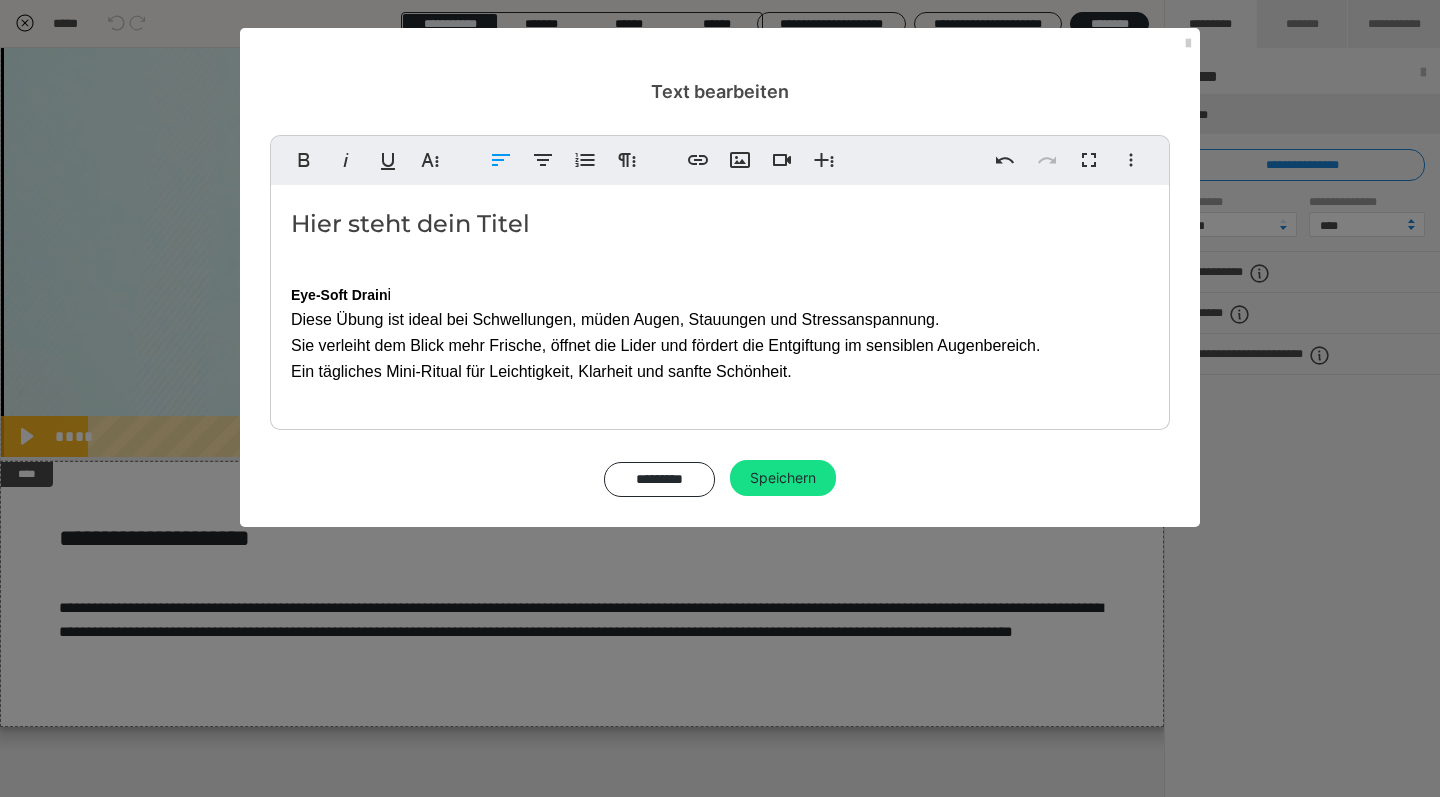 drag, startPoint x: 394, startPoint y: 292, endPoint x: 289, endPoint y: 295, distance: 105.04285 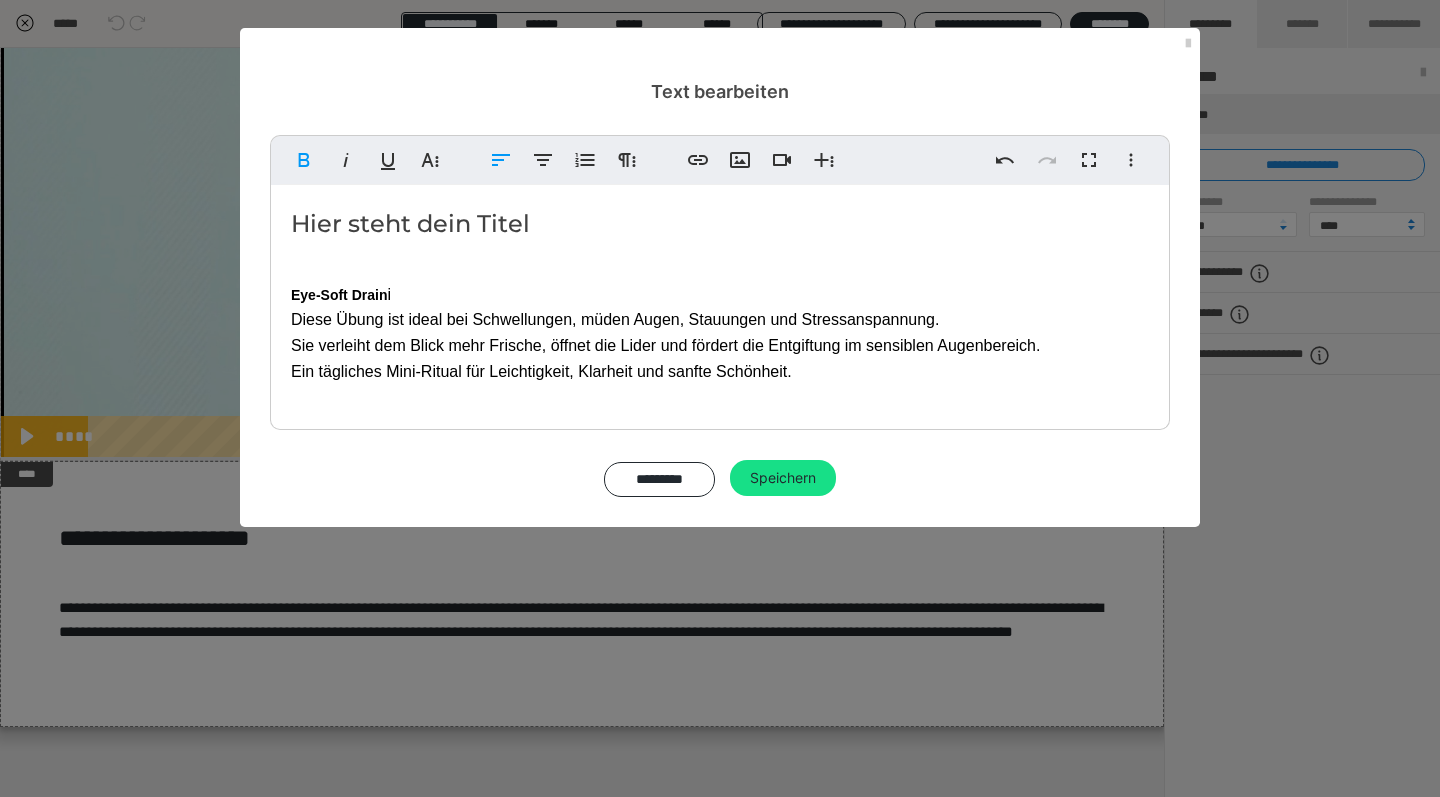 click on "Eye-Soft Drain  i Diese Übung ist ideal bei Schwellungen, müden Augen, Stauungen und Stressanspannung. Sie verleiht dem Blick mehr Frische, öffnet die Lider und fördert die Entgiftung im sensiblen Augenbereich. Ein tägliches Mini-Ritual für Leichtigkeit, Klarheit und sanfte Schönheit." at bounding box center (720, 333) 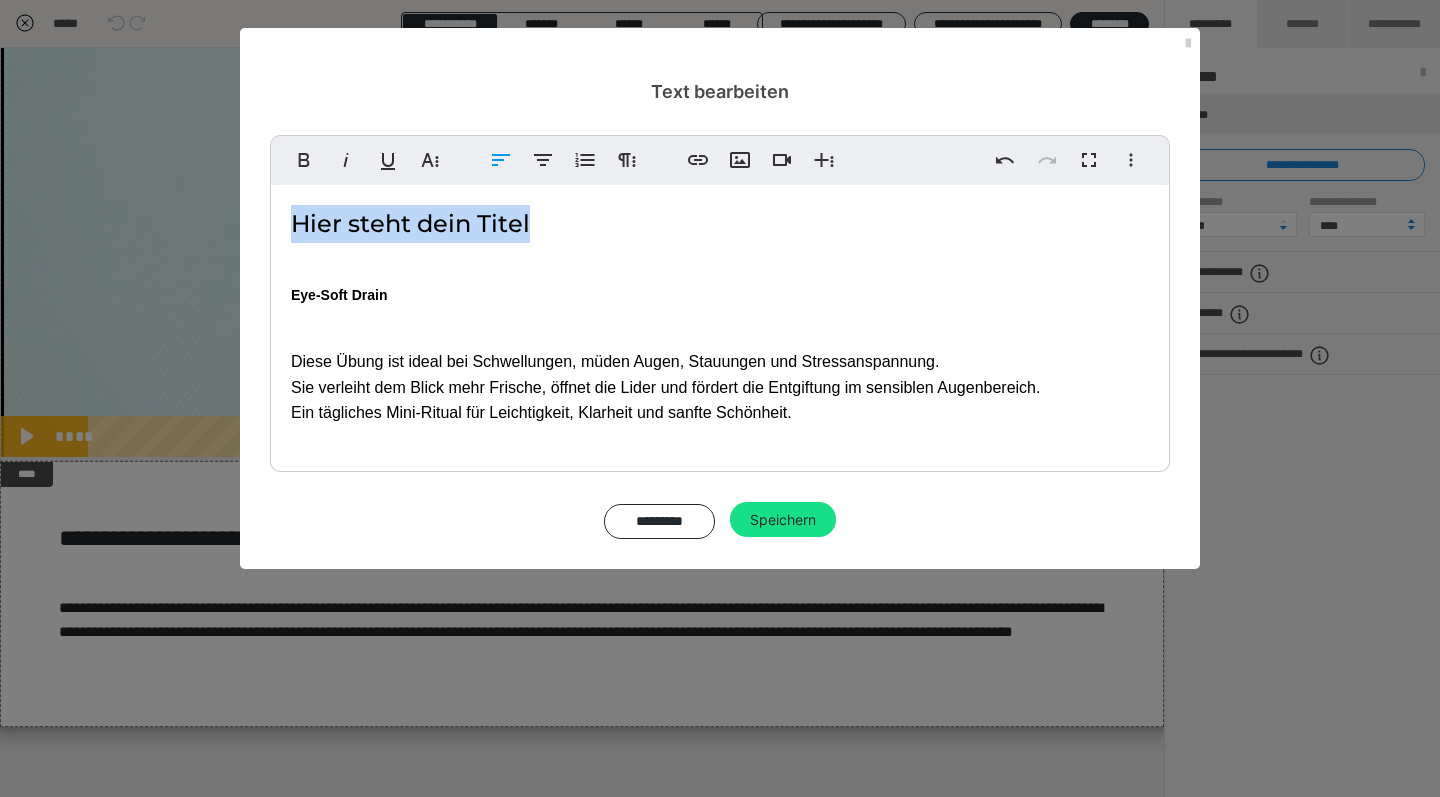 drag, startPoint x: 547, startPoint y: 225, endPoint x: 280, endPoint y: 212, distance: 267.31628 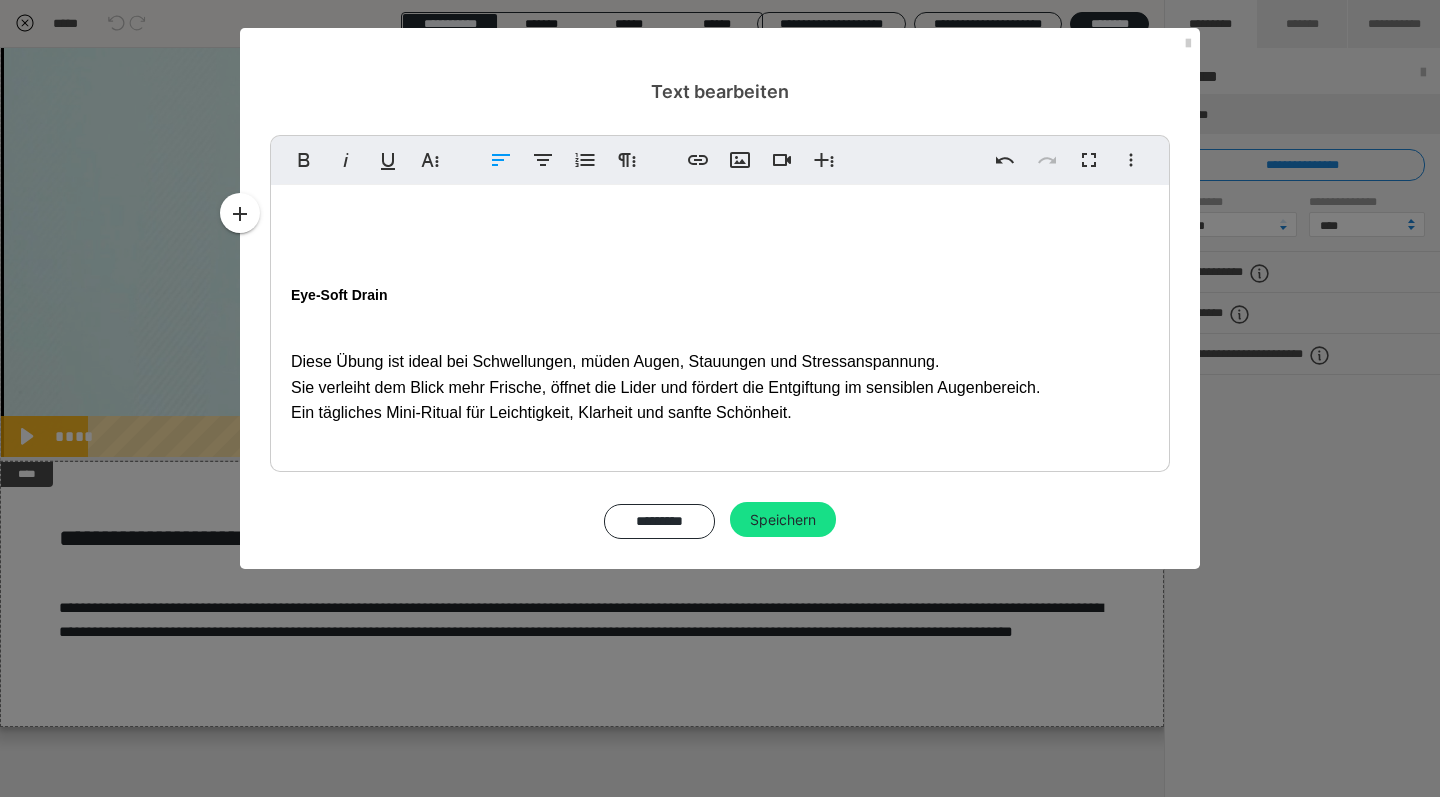 click on "Eye-Soft Drain ​ ​ Diese Übung ist ideal bei Schwellungen, müden Augen, Stauungen und Stressanspannung. Sie verleiht dem Blick mehr Frische, öffnet die Lider und fördert die Entgiftung im sensiblen Augenbereich. Ein tägliches Mini-Ritual für Leichtigkeit, Klarheit und sanfte Schönheit." at bounding box center [720, 323] 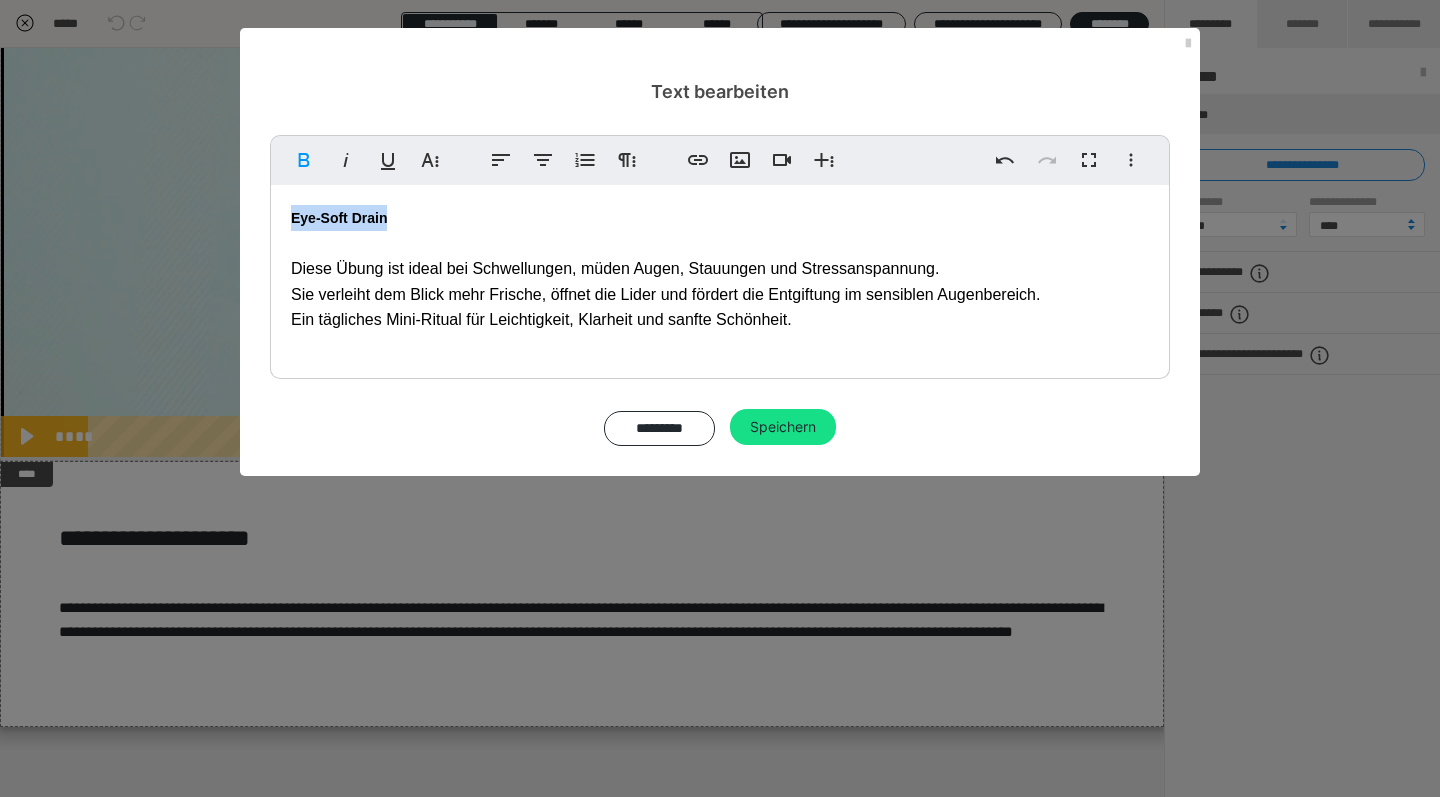 drag, startPoint x: 403, startPoint y: 221, endPoint x: 277, endPoint y: 204, distance: 127.141655 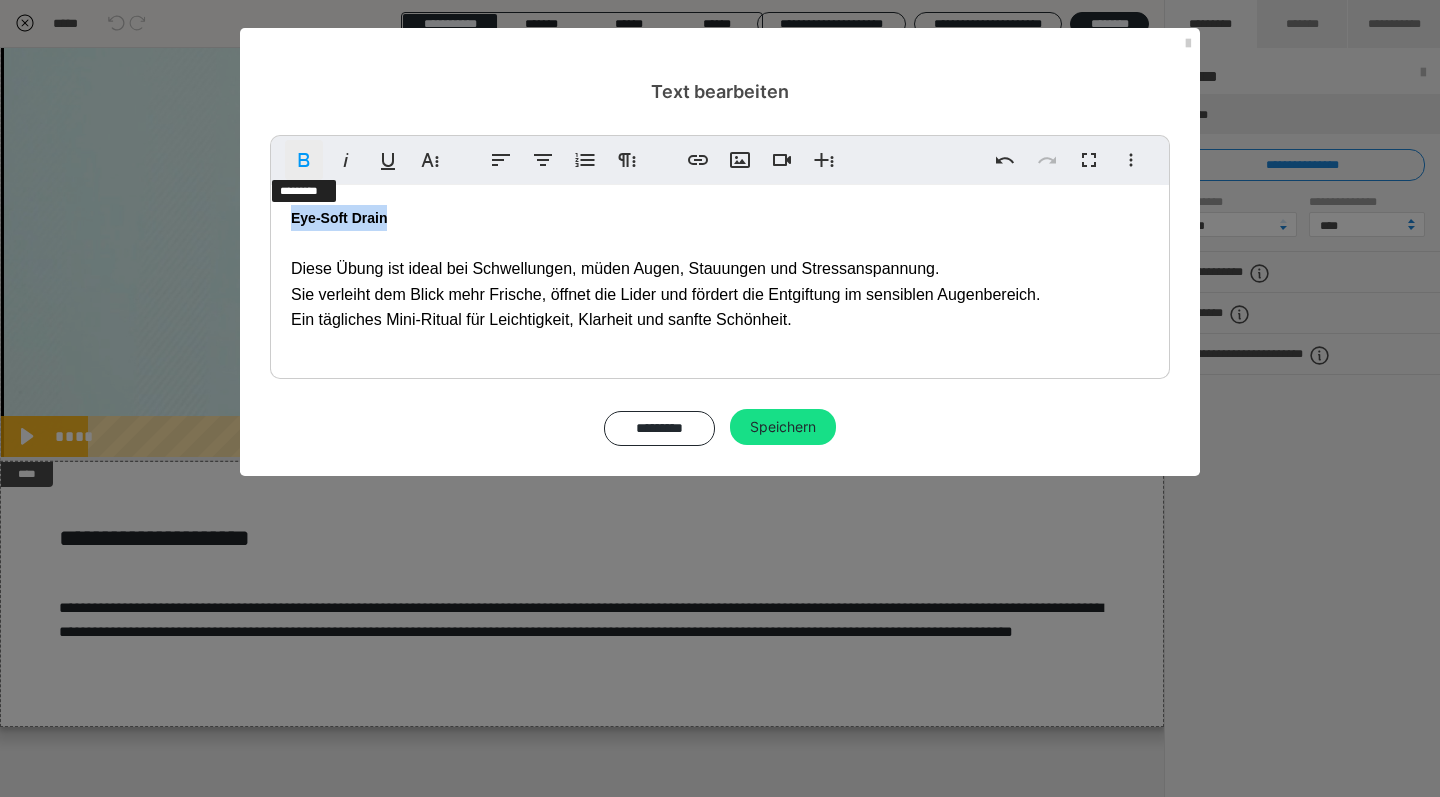 click 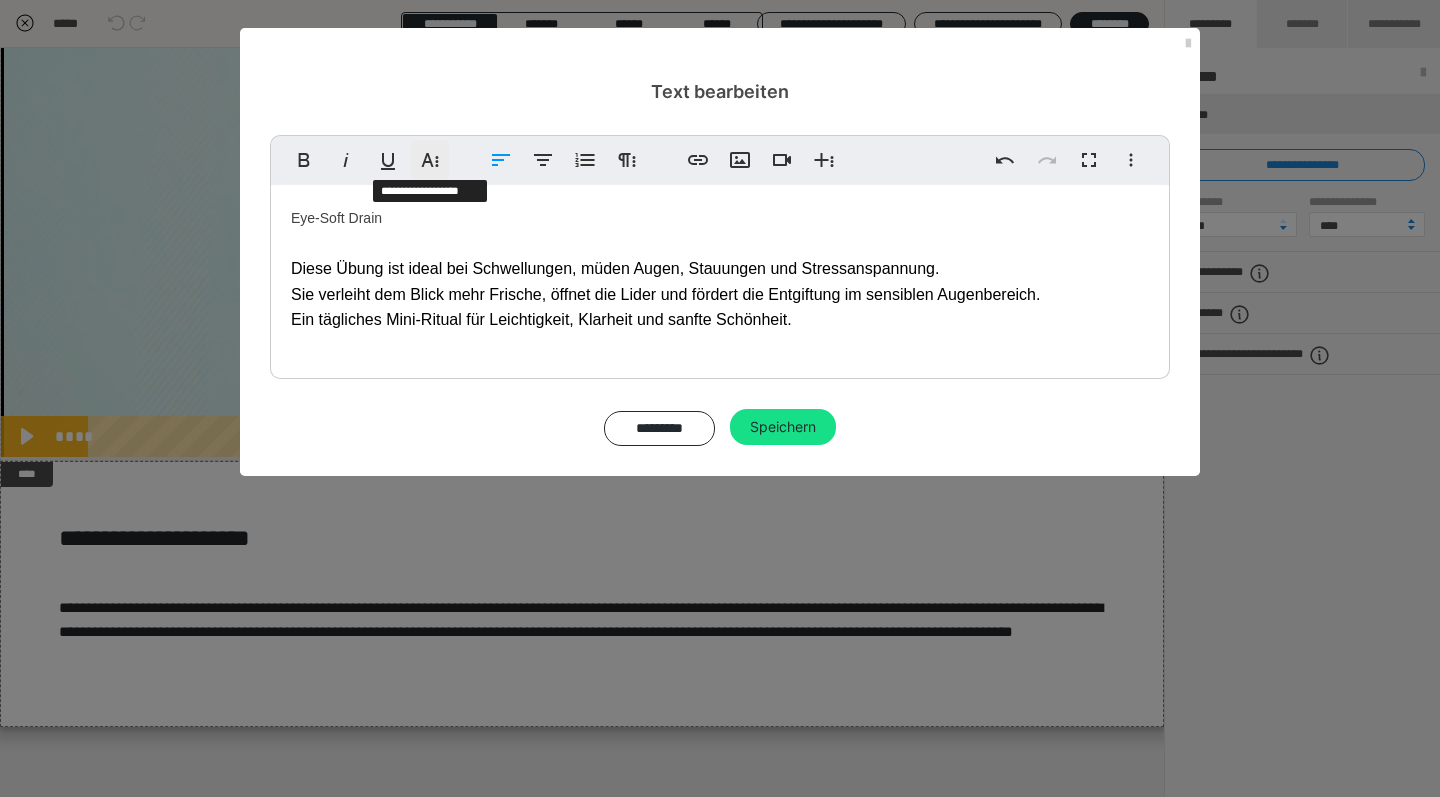 click 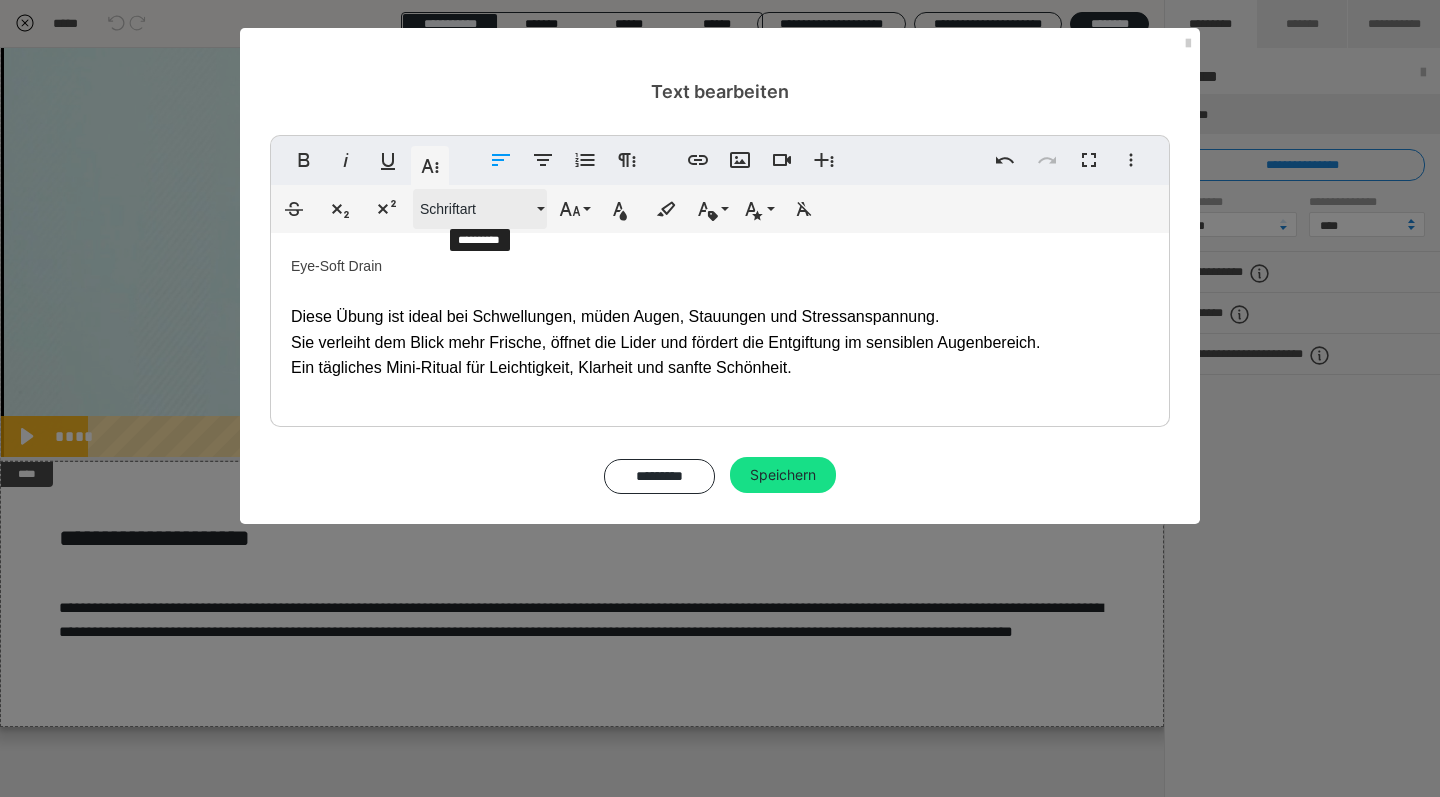 click on "Schriftart" at bounding box center (476, 209) 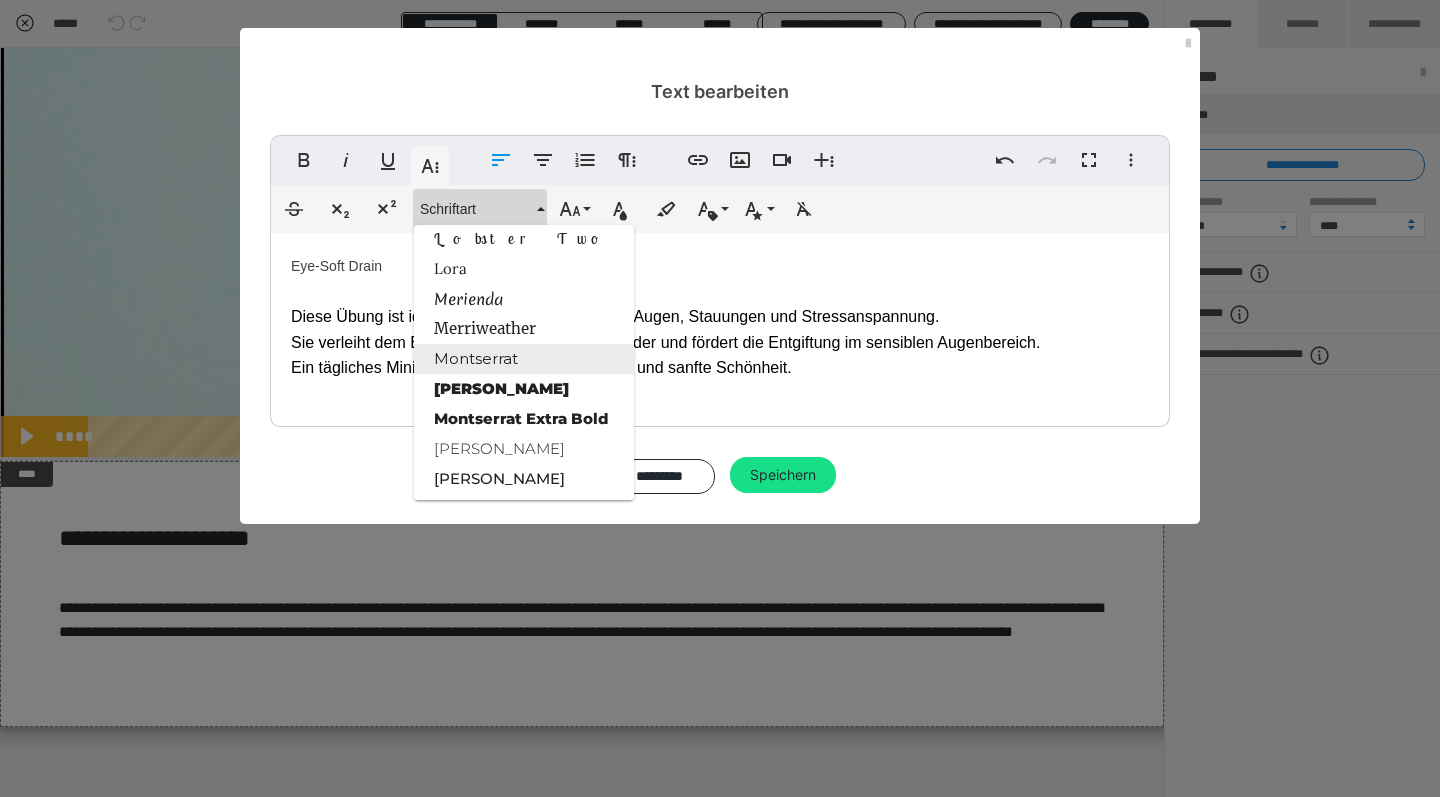 scroll, scrollTop: 1788, scrollLeft: 0, axis: vertical 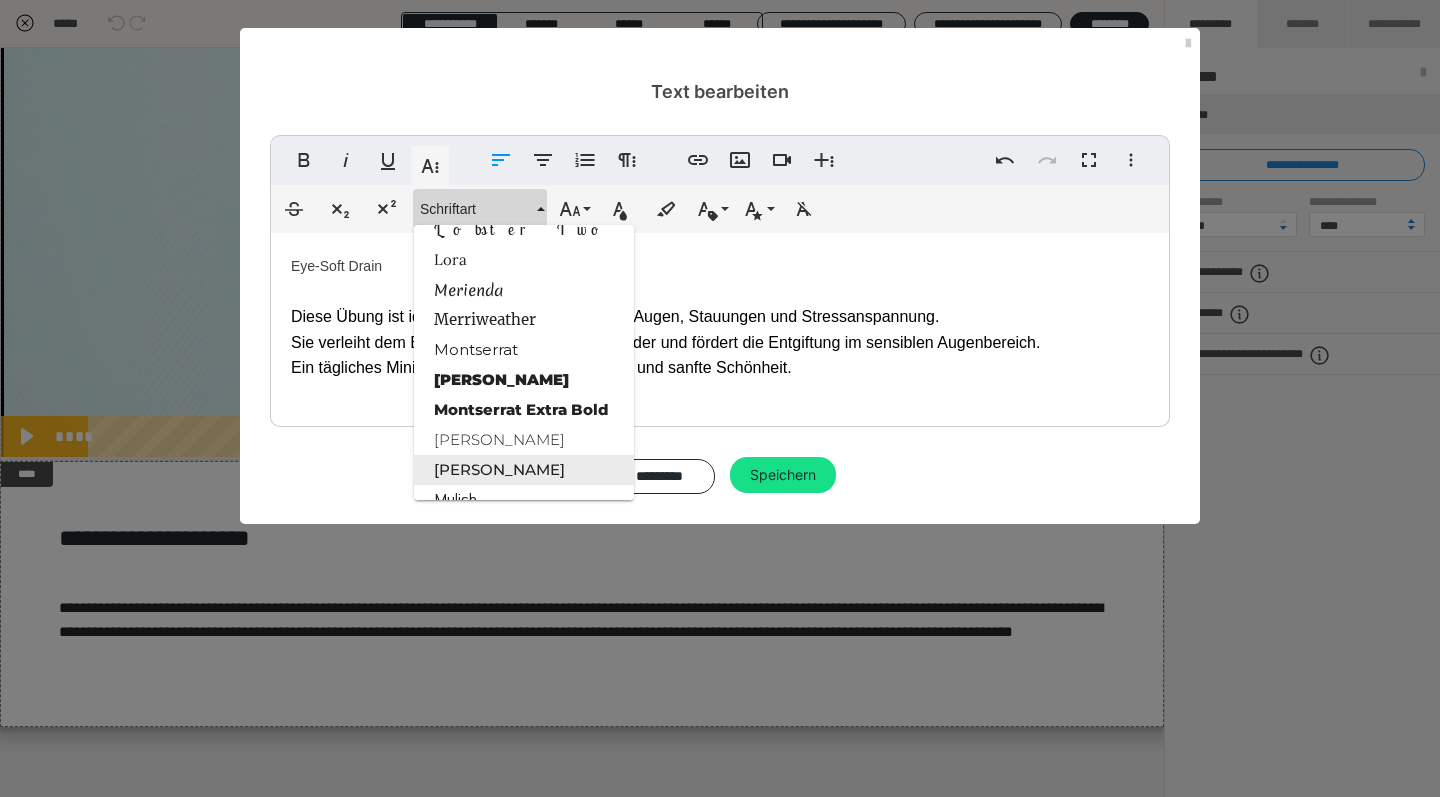 click on "[PERSON_NAME]" at bounding box center (524, 470) 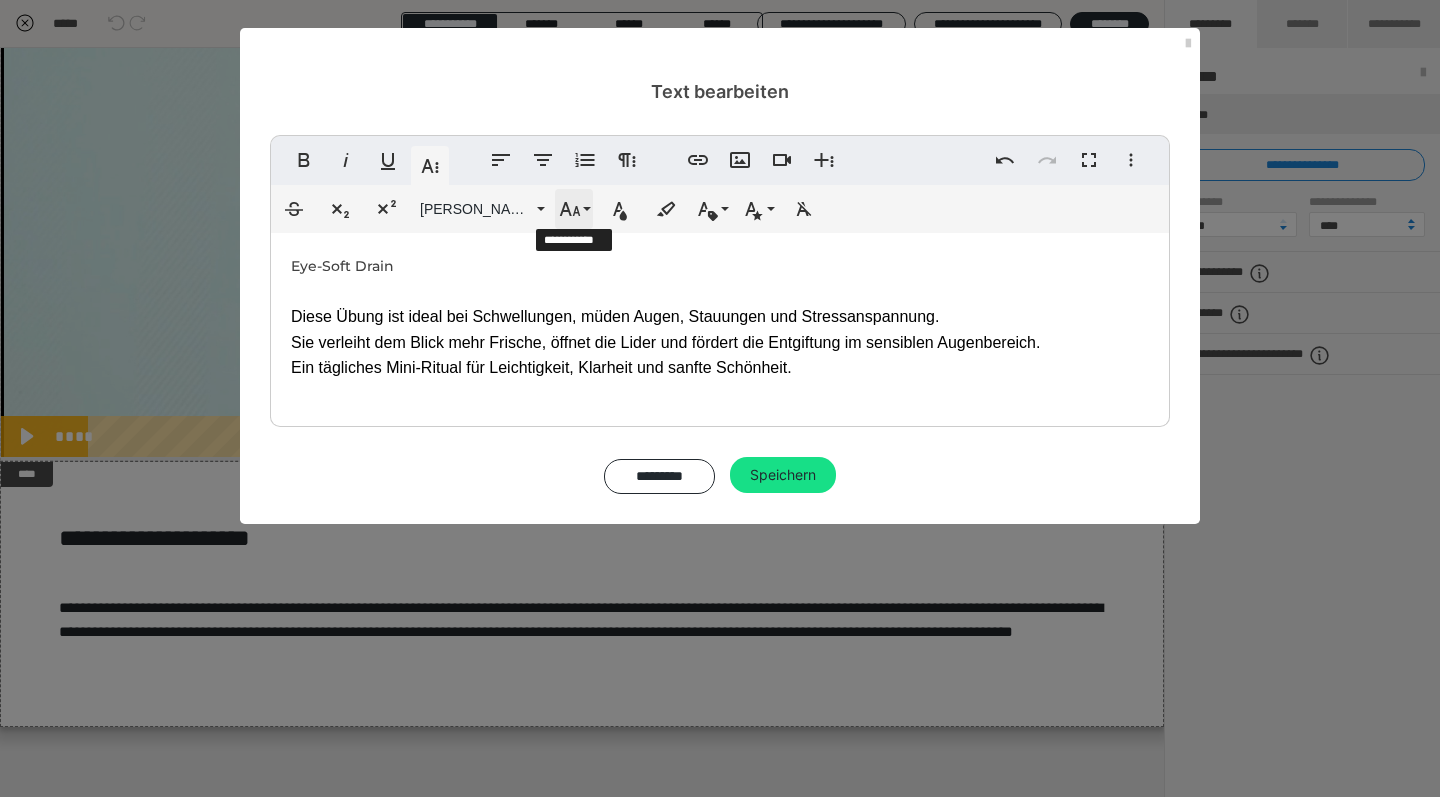 click on "Schriftgröße" at bounding box center (574, 209) 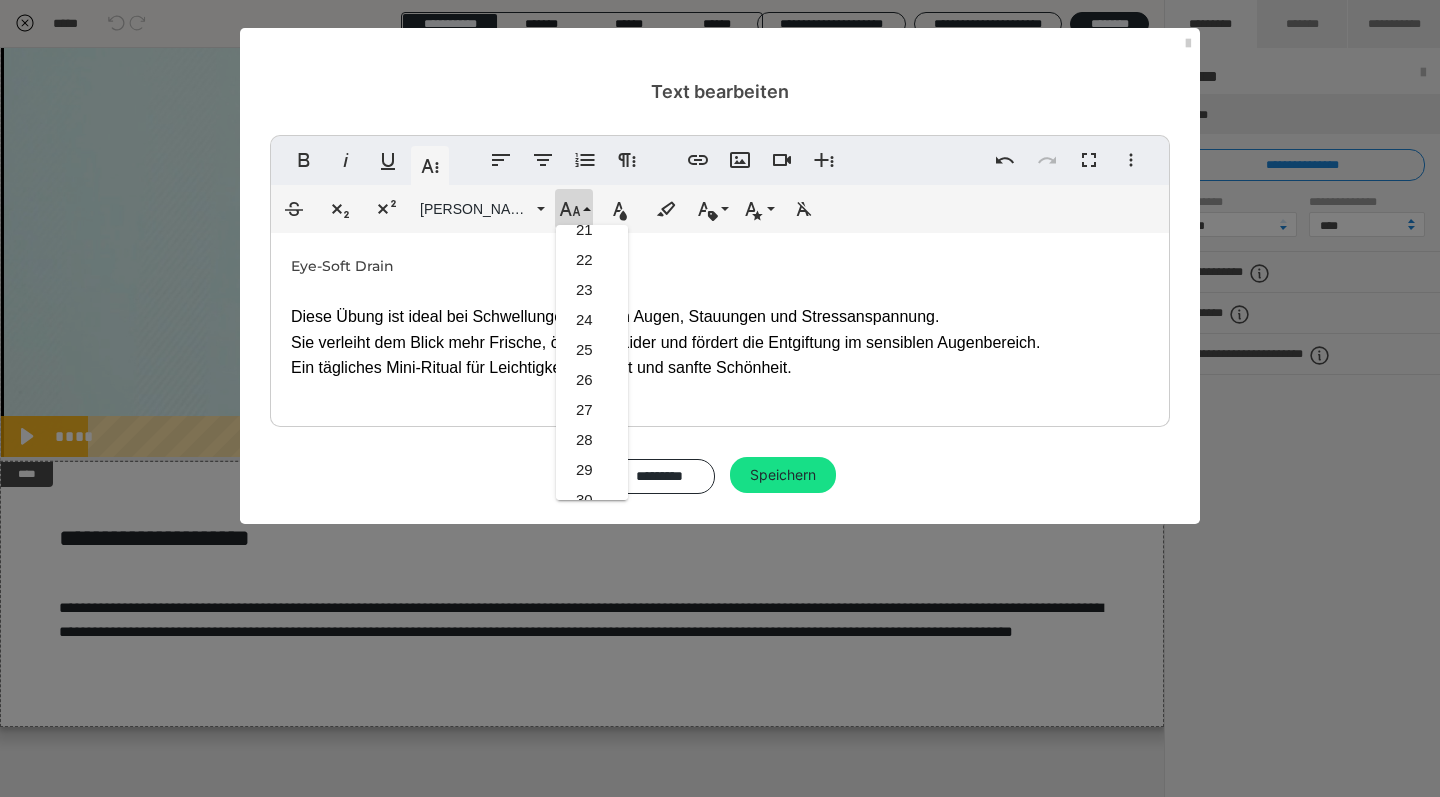 scroll, scrollTop: 621, scrollLeft: 0, axis: vertical 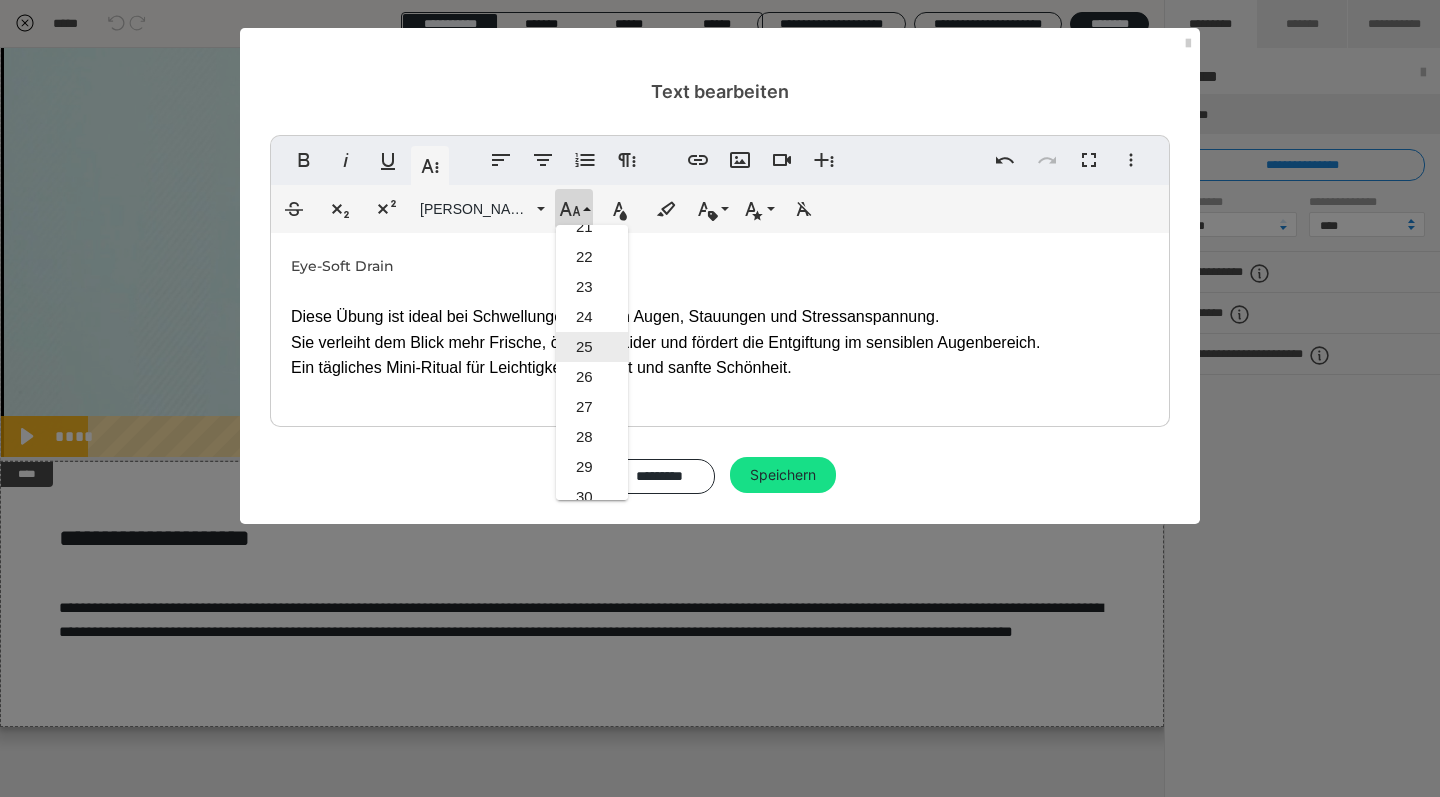 click on "25" at bounding box center [592, 347] 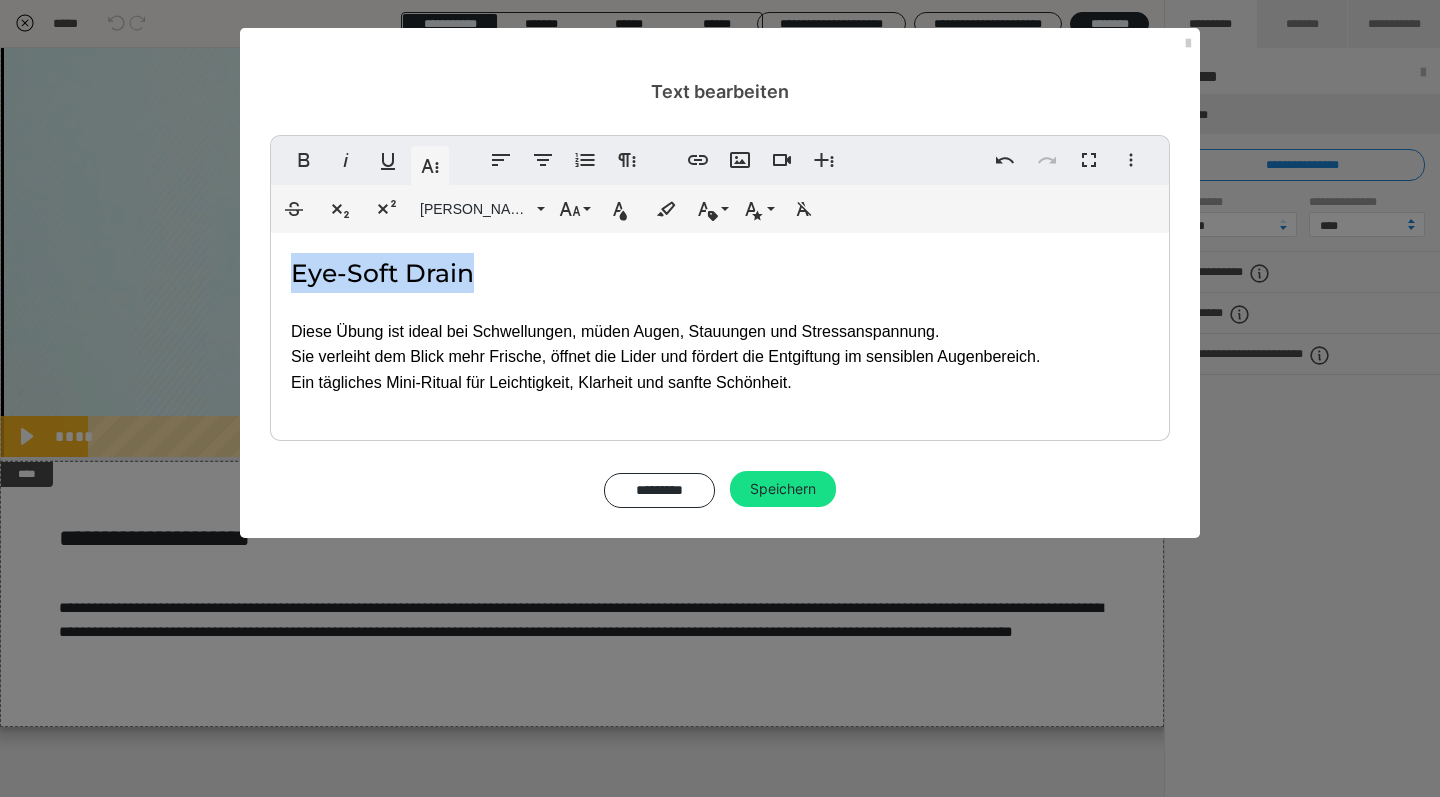 click on "​ Diese Übung ist ideal bei Schwellungen, müden Augen, Stauungen und Stressanspannung. Sie verleiht dem Blick mehr Frische, öffnet die Lider und fördert die Entgiftung im sensiblen Augenbereich. Ein tägliches Mini-Ritual für Leichtigkeit, Klarheit und sanfte Schönheit." at bounding box center [720, 344] 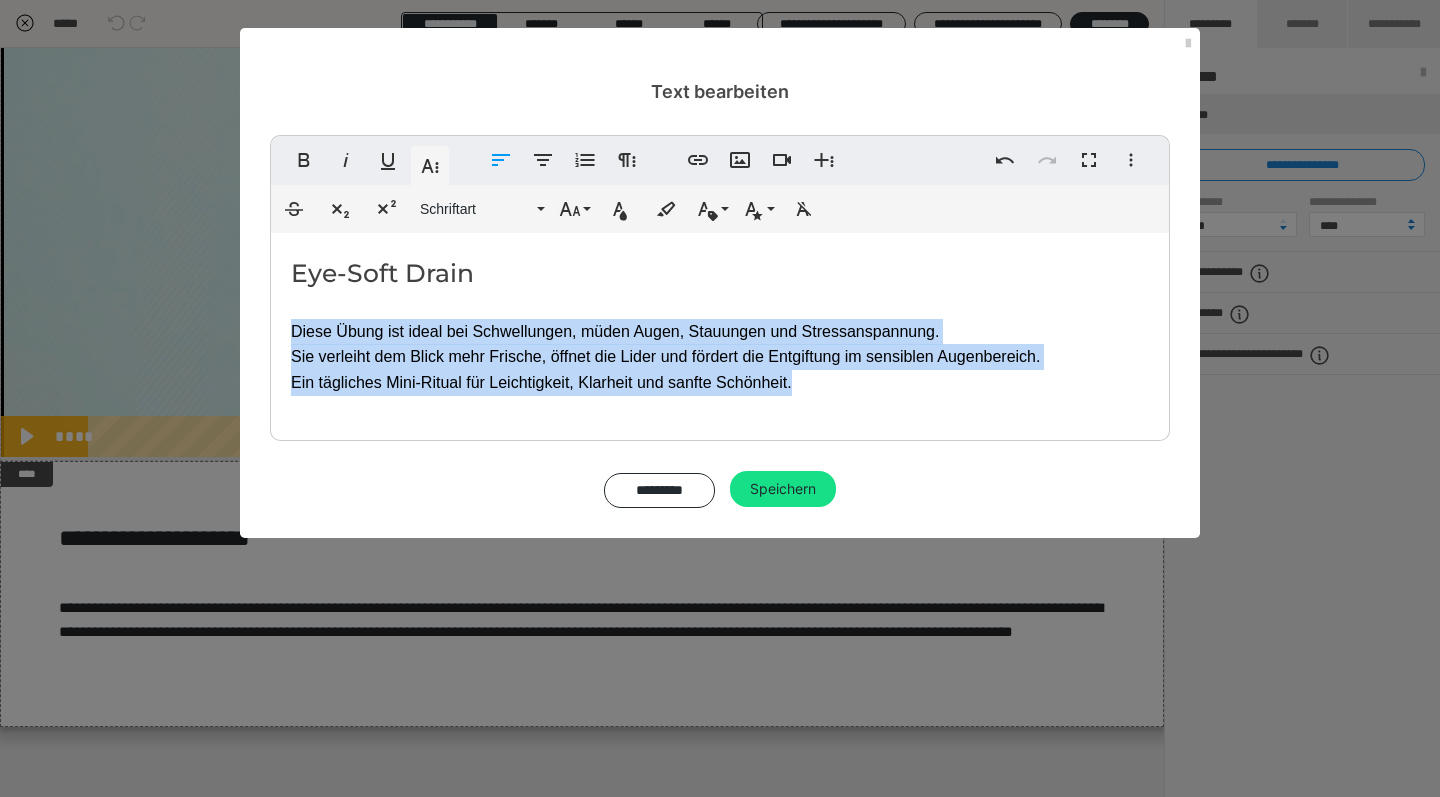 drag, startPoint x: 798, startPoint y: 385, endPoint x: 239, endPoint y: 329, distance: 561.79803 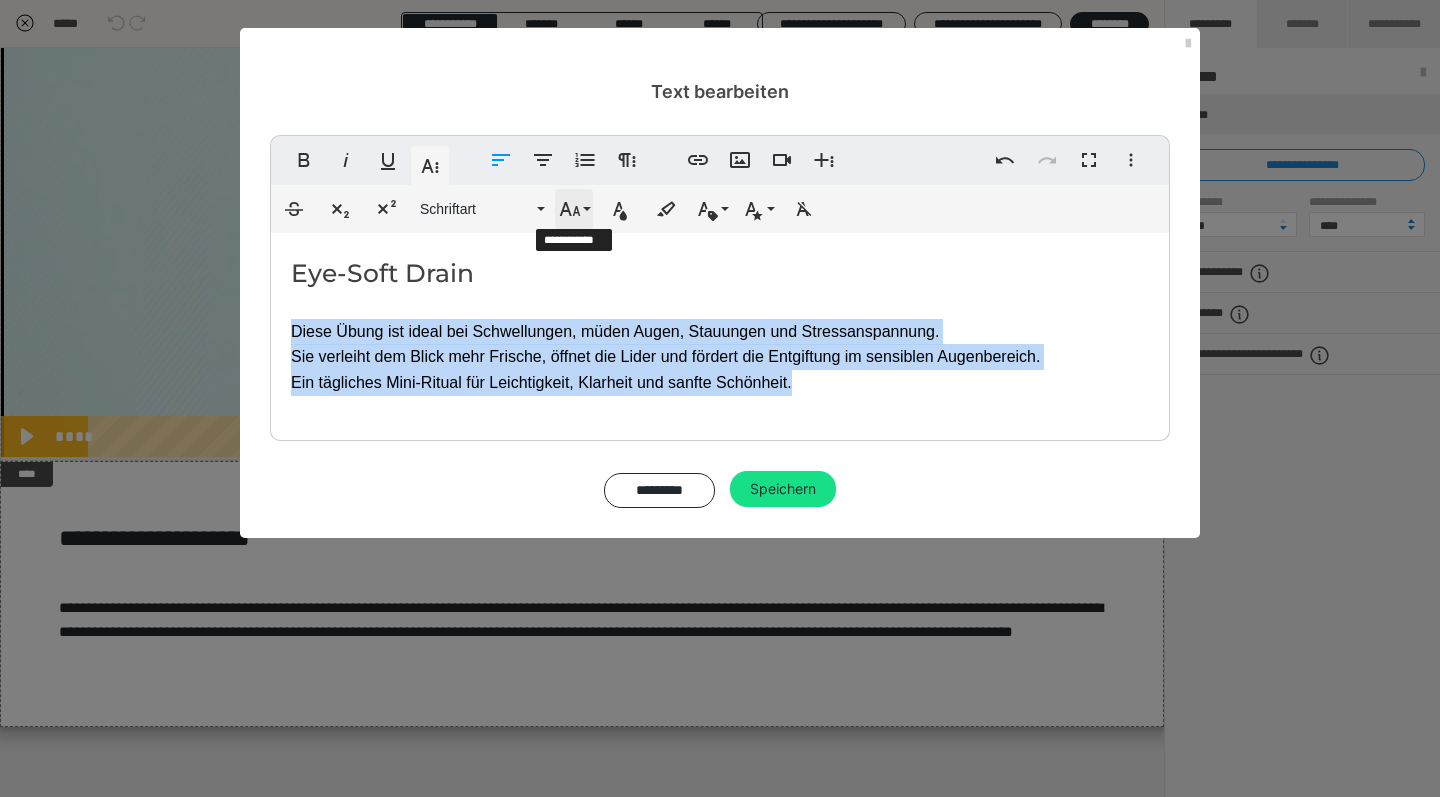 click on "Schriftgröße" at bounding box center [574, 209] 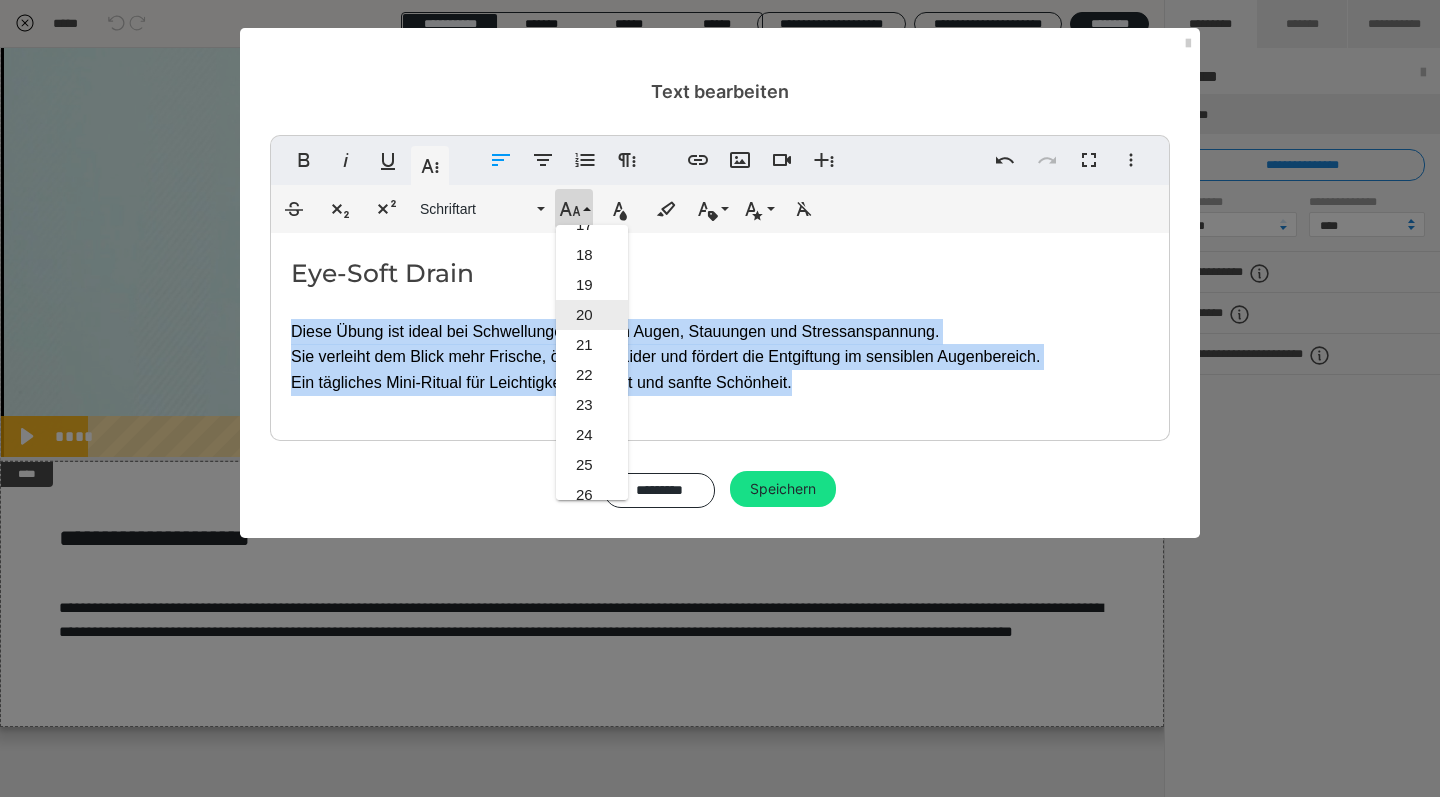 scroll, scrollTop: 520, scrollLeft: 0, axis: vertical 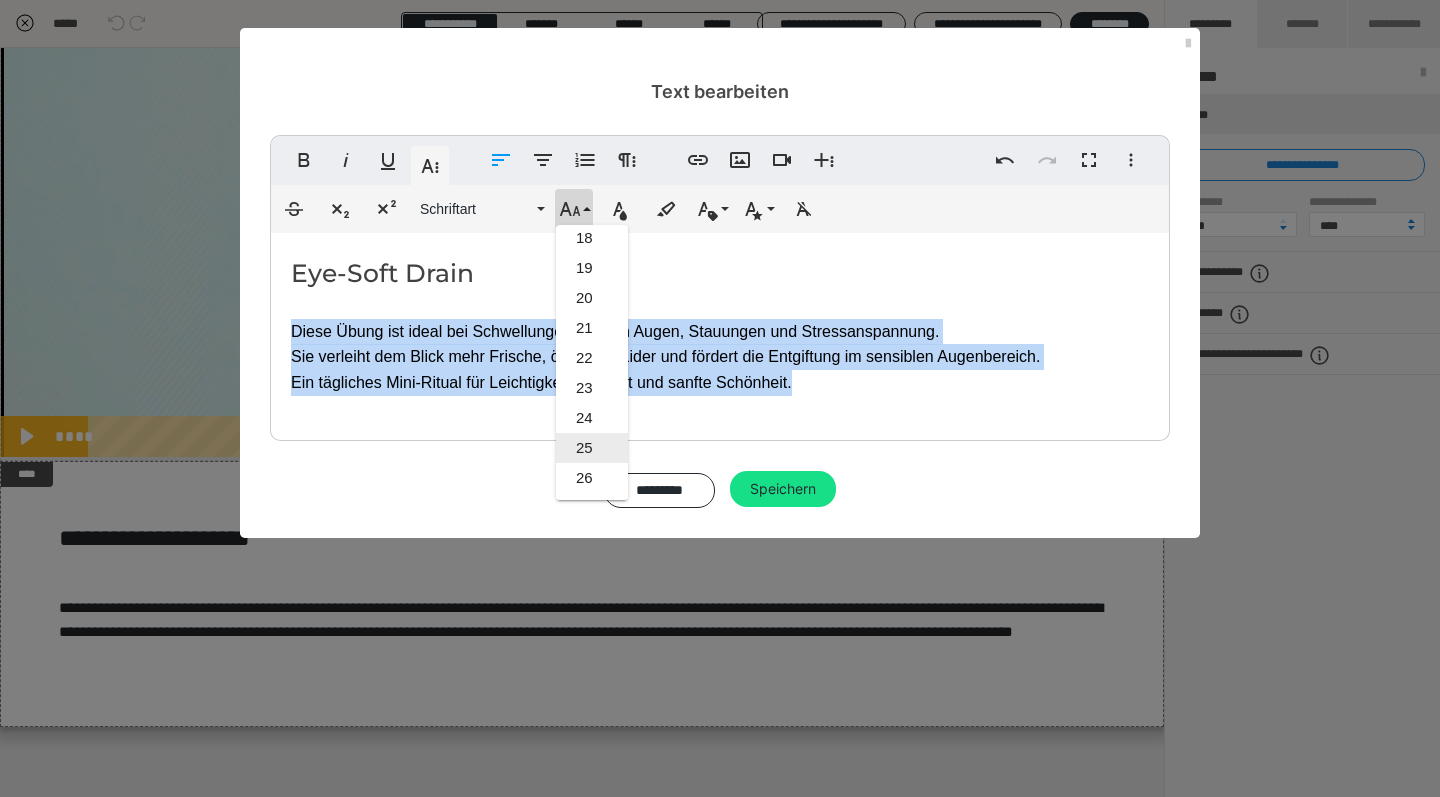 click on "25" at bounding box center [592, 448] 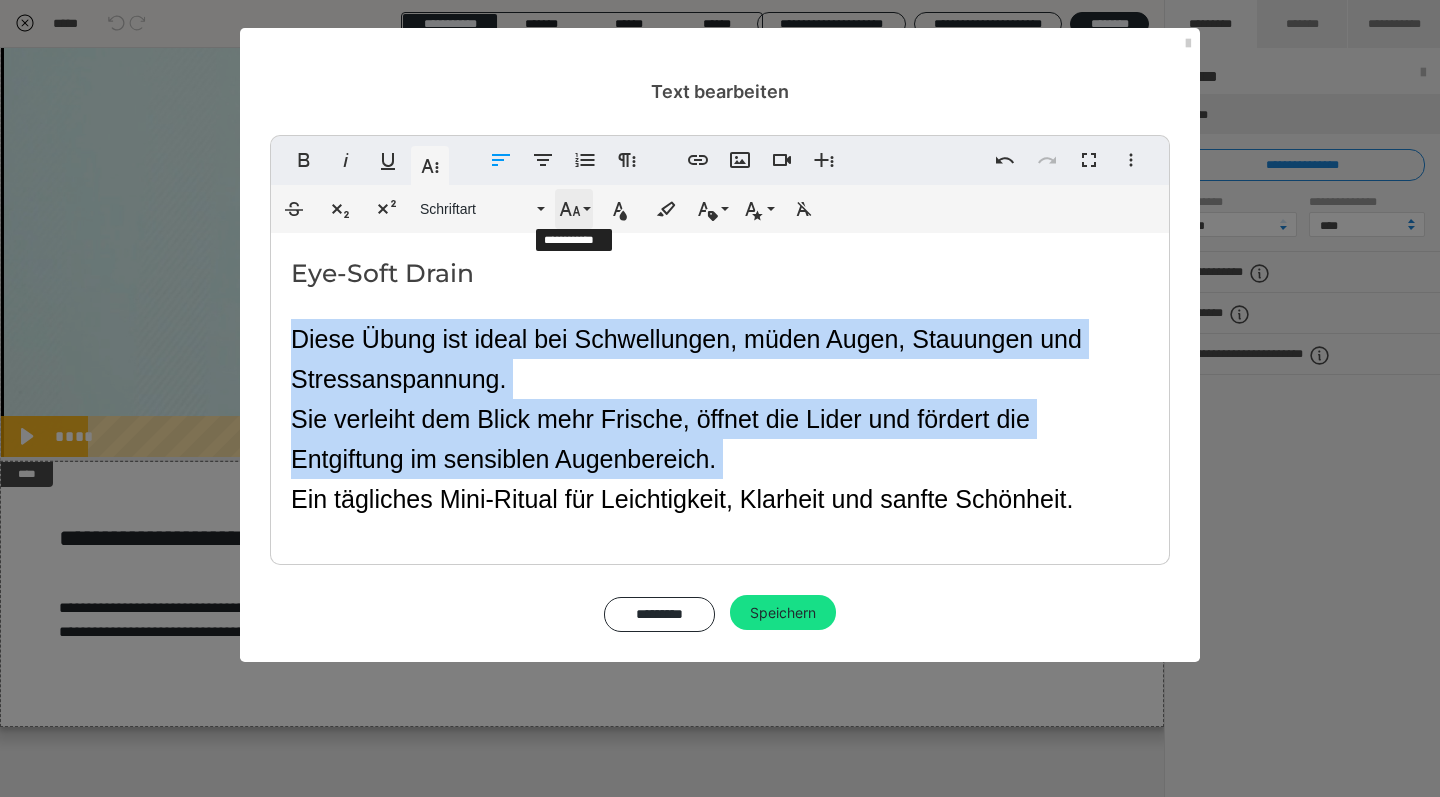 click on "Schriftgröße" at bounding box center (574, 209) 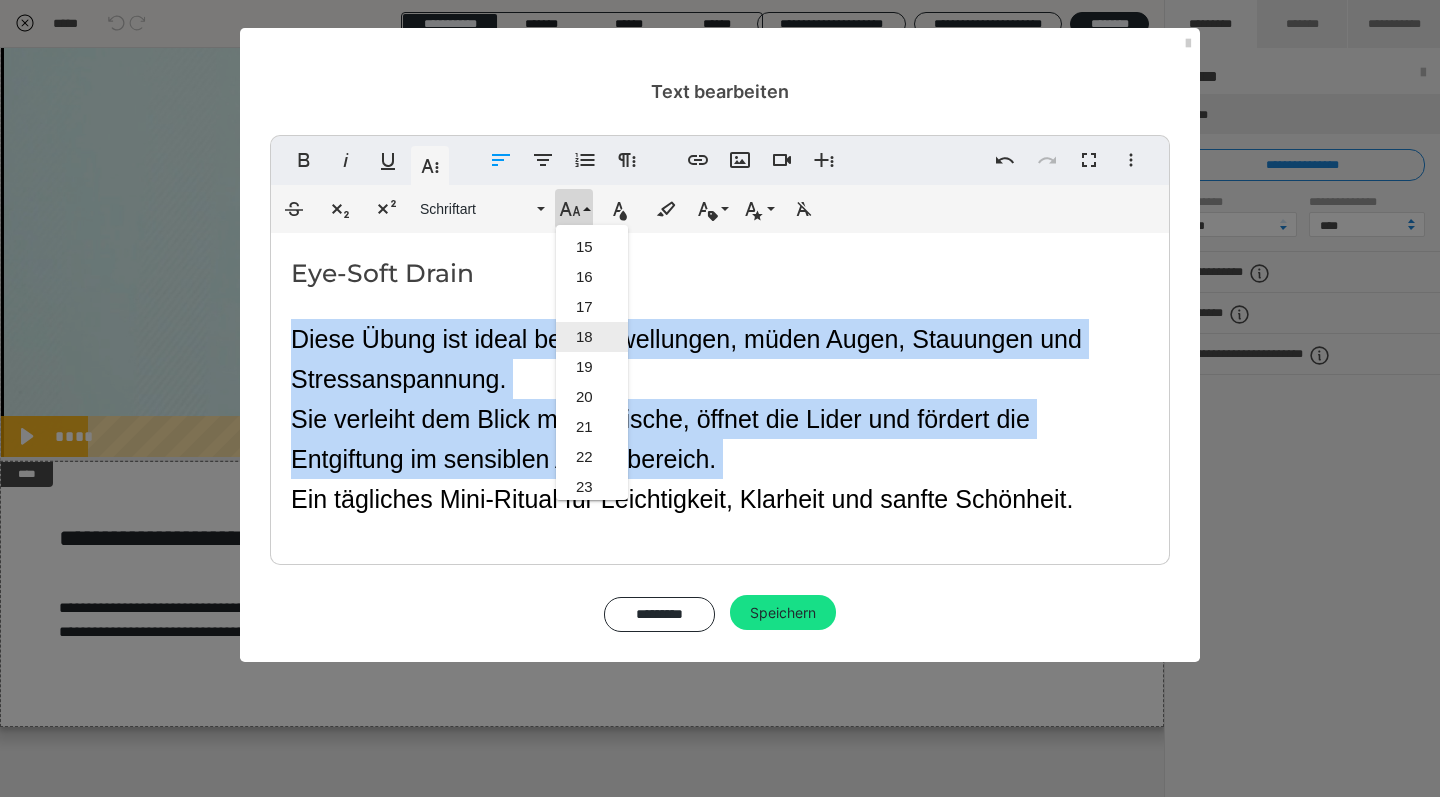 scroll, scrollTop: 407, scrollLeft: 0, axis: vertical 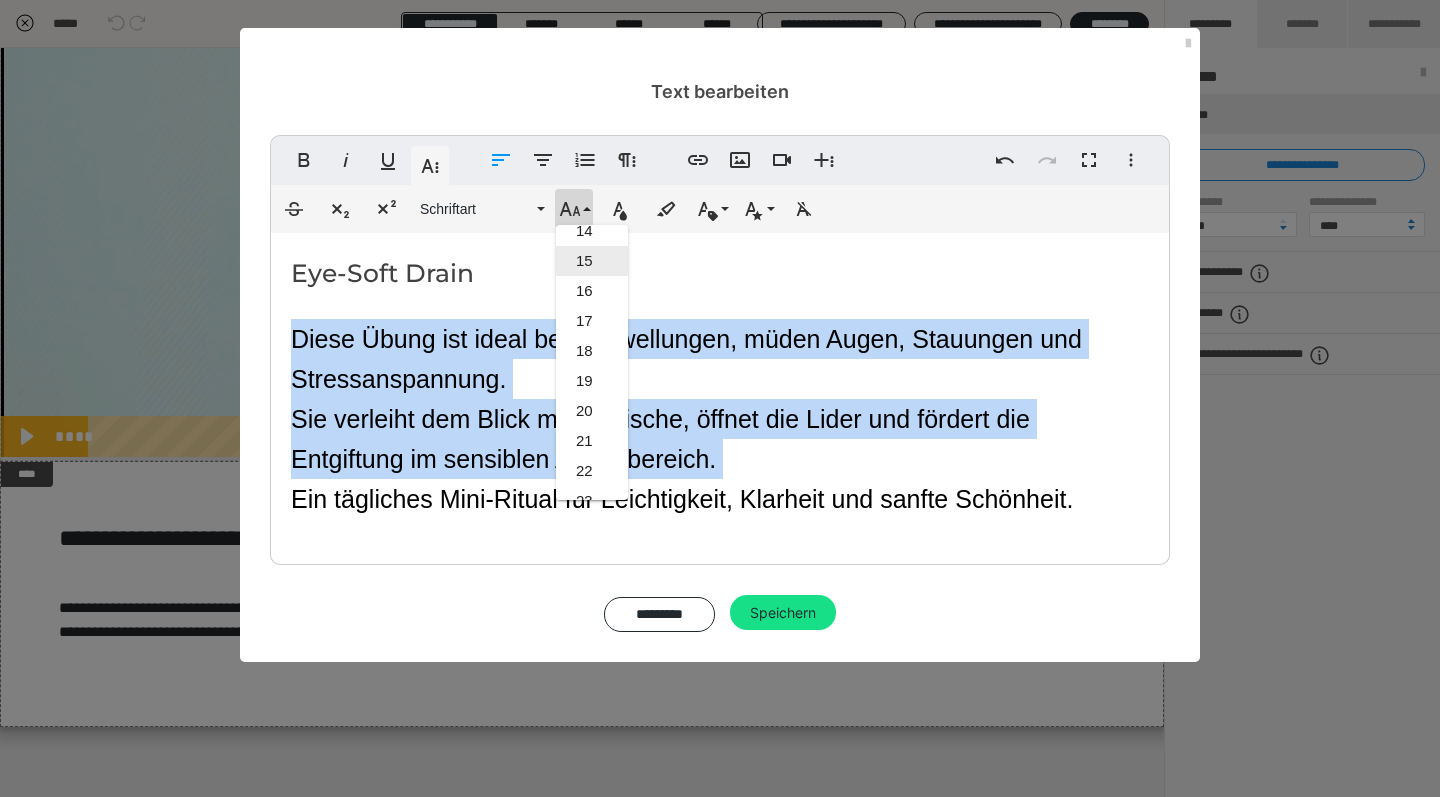 click on "15" at bounding box center (592, 261) 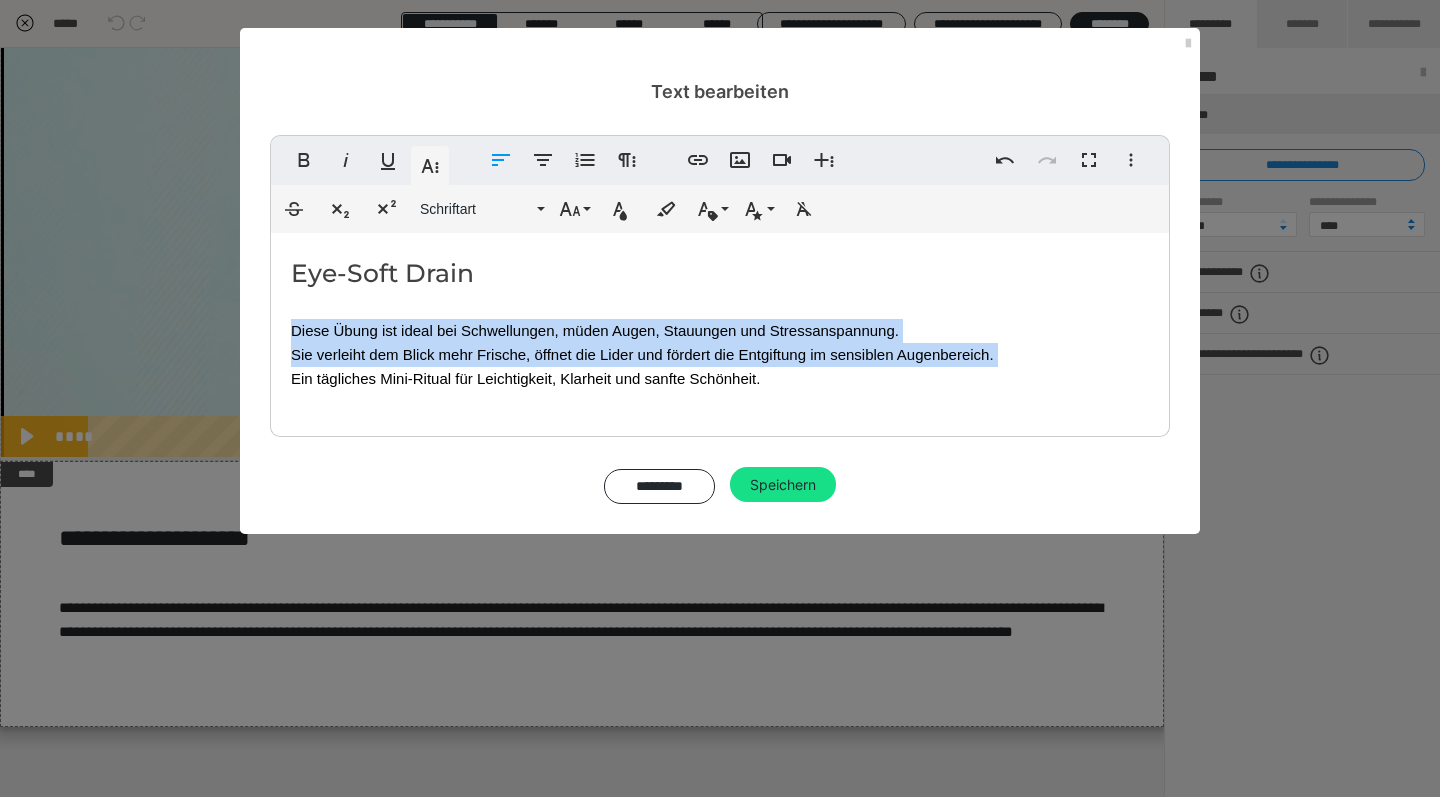 click on "​ Diese Übung ist ideal bei Schwellungen, müden Augen, Stauungen und Stressanspannung. Sie verleiht dem Blick mehr Frische, öffnet die Lider und fördert die Entgiftung im sensiblen Augenbereich. Ein tägliches Mini-Ritual für Leichtigkeit, Klarheit und sanfte Schönheit." at bounding box center (720, 342) 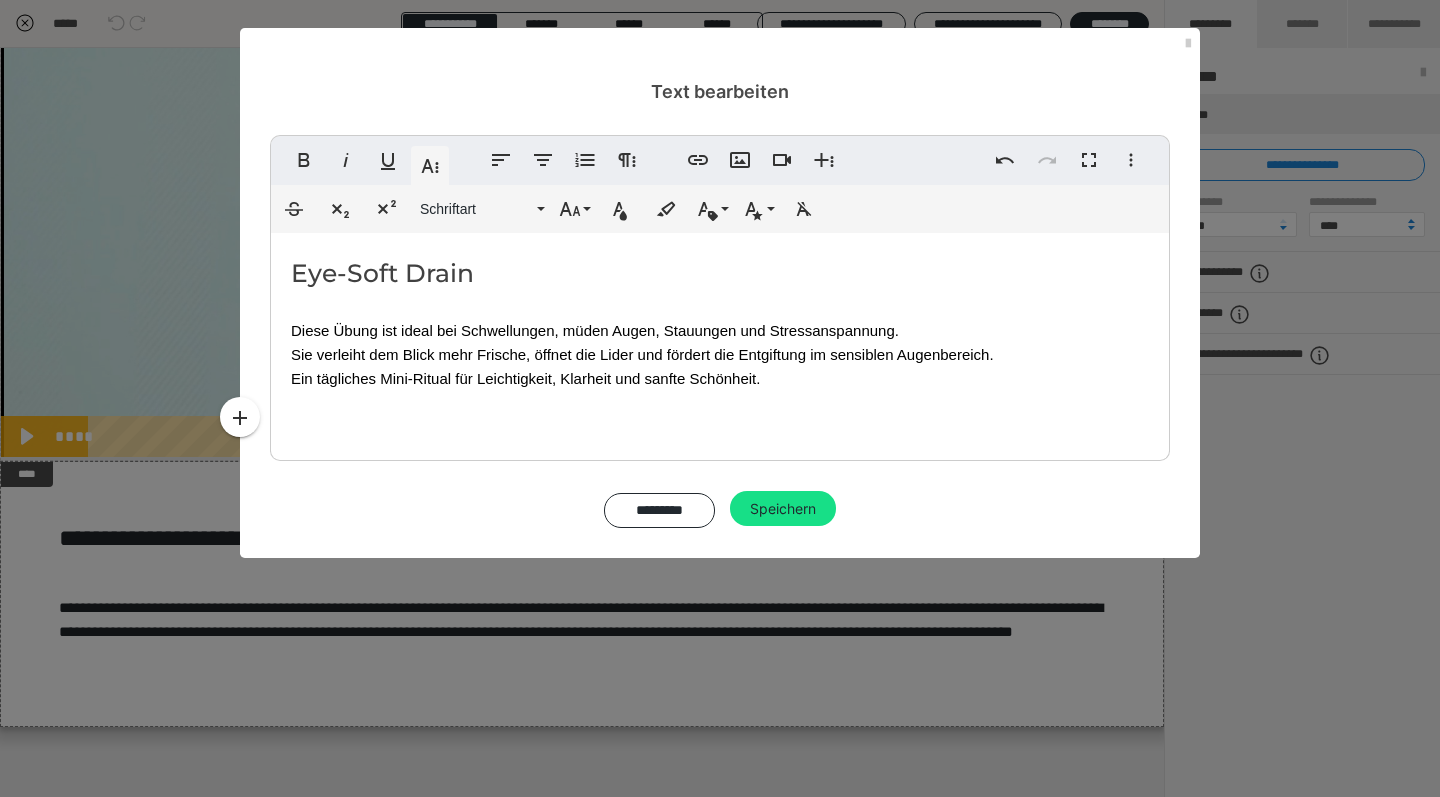 type 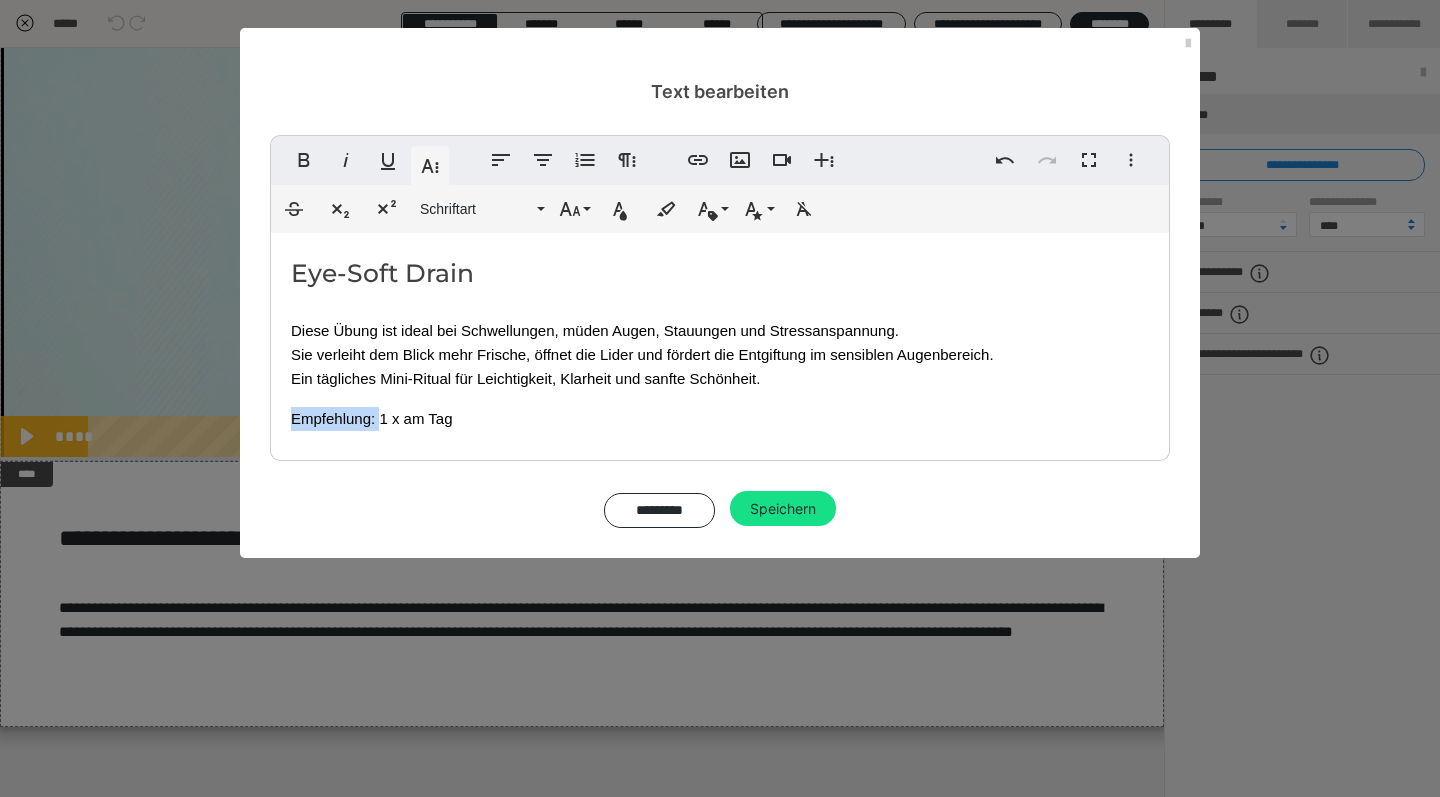 drag, startPoint x: 379, startPoint y: 415, endPoint x: 289, endPoint y: 410, distance: 90.13878 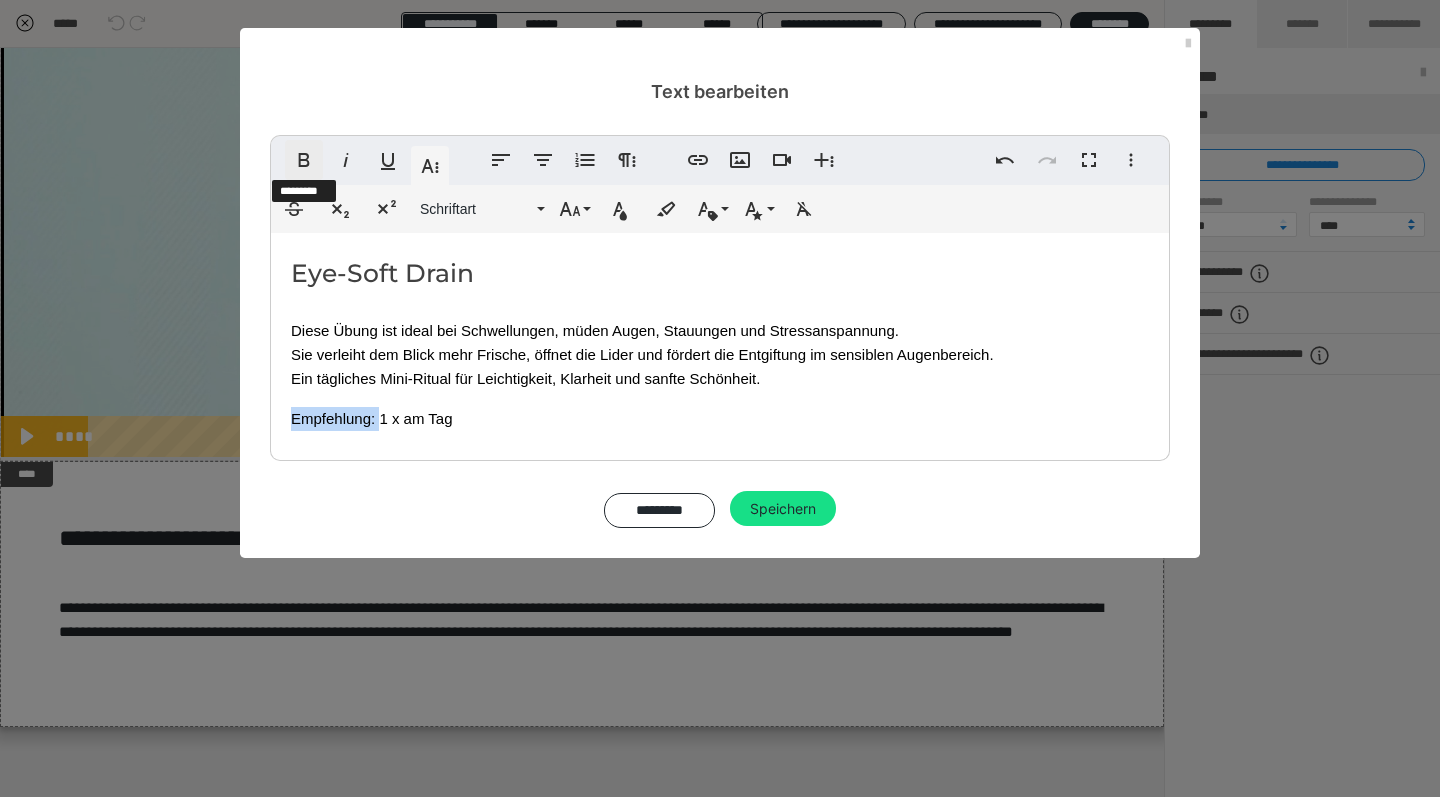 click 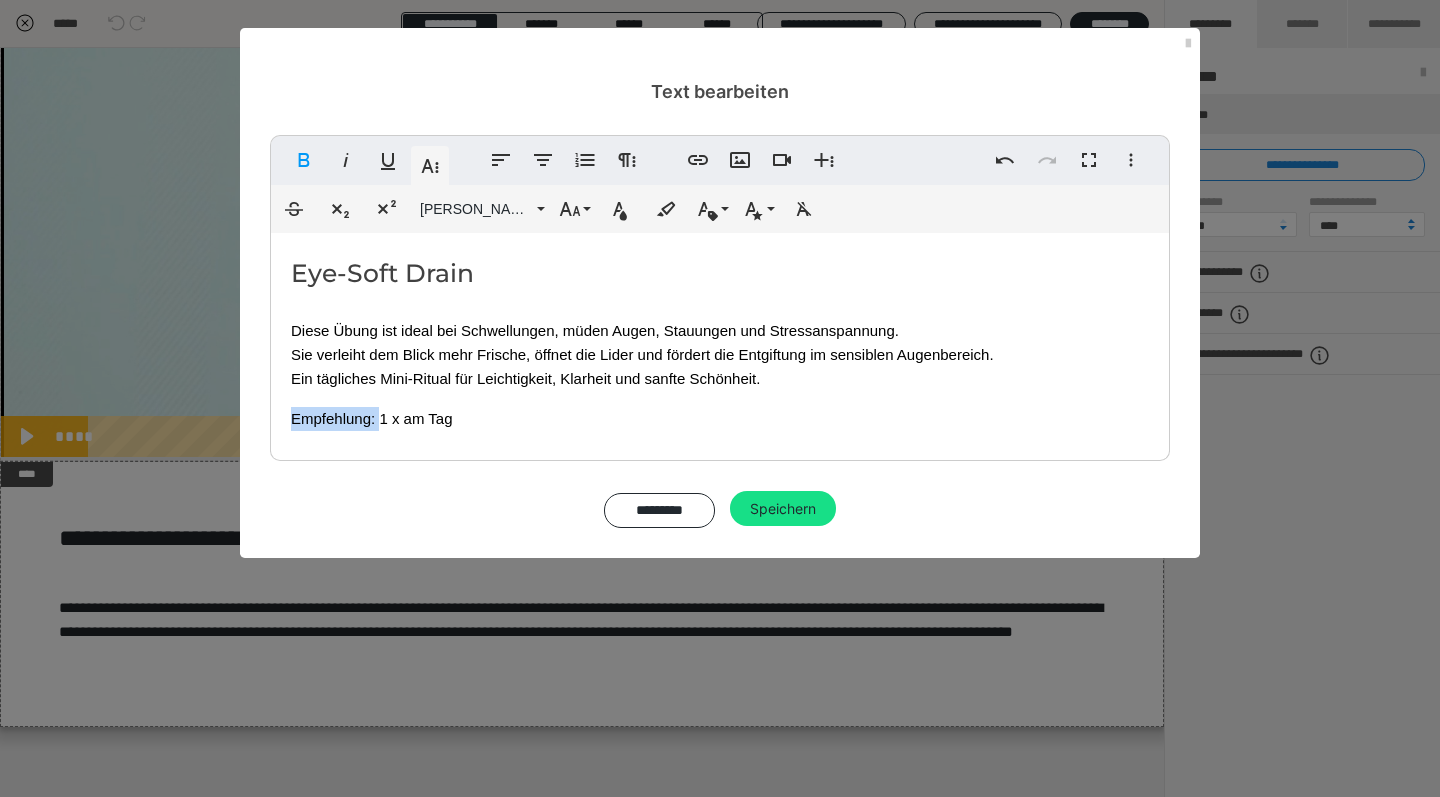 drag, startPoint x: 378, startPoint y: 419, endPoint x: 280, endPoint y: 404, distance: 99.14131 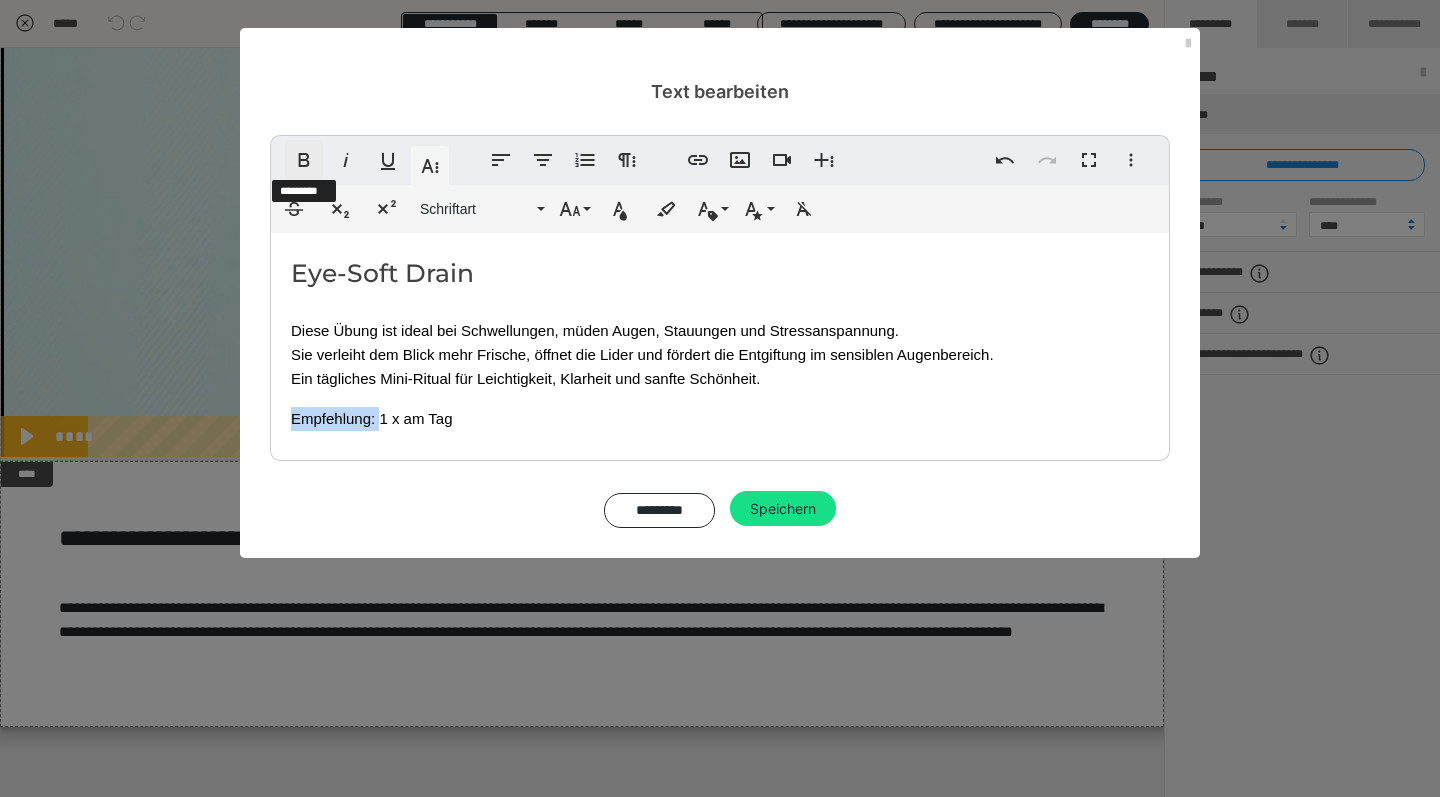 click 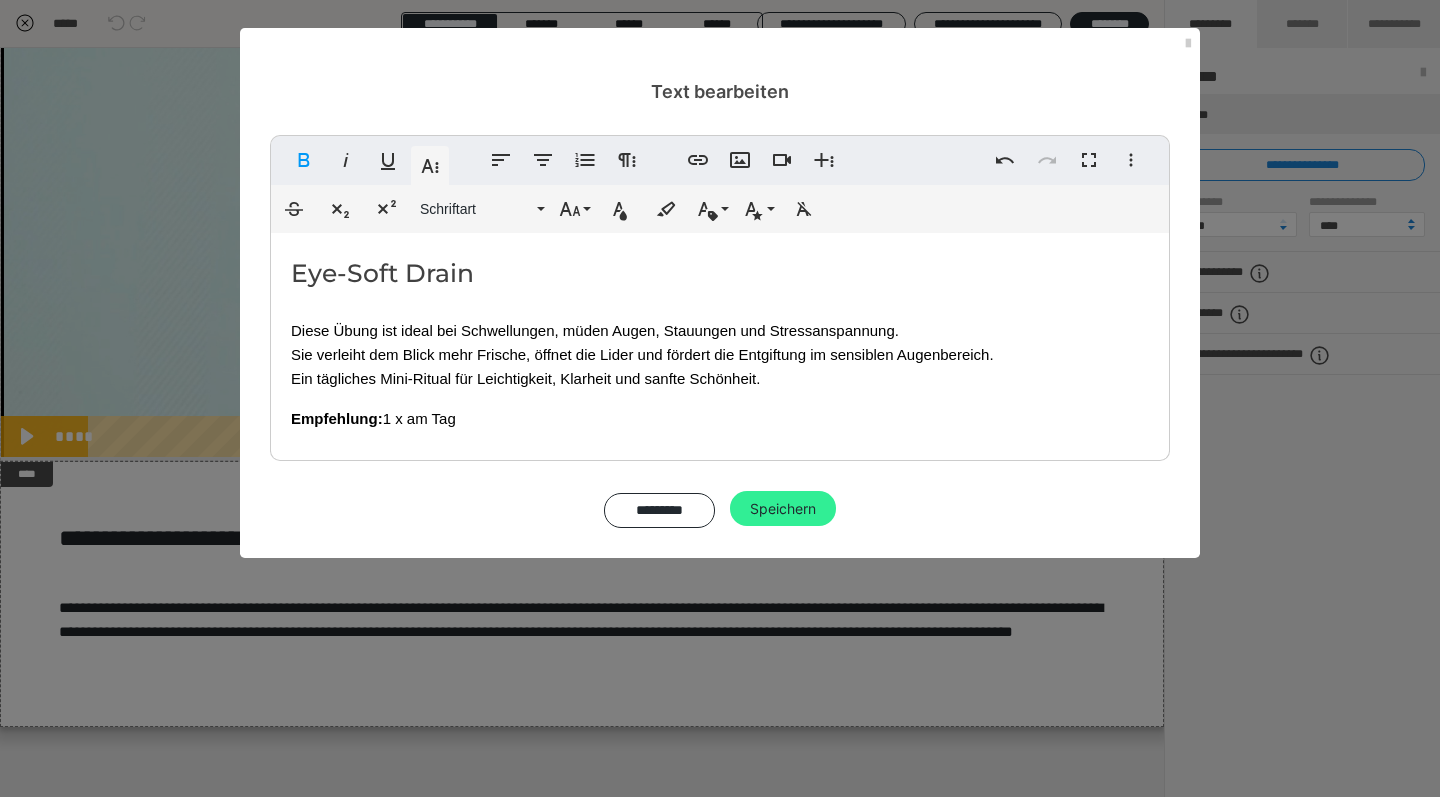 click on "Speichern" at bounding box center (783, 509) 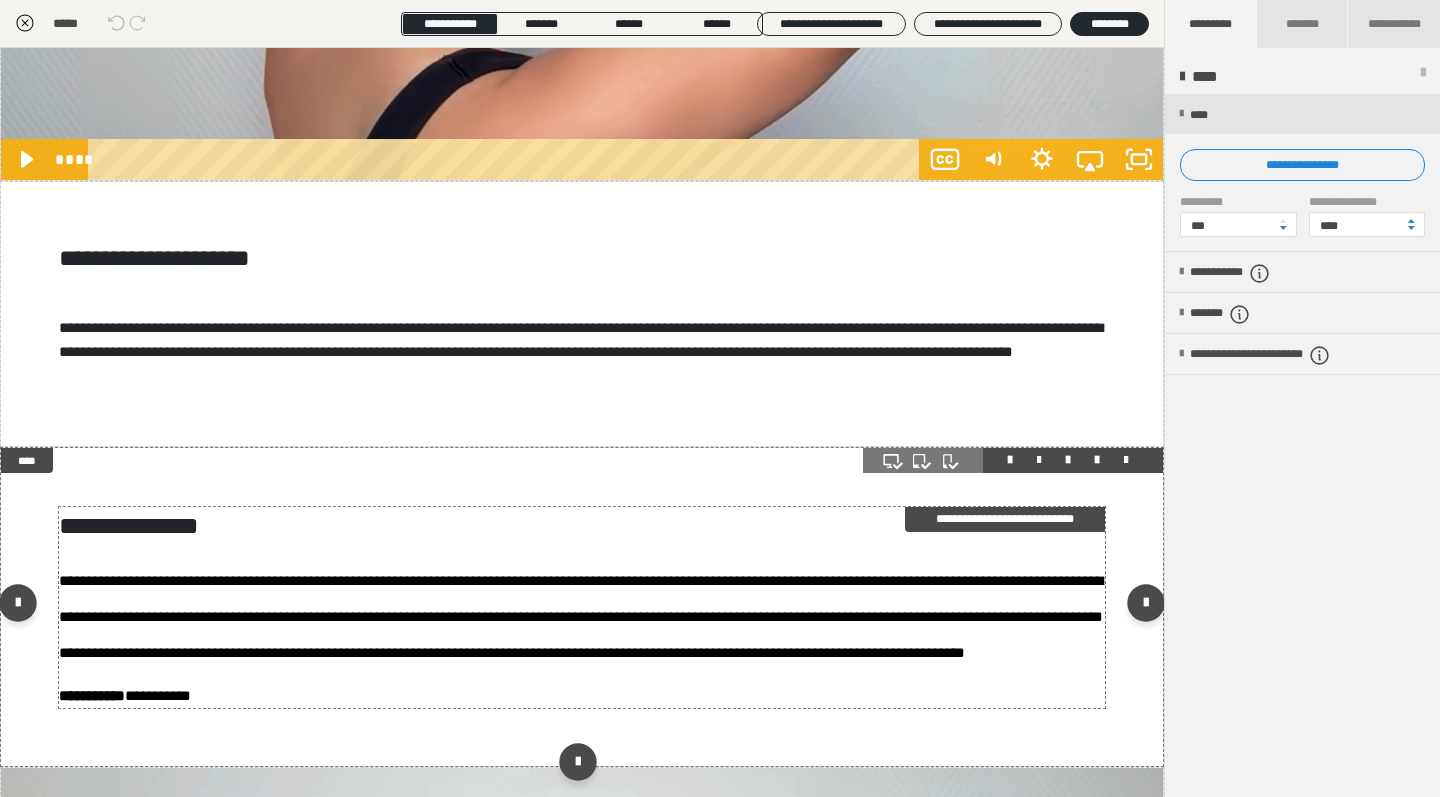 scroll, scrollTop: 2461, scrollLeft: 0, axis: vertical 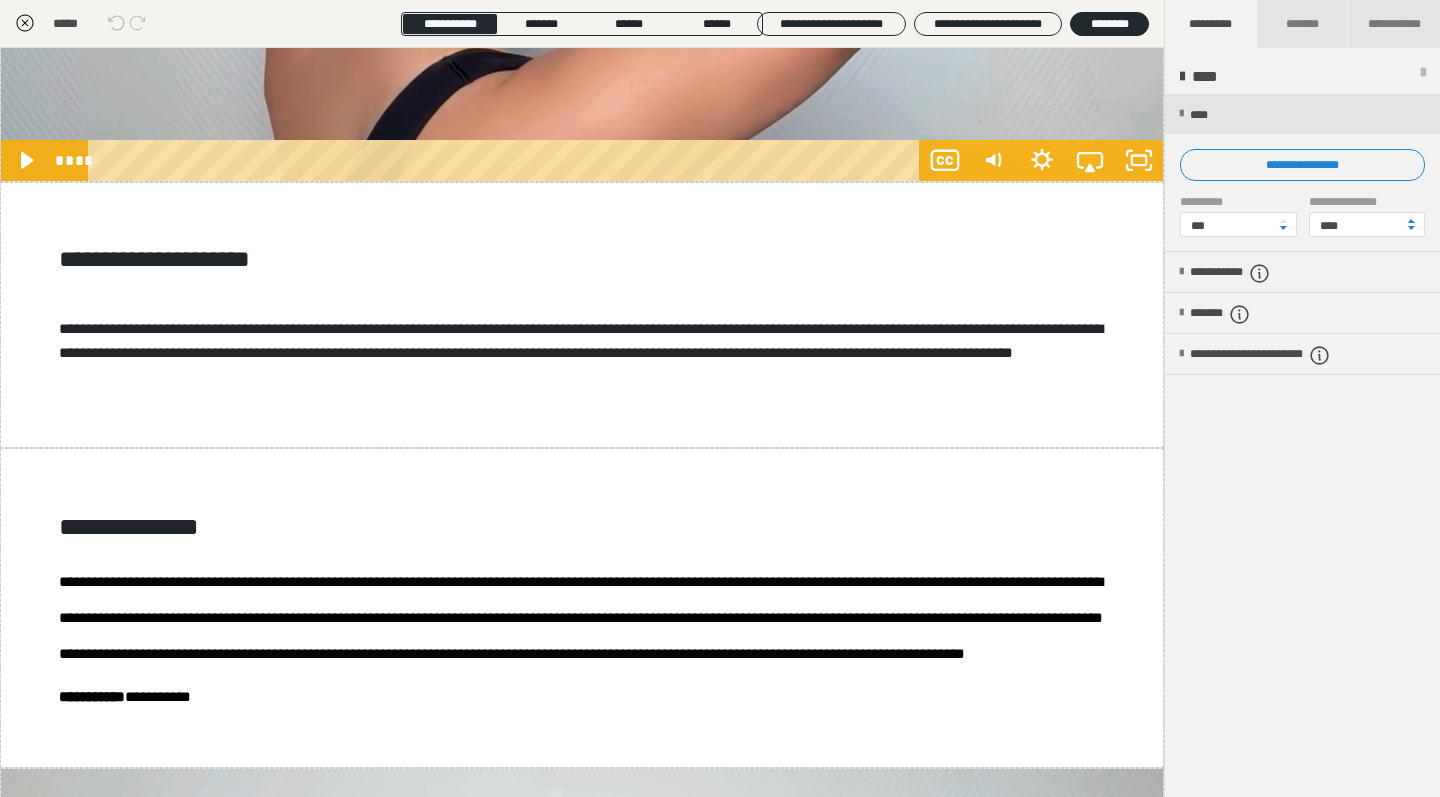 click 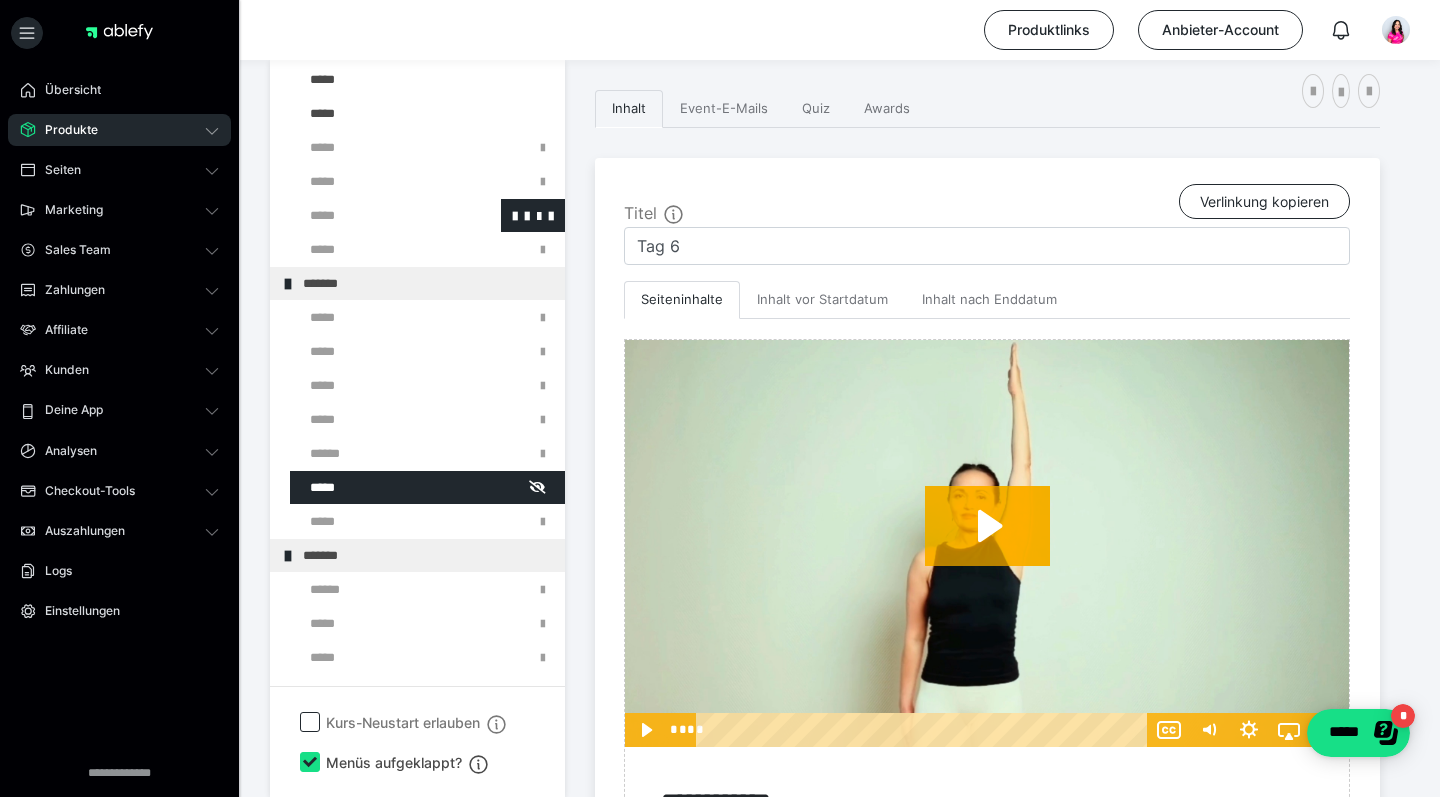 scroll, scrollTop: 129, scrollLeft: 0, axis: vertical 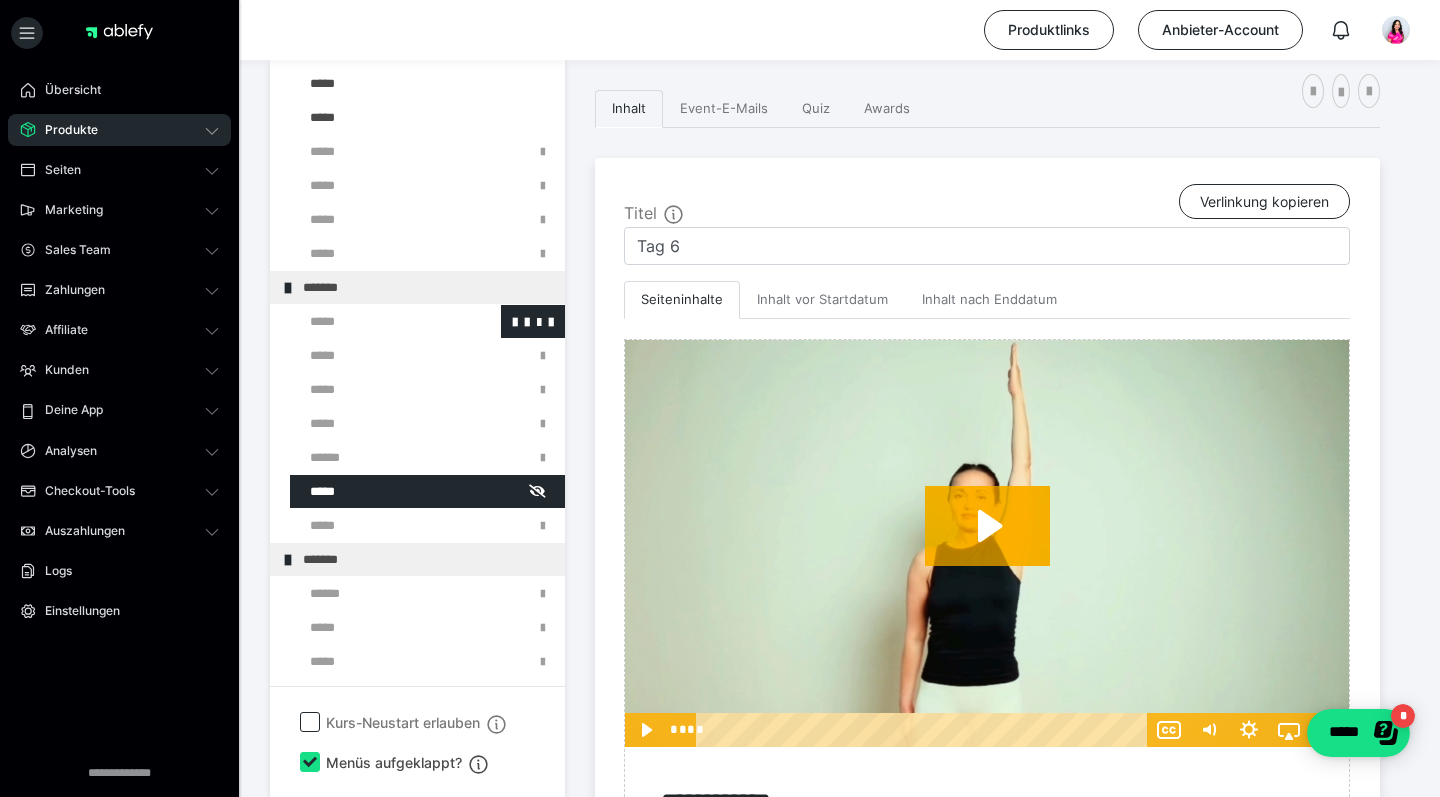 click at bounding box center [375, 321] 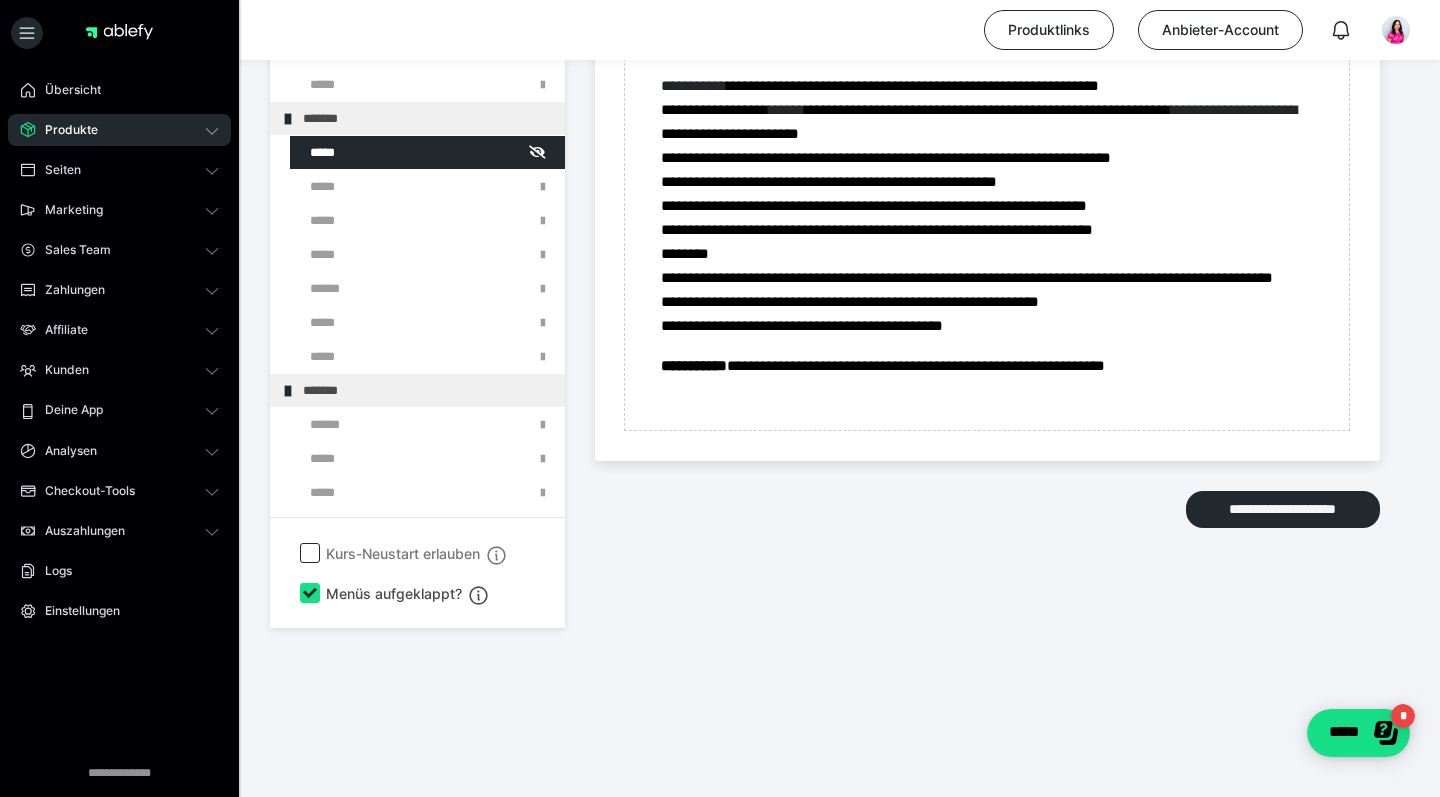 scroll, scrollTop: 6198, scrollLeft: 0, axis: vertical 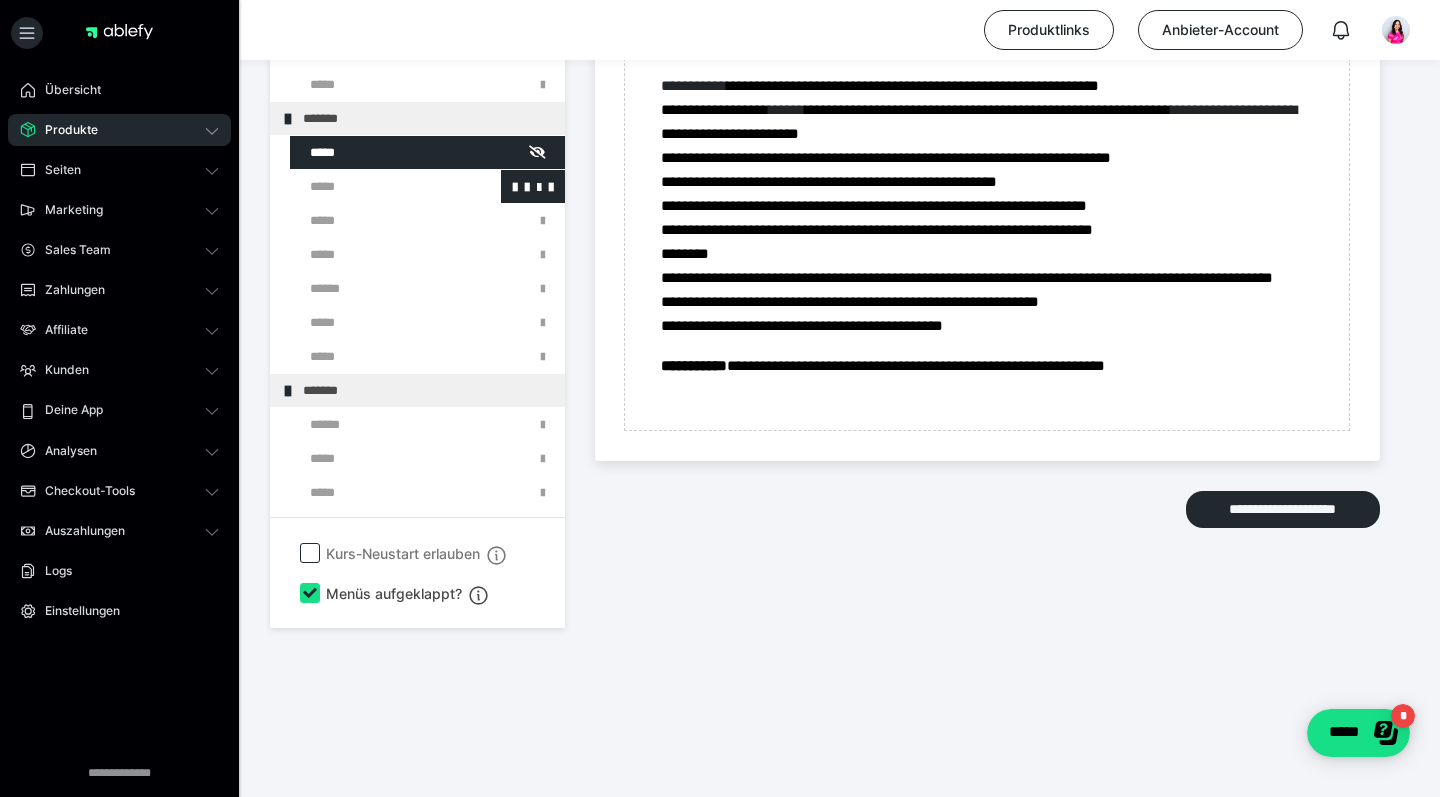 click at bounding box center [375, 186] 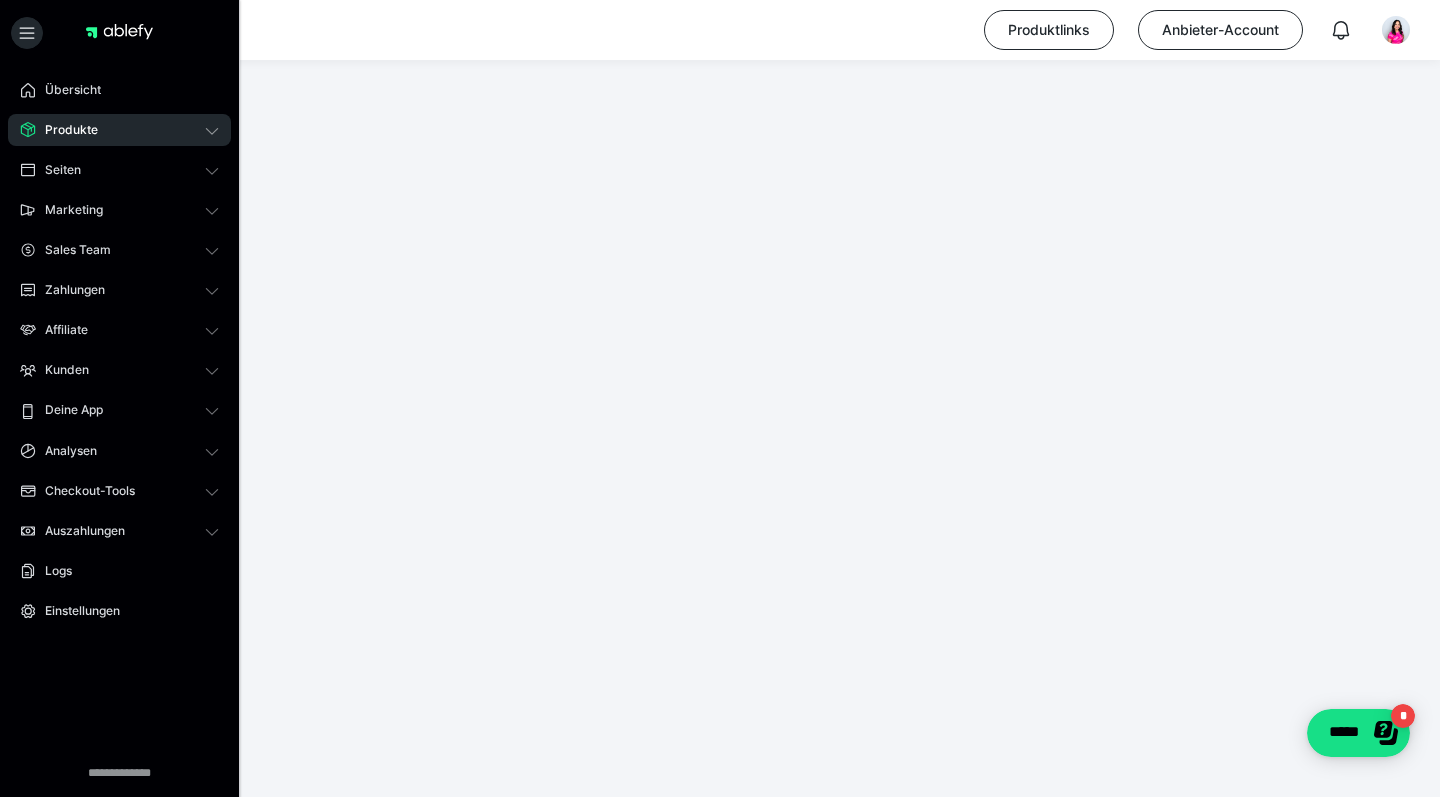 scroll, scrollTop: 374, scrollLeft: 0, axis: vertical 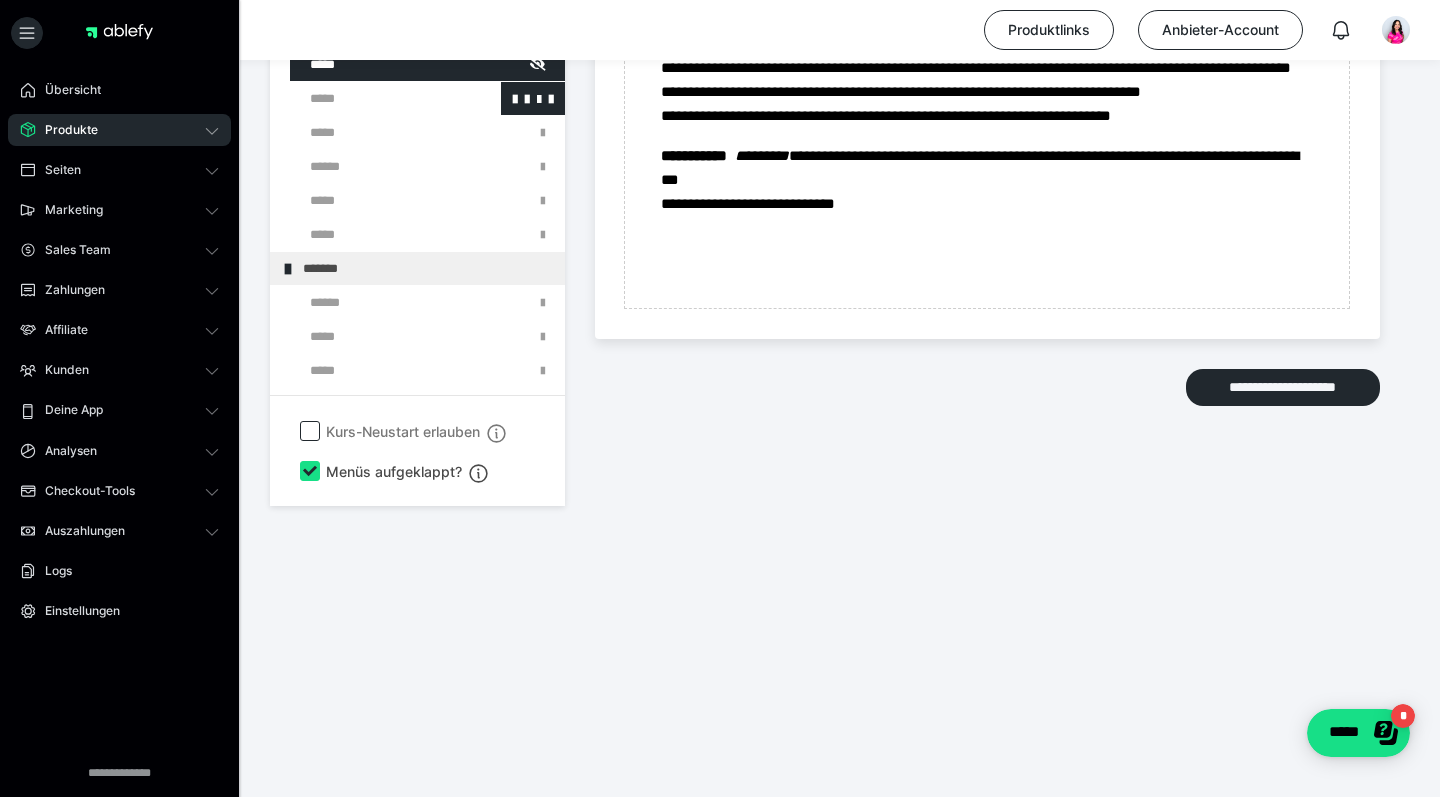 click at bounding box center (375, 98) 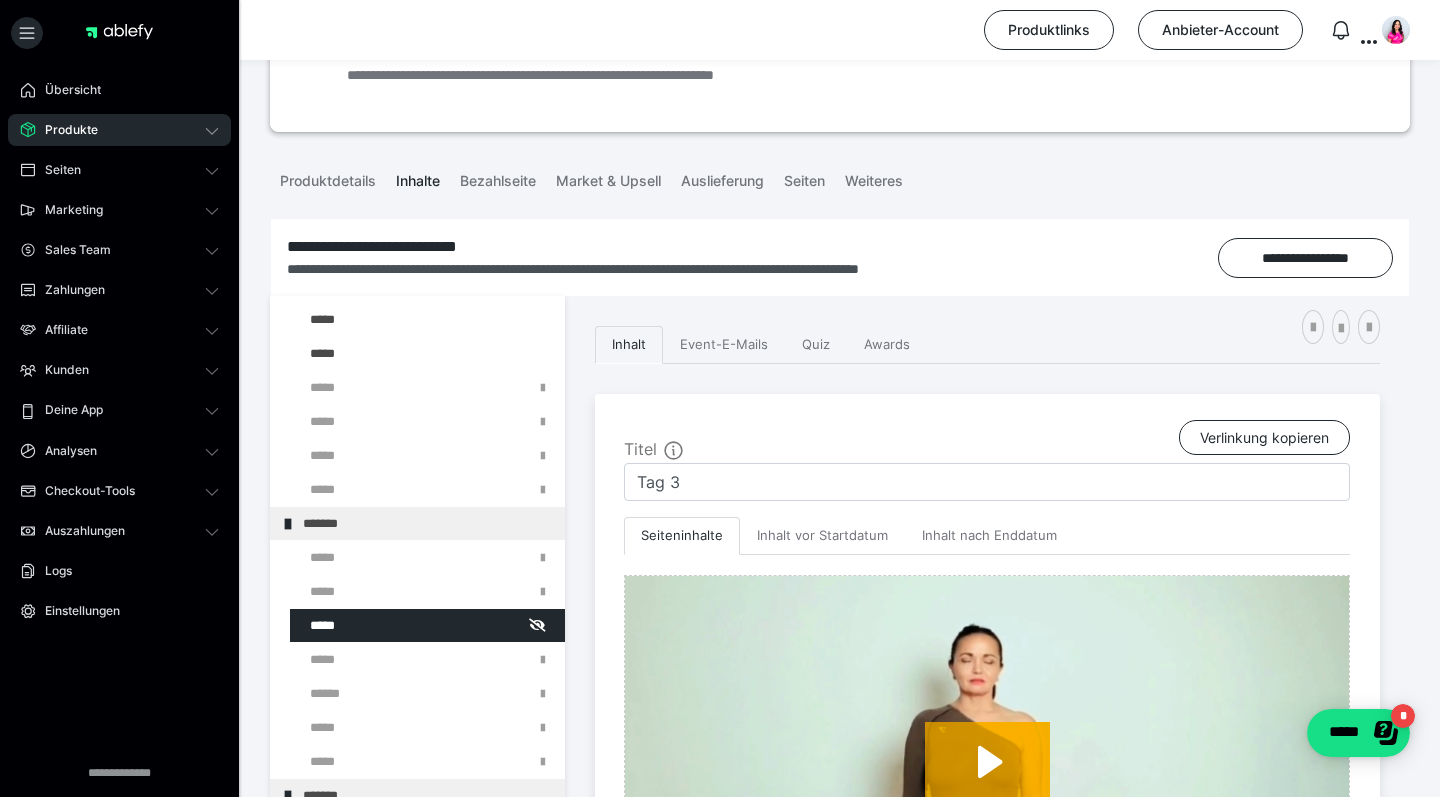 scroll, scrollTop: 122, scrollLeft: 0, axis: vertical 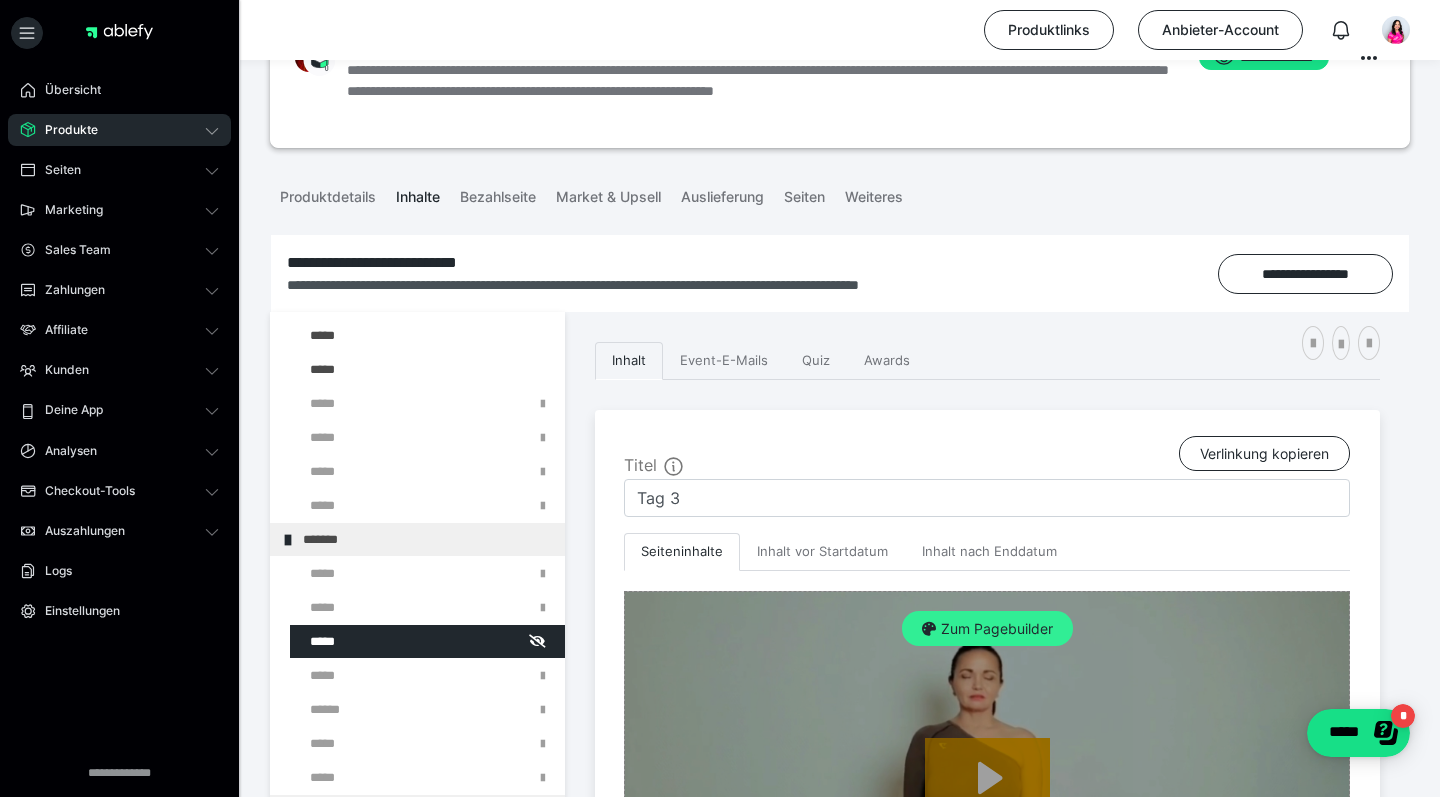 click on "Zum Pagebuilder" at bounding box center [987, 629] 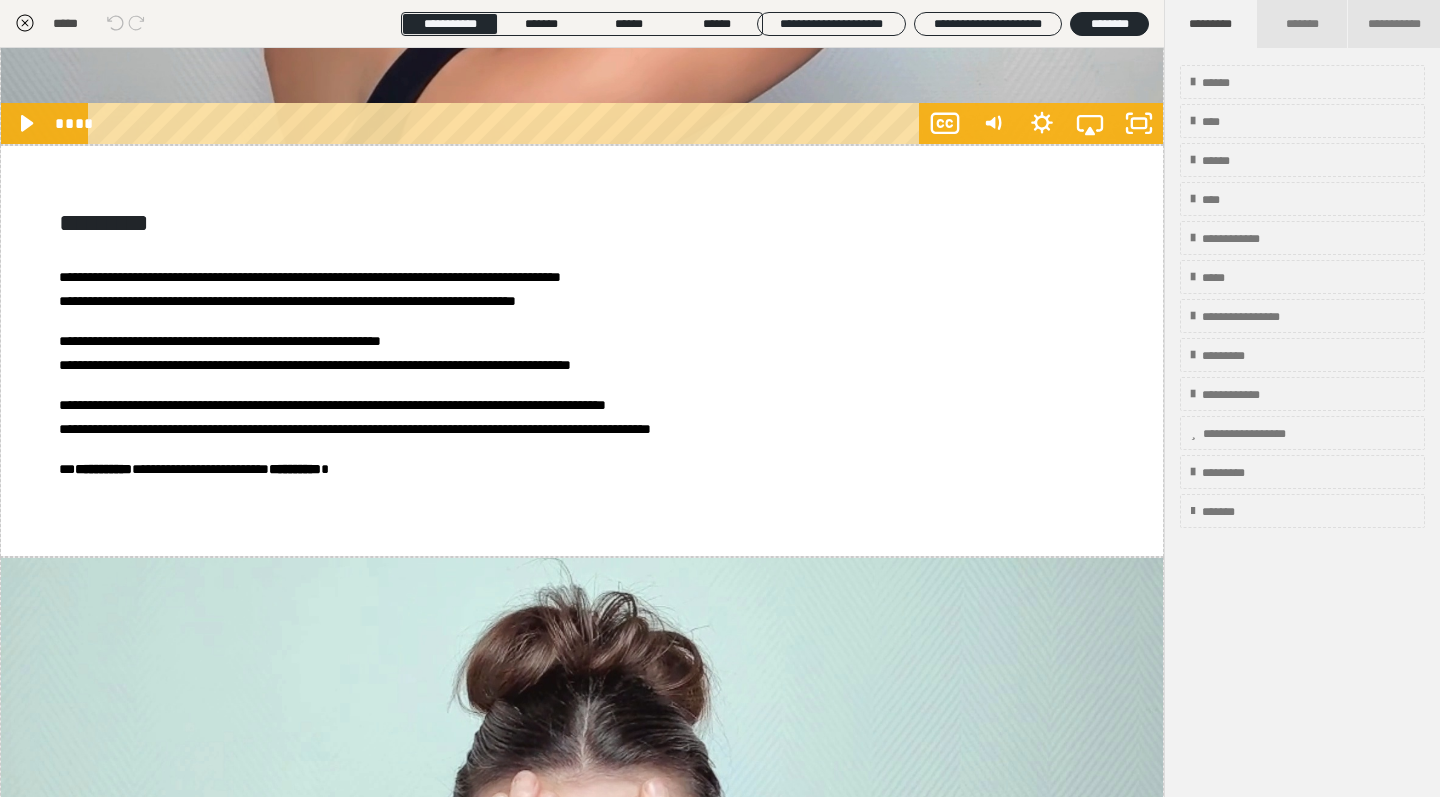 scroll, scrollTop: 4701, scrollLeft: 0, axis: vertical 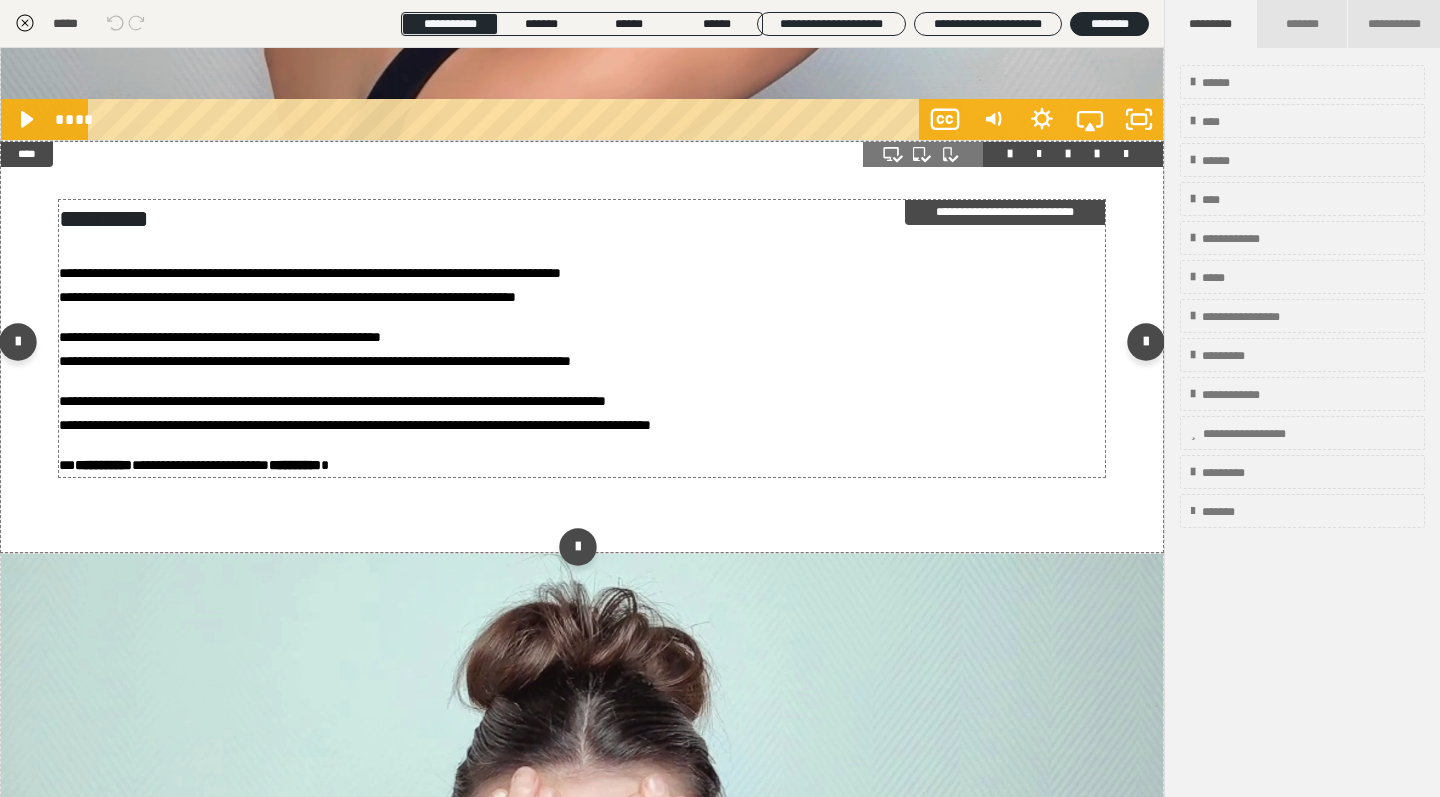 click on "**********" at bounding box center [355, 413] 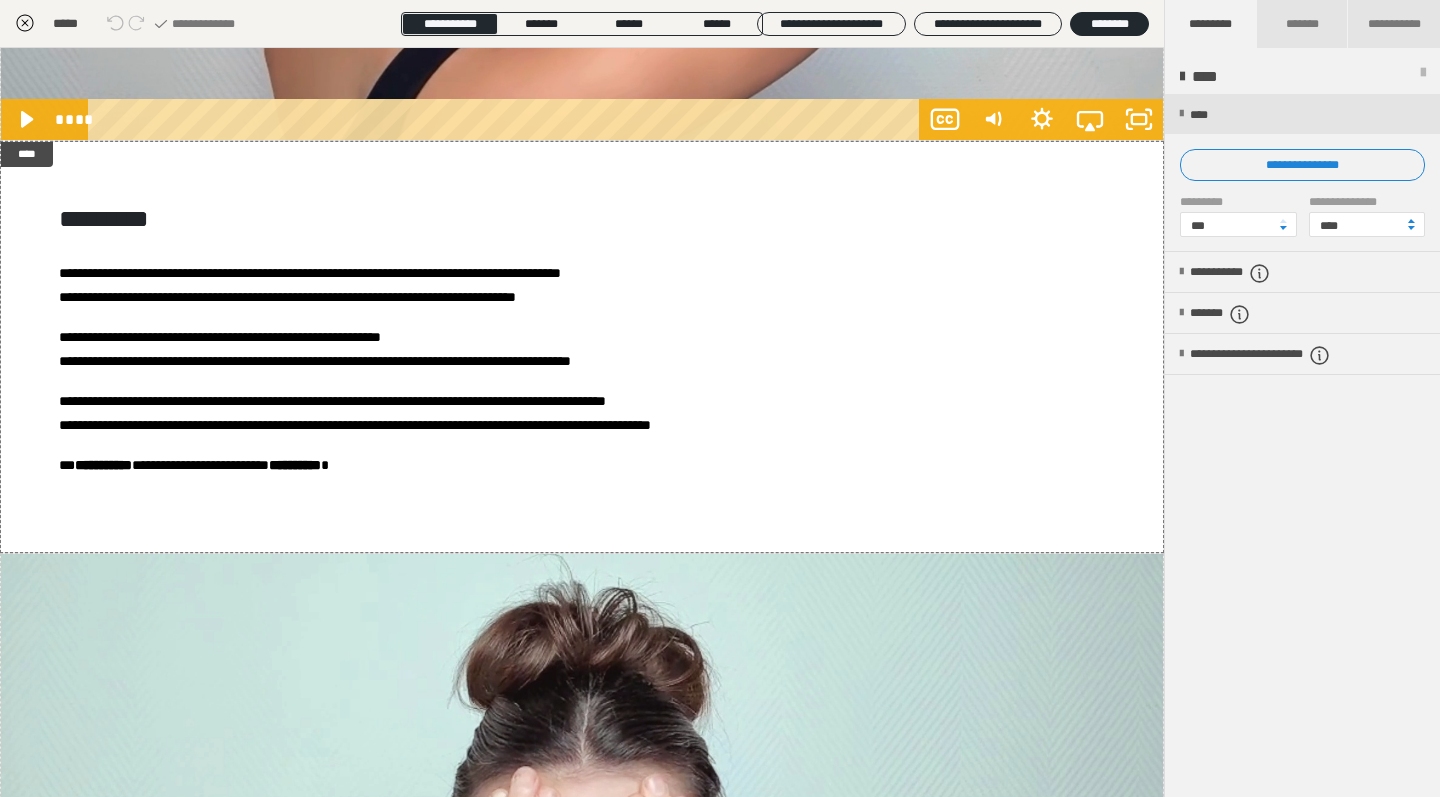 click on "**********" at bounding box center (582, 465) 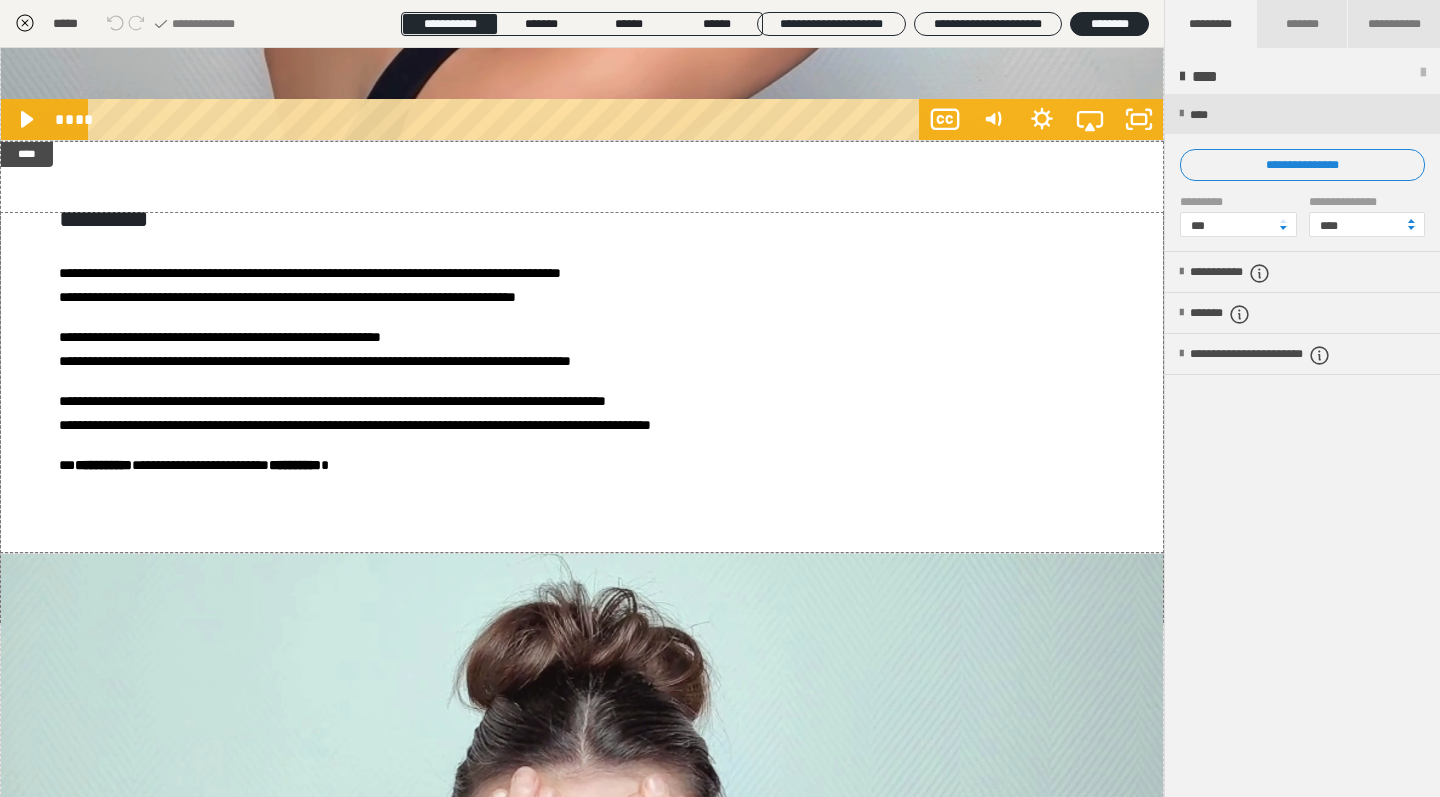 click on "**********" at bounding box center [582, 465] 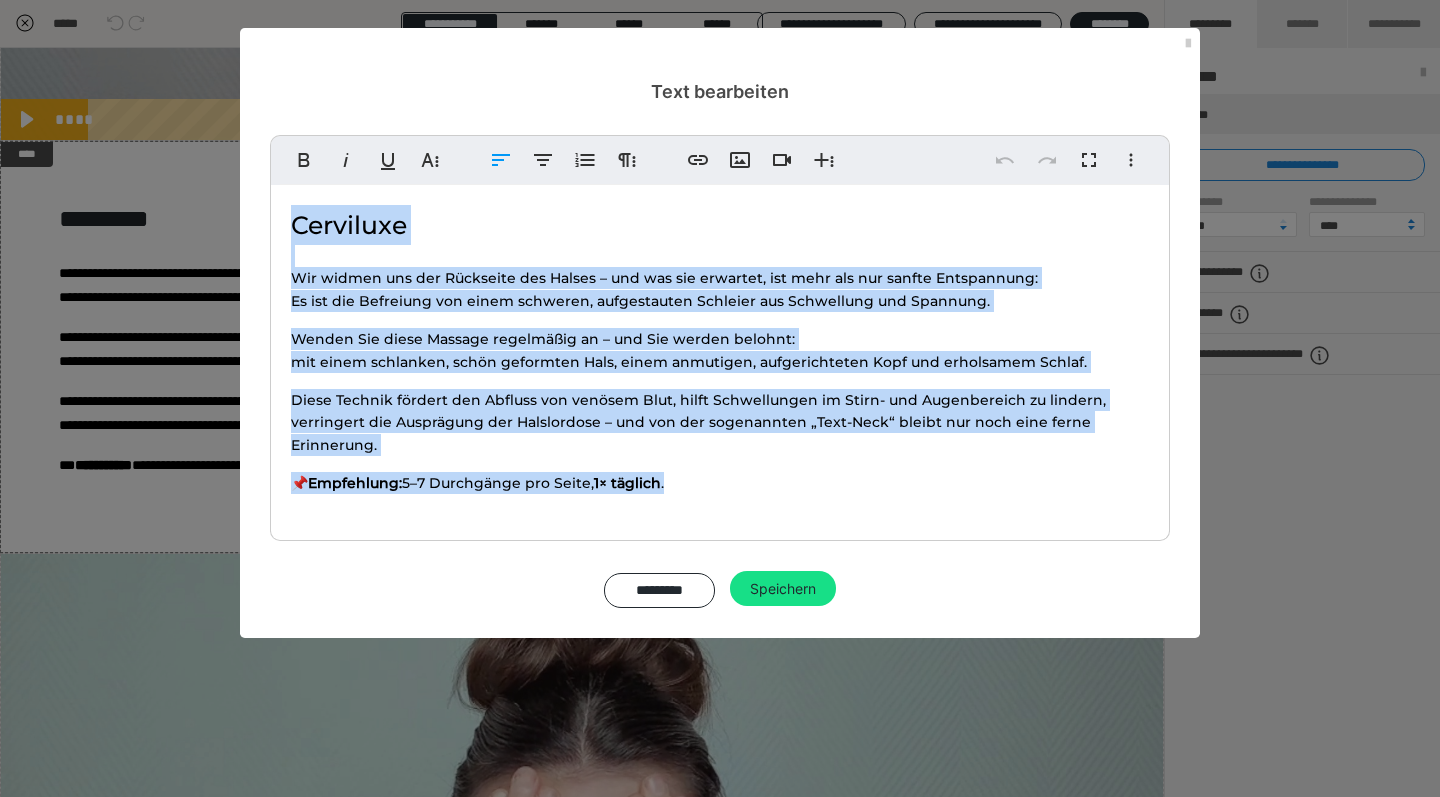 drag, startPoint x: 708, startPoint y: 494, endPoint x: 235, endPoint y: 216, distance: 548.64655 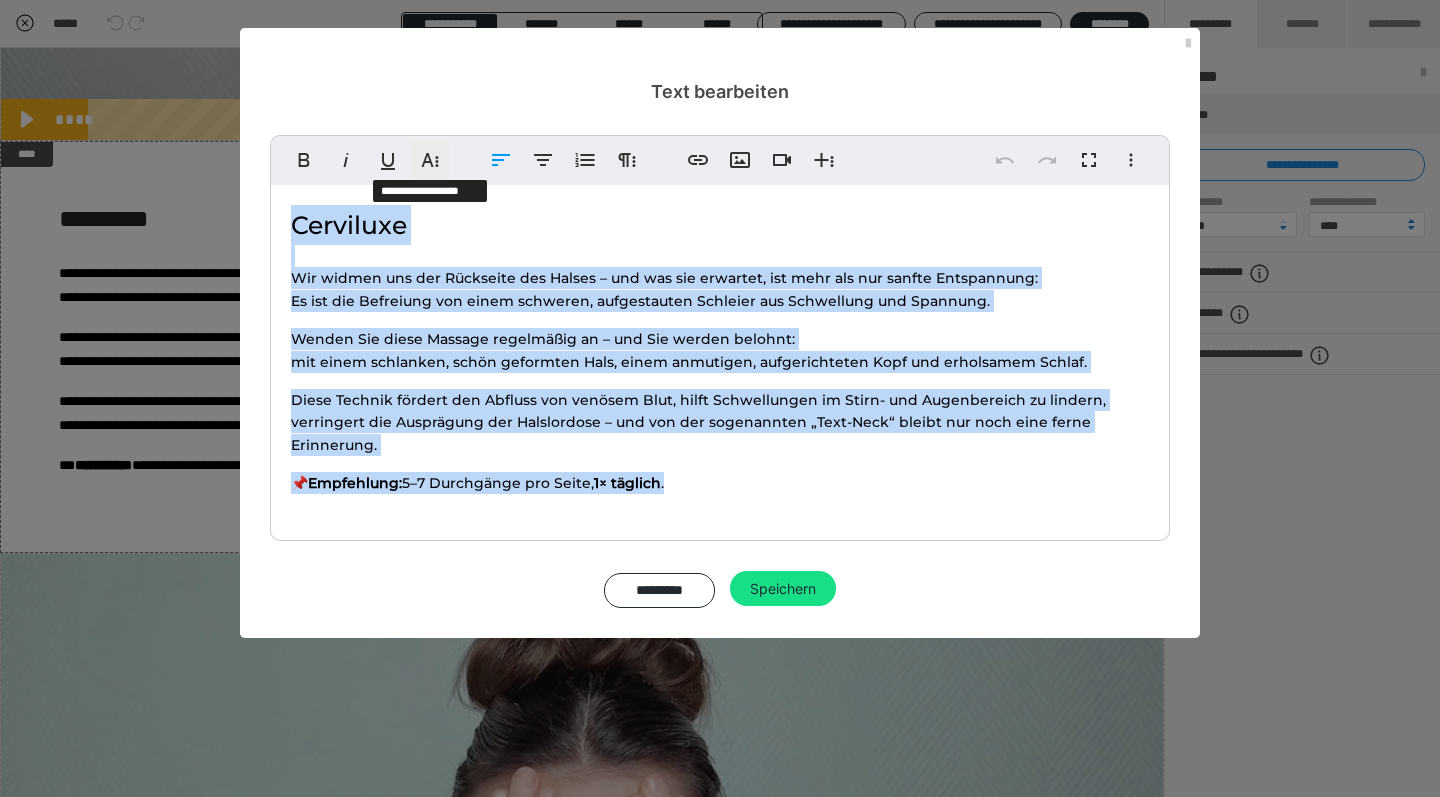 click 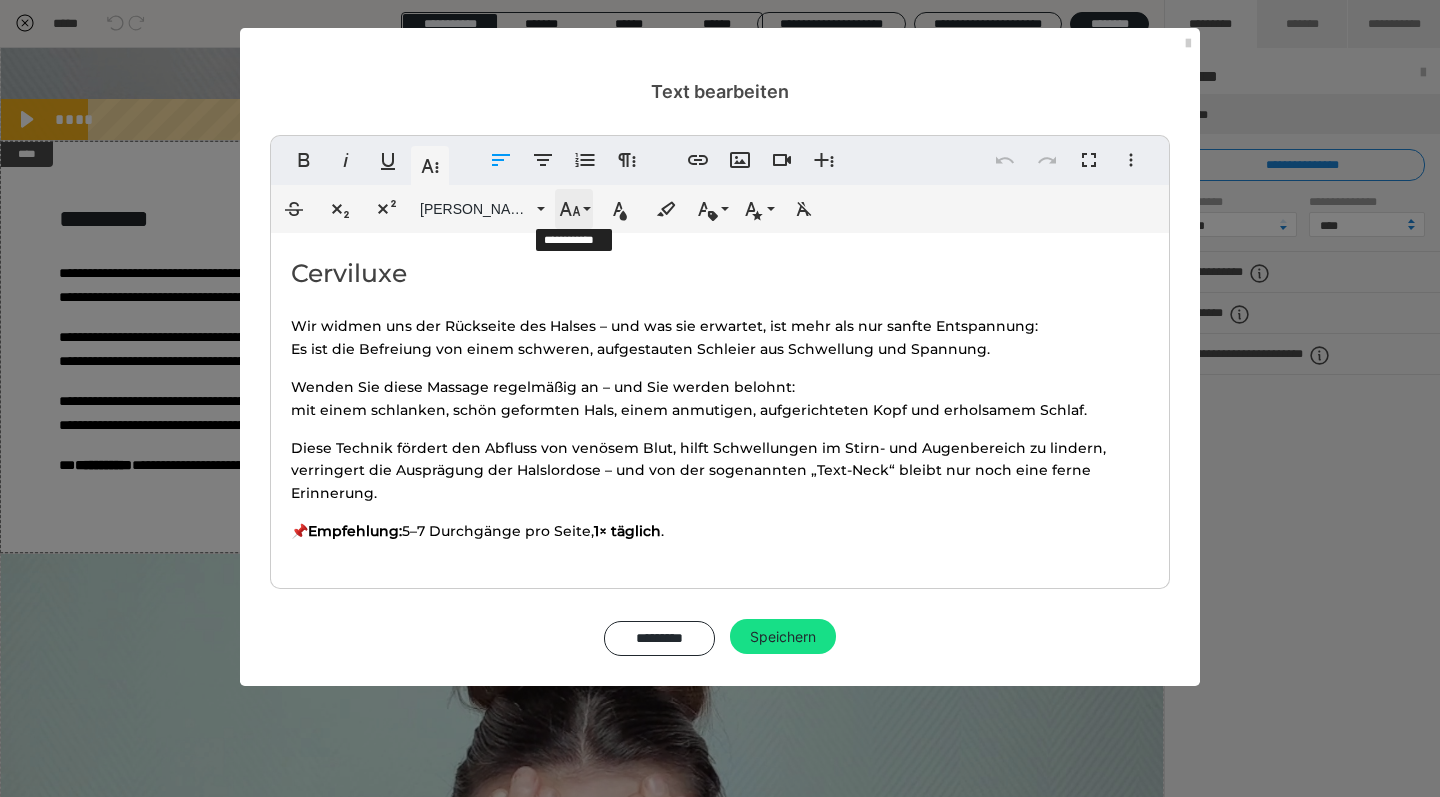 click on "Schriftgröße" at bounding box center (574, 209) 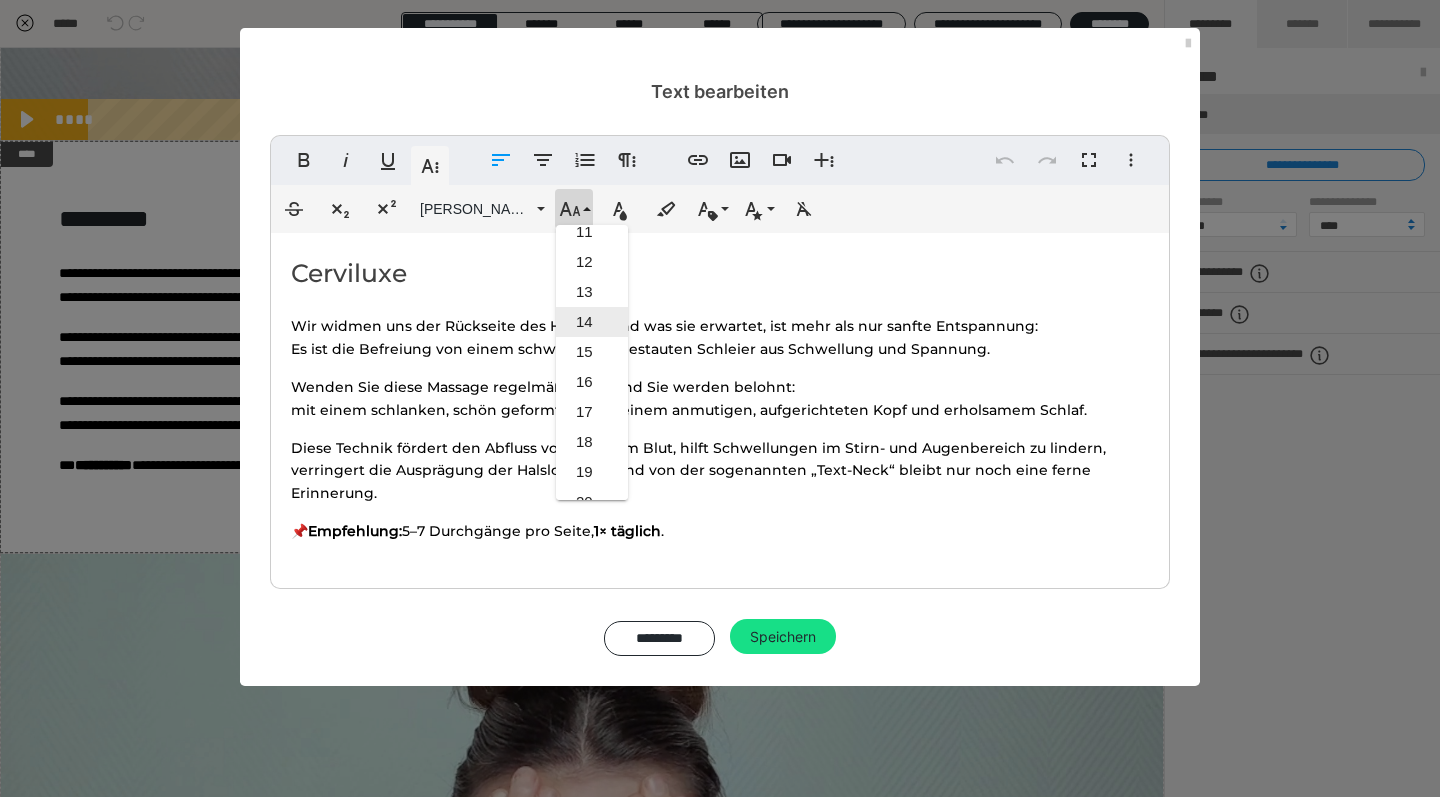 scroll, scrollTop: 315, scrollLeft: 0, axis: vertical 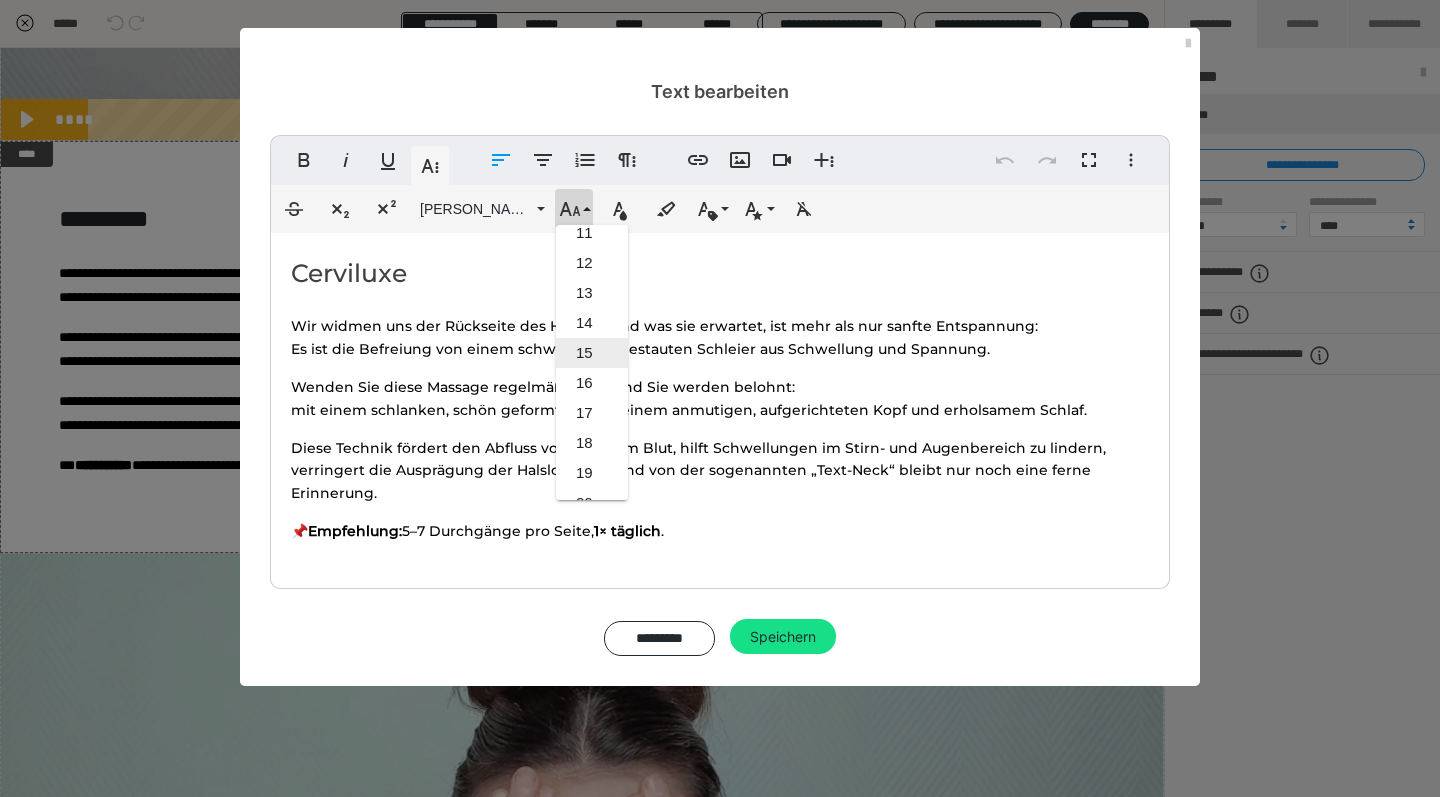 click on "15" at bounding box center [592, 353] 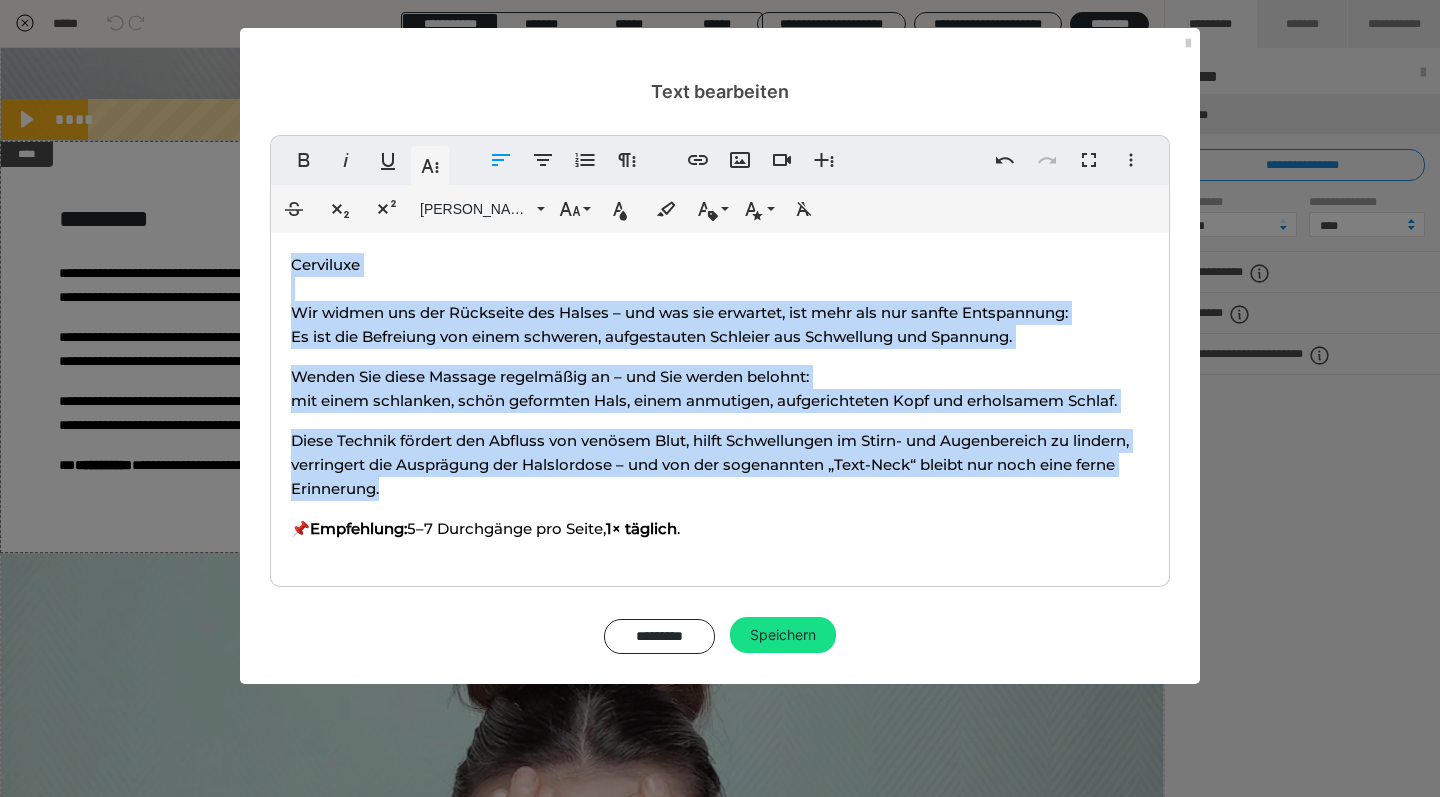 click on "Cerviluxe Wir widmen uns der Rückseite des Halses – und was sie erwartet, ist mehr als nur sanfte Entspannung: Es ist die Befreiung von einem schweren, aufgestauten Schleier aus Schwellung und Spannung. Wenden Sie diese Massage regelmäßig an – und Sie werden belohnt: mit einem schlanken, schön geformten Hals, einem anmutigen, aufgerichteten Kopf und erholsamem Schlaf. Diese Technik fördert den Abfluss von venösem Blut, hilft Schwellungen im Stirn- und Augenbereich zu lindern, verringert die Ausprägung der Halslordose – und von der sogenannten „Text-Neck“ bleibt nur noch eine ferne Erinnerung. 📌  Empfehlung:  5–7 Durchgänge pro Seite,  1× täglich ." at bounding box center (720, 405) 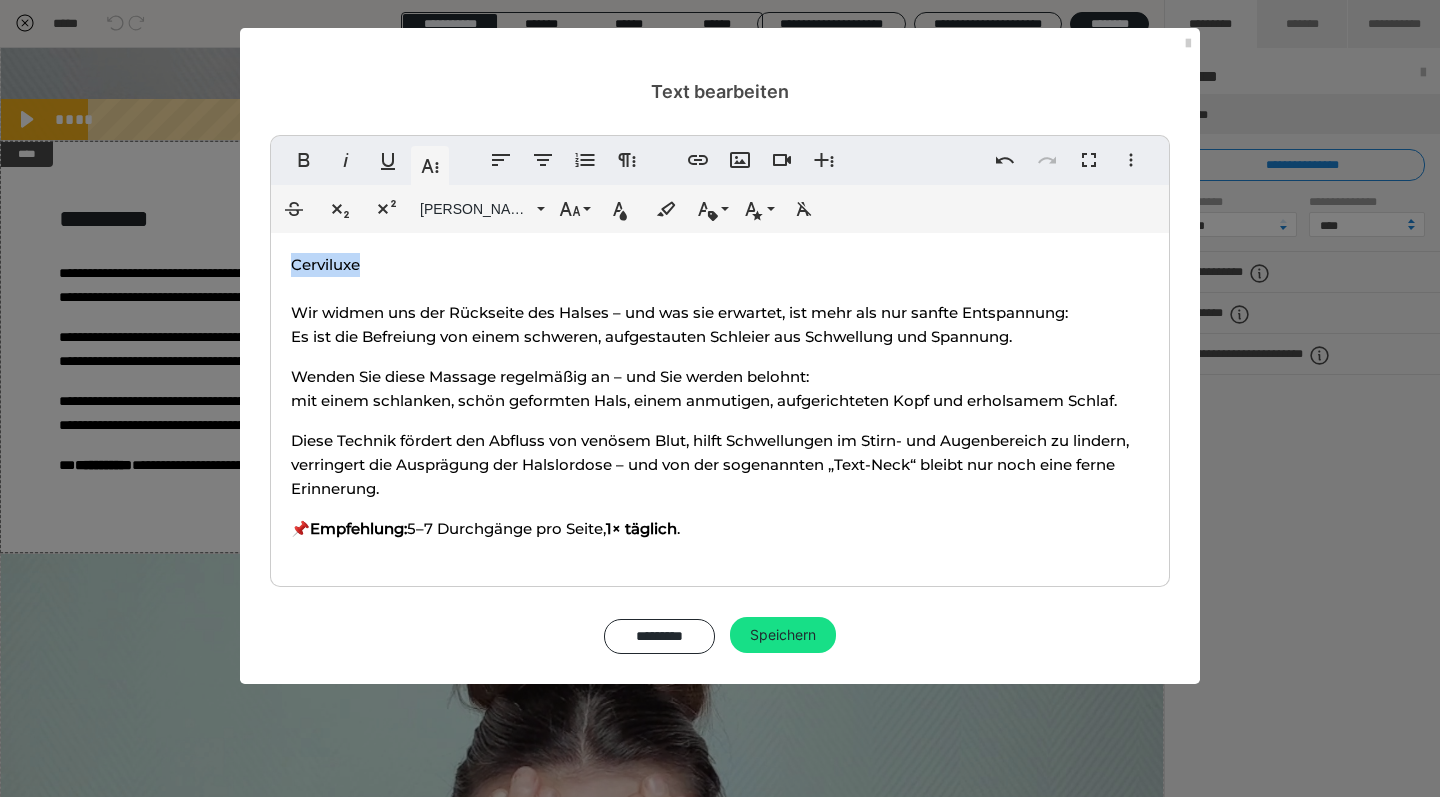 drag, startPoint x: 400, startPoint y: 267, endPoint x: 280, endPoint y: 255, distance: 120.59851 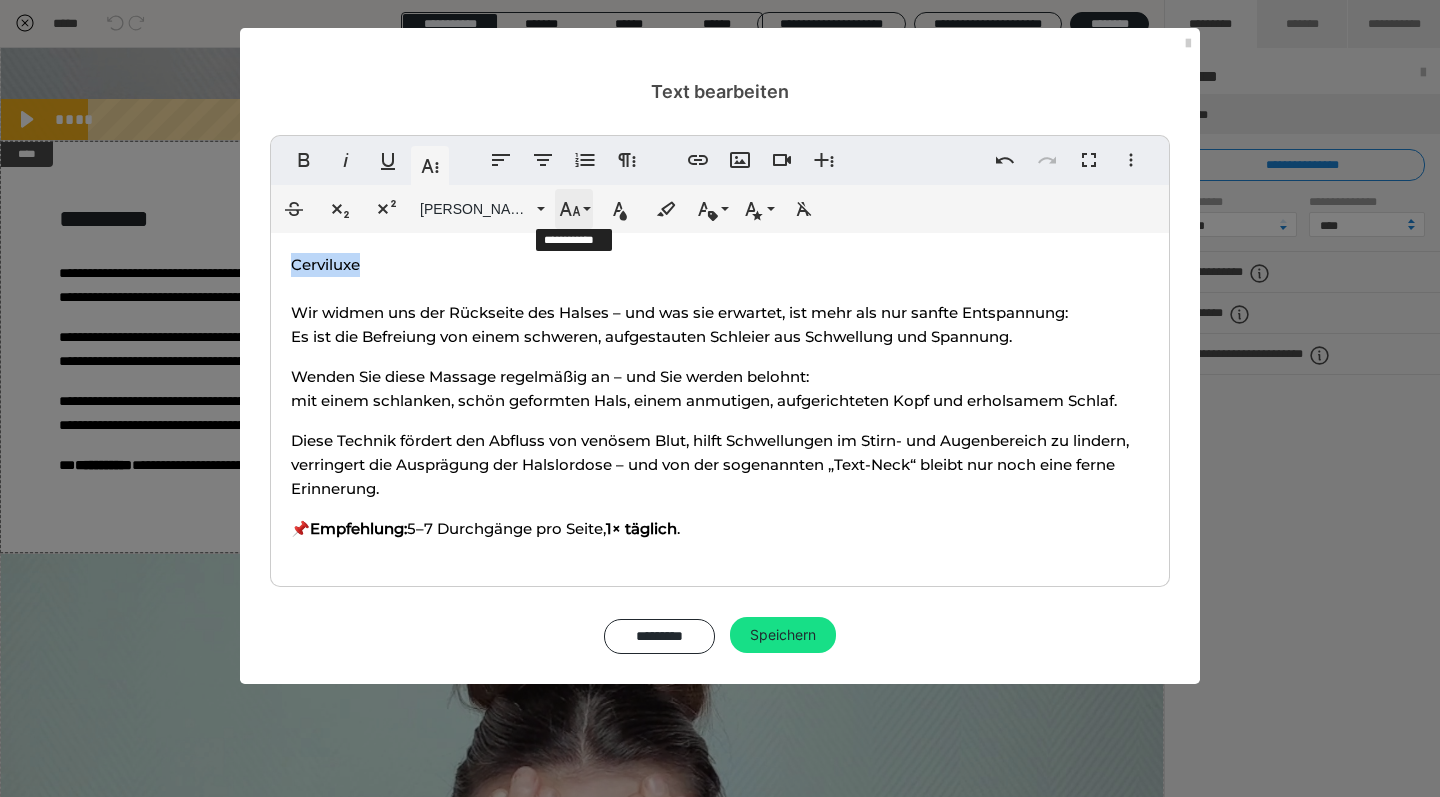 click on "Schriftgröße" at bounding box center [574, 209] 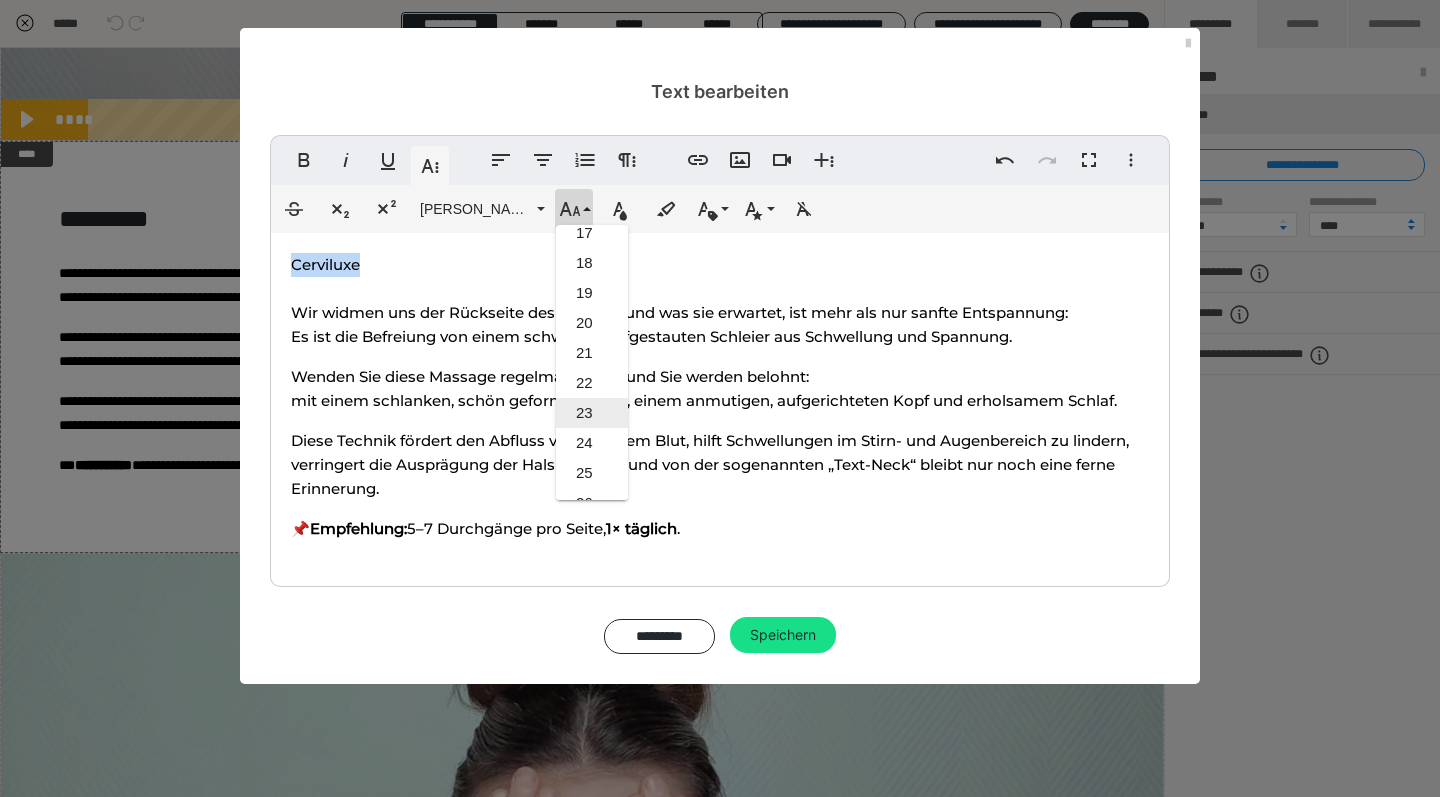 scroll, scrollTop: 496, scrollLeft: 0, axis: vertical 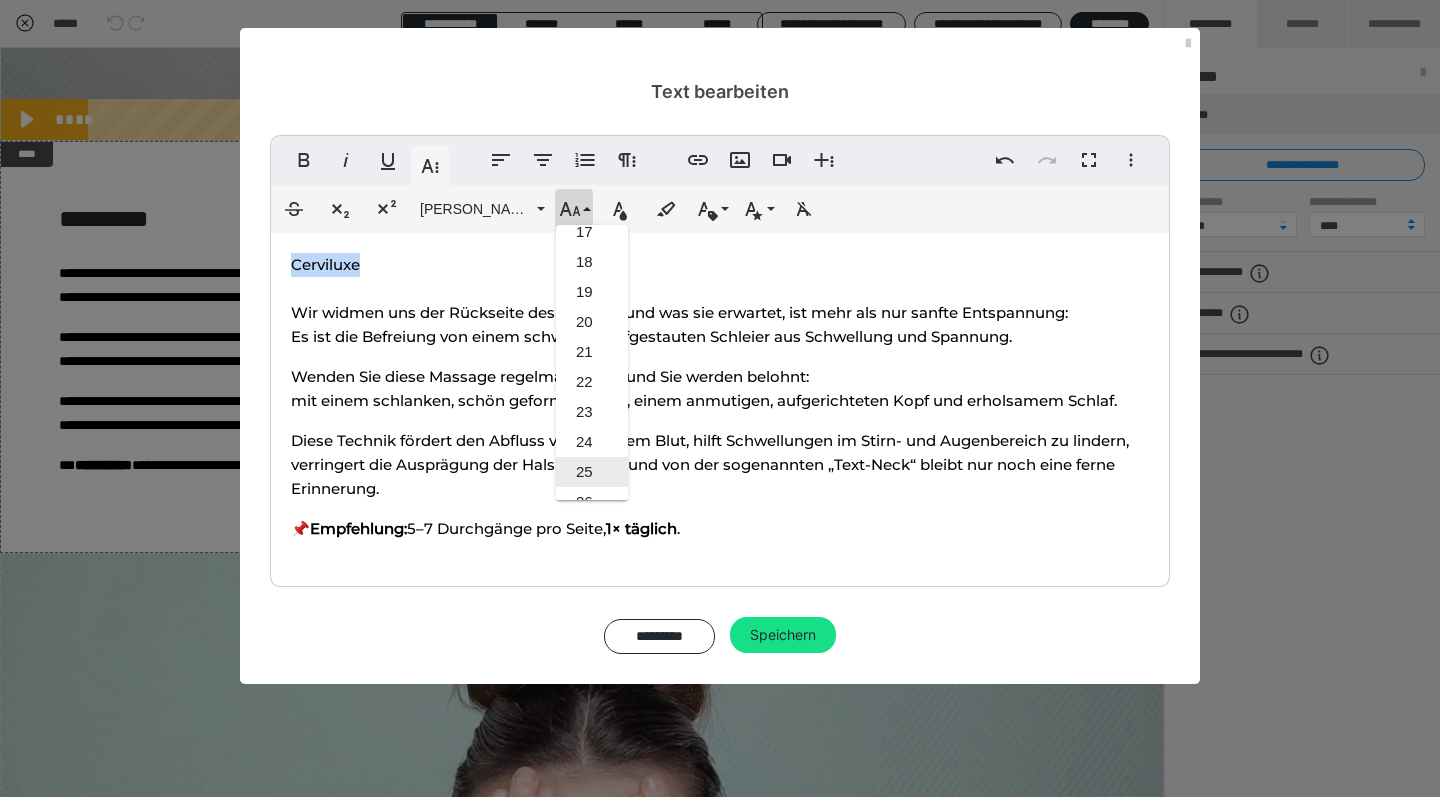 click on "25" at bounding box center [592, 472] 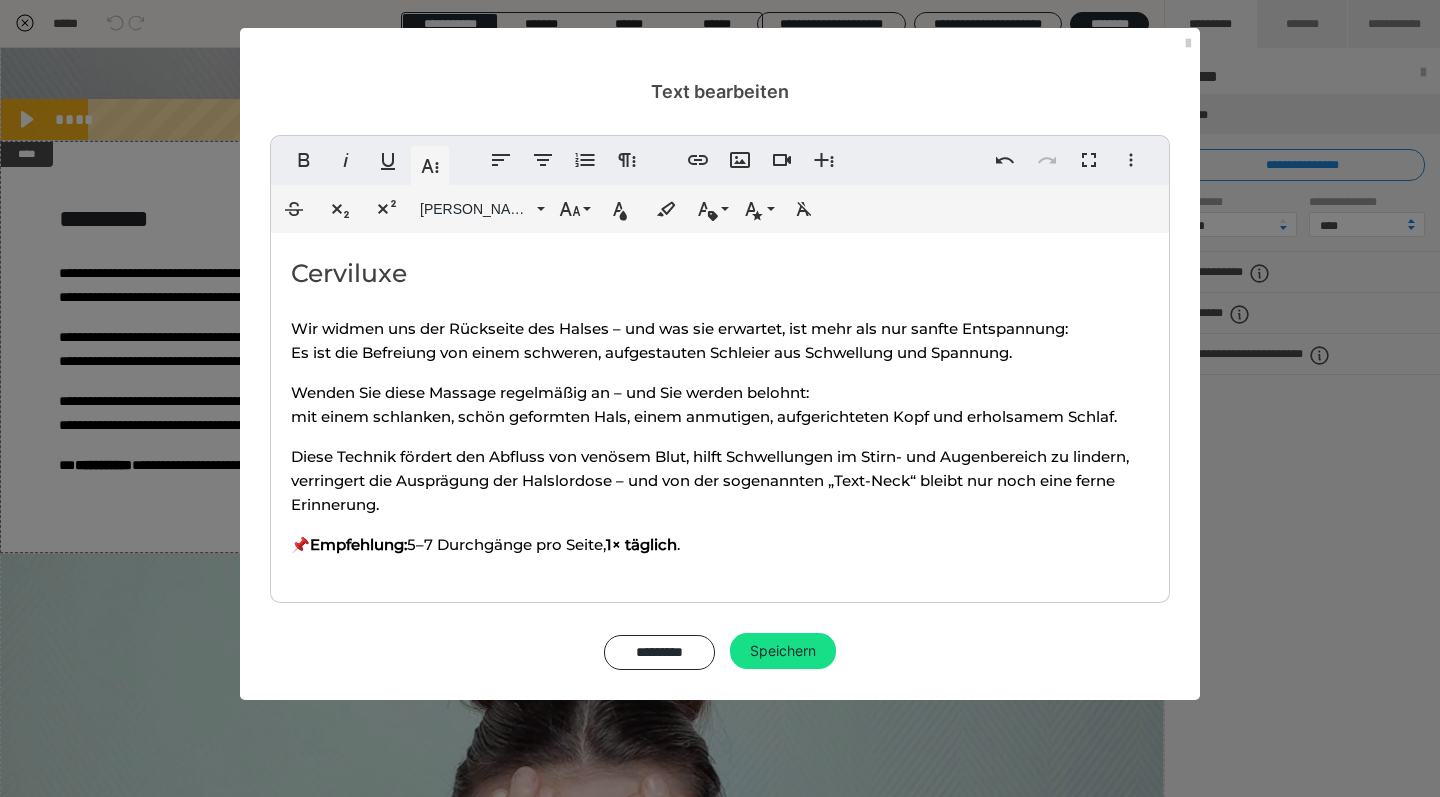 click on "📌  Empfehlung:  5–7 Durchgänge pro Seite,  1× täglich ." at bounding box center [720, 545] 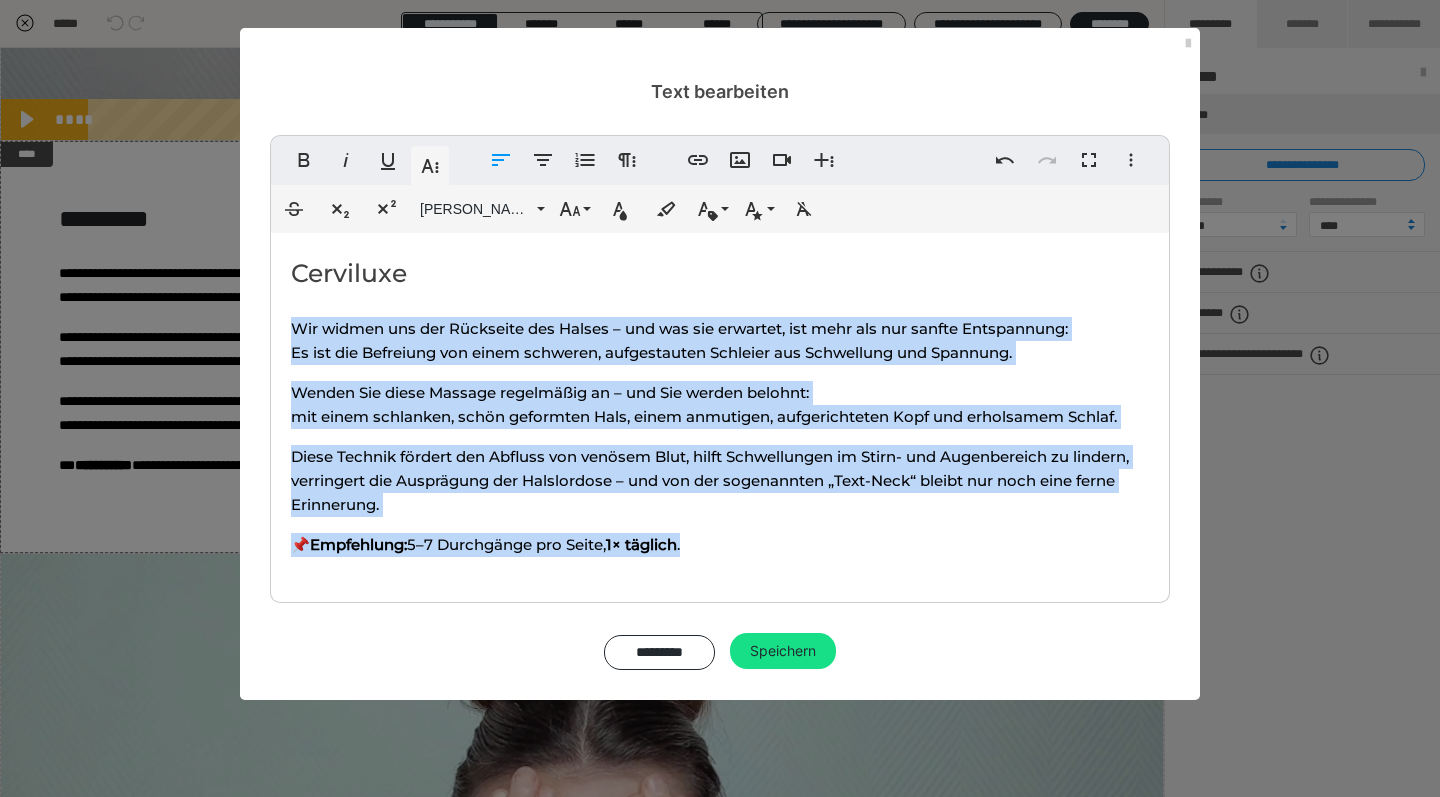 drag, startPoint x: 728, startPoint y: 546, endPoint x: 287, endPoint y: 321, distance: 495.08182 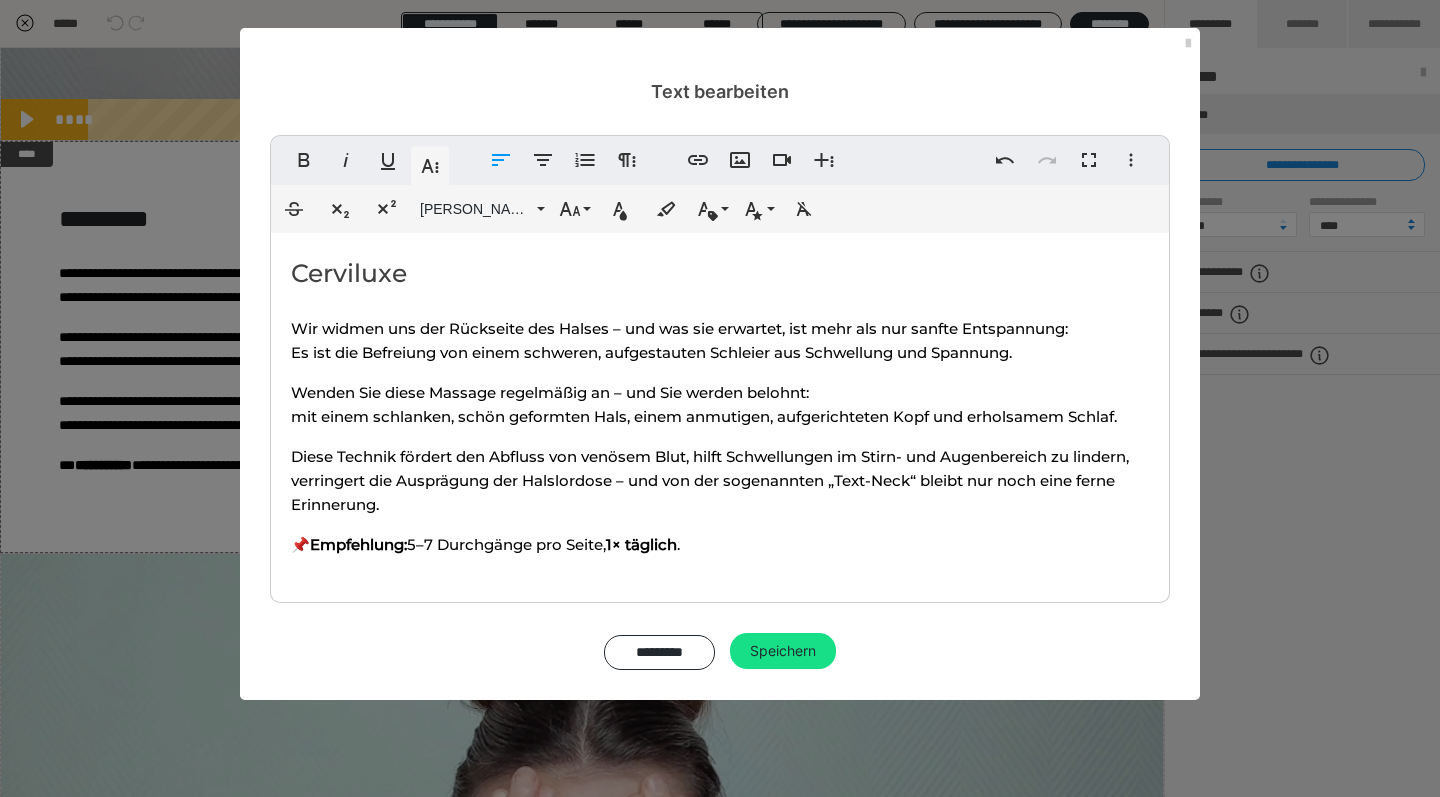 click on "📌  Empfehlung:  5–7 Durchgänge pro Seite,  1× täglich ." at bounding box center [485, 544] 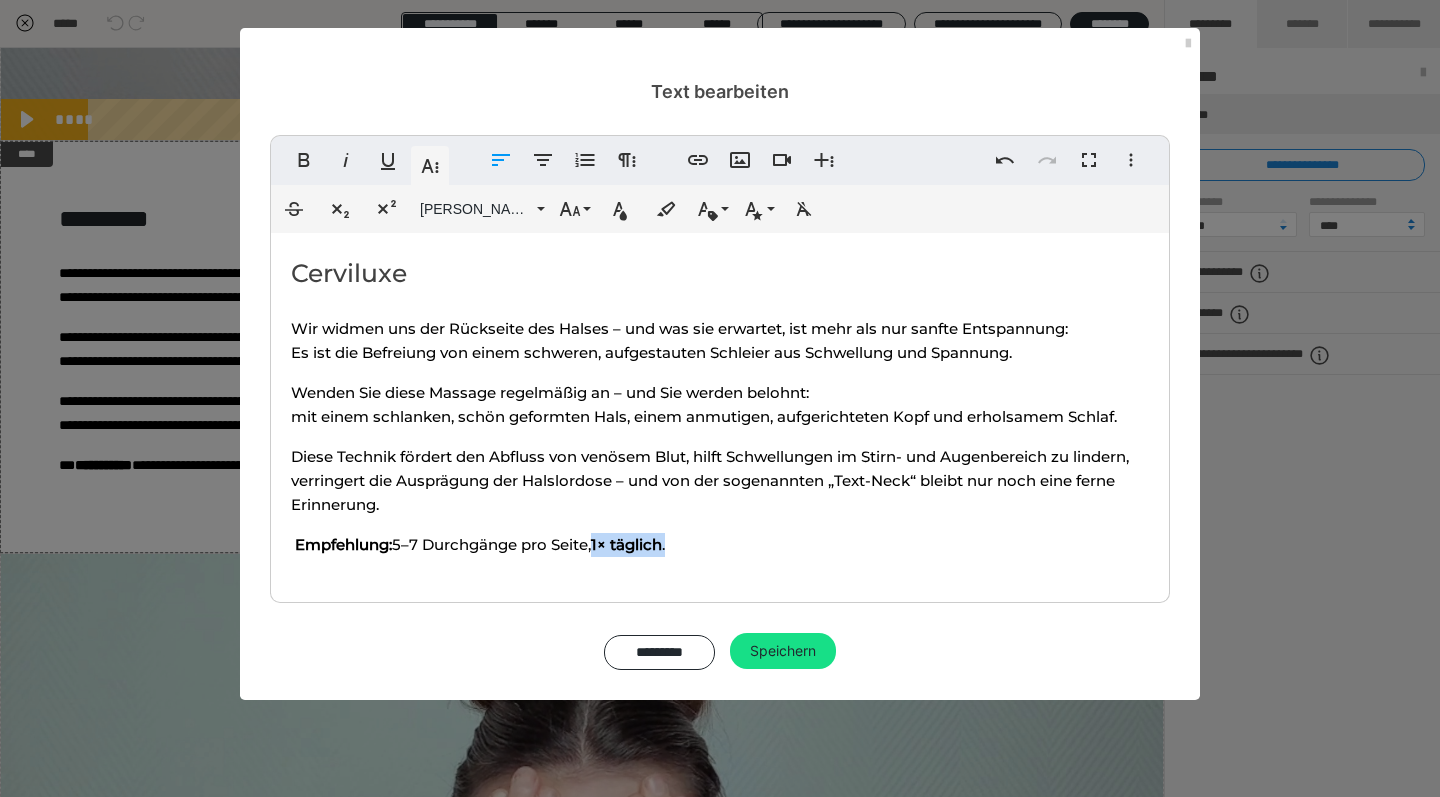 drag, startPoint x: 707, startPoint y: 548, endPoint x: 614, endPoint y: 542, distance: 93.193344 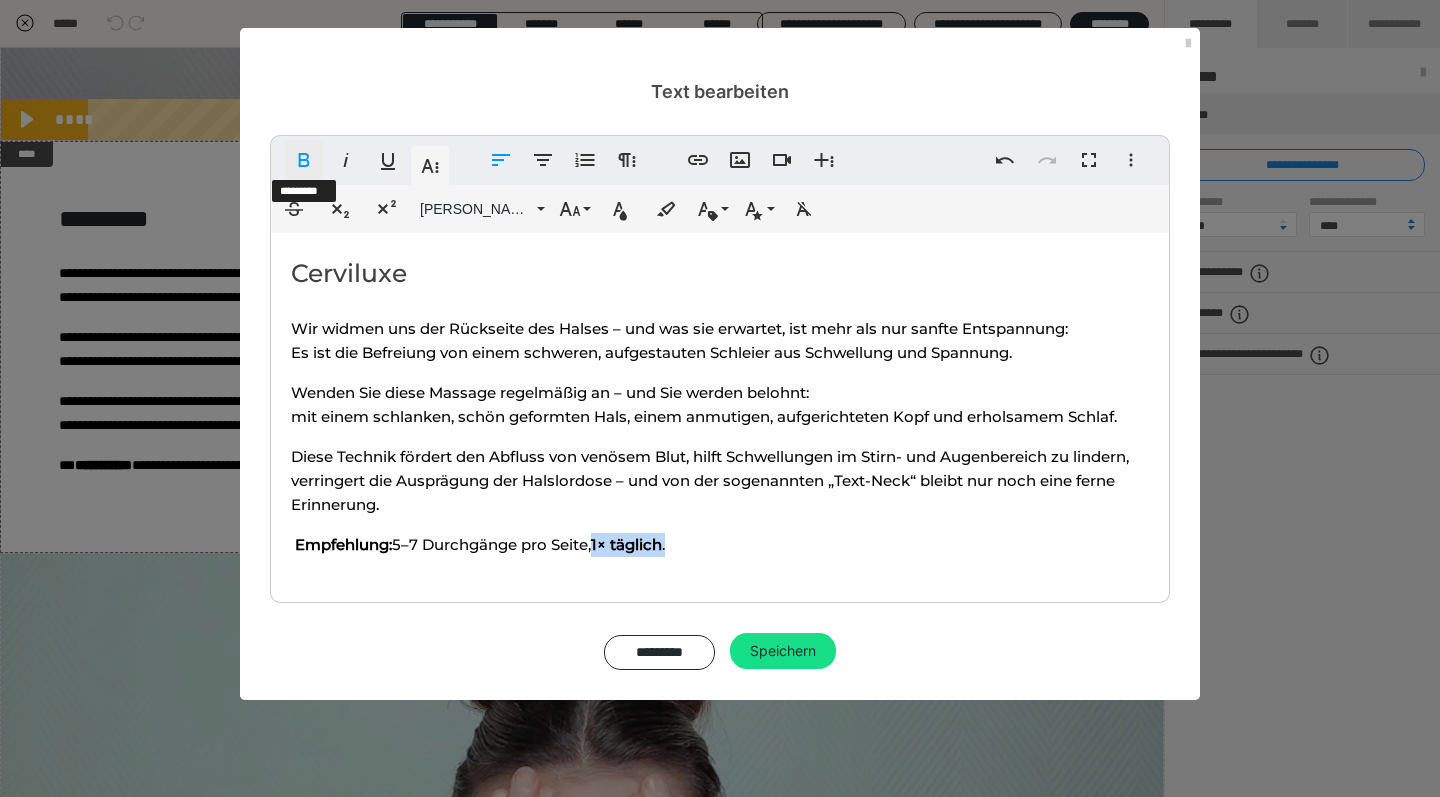 click 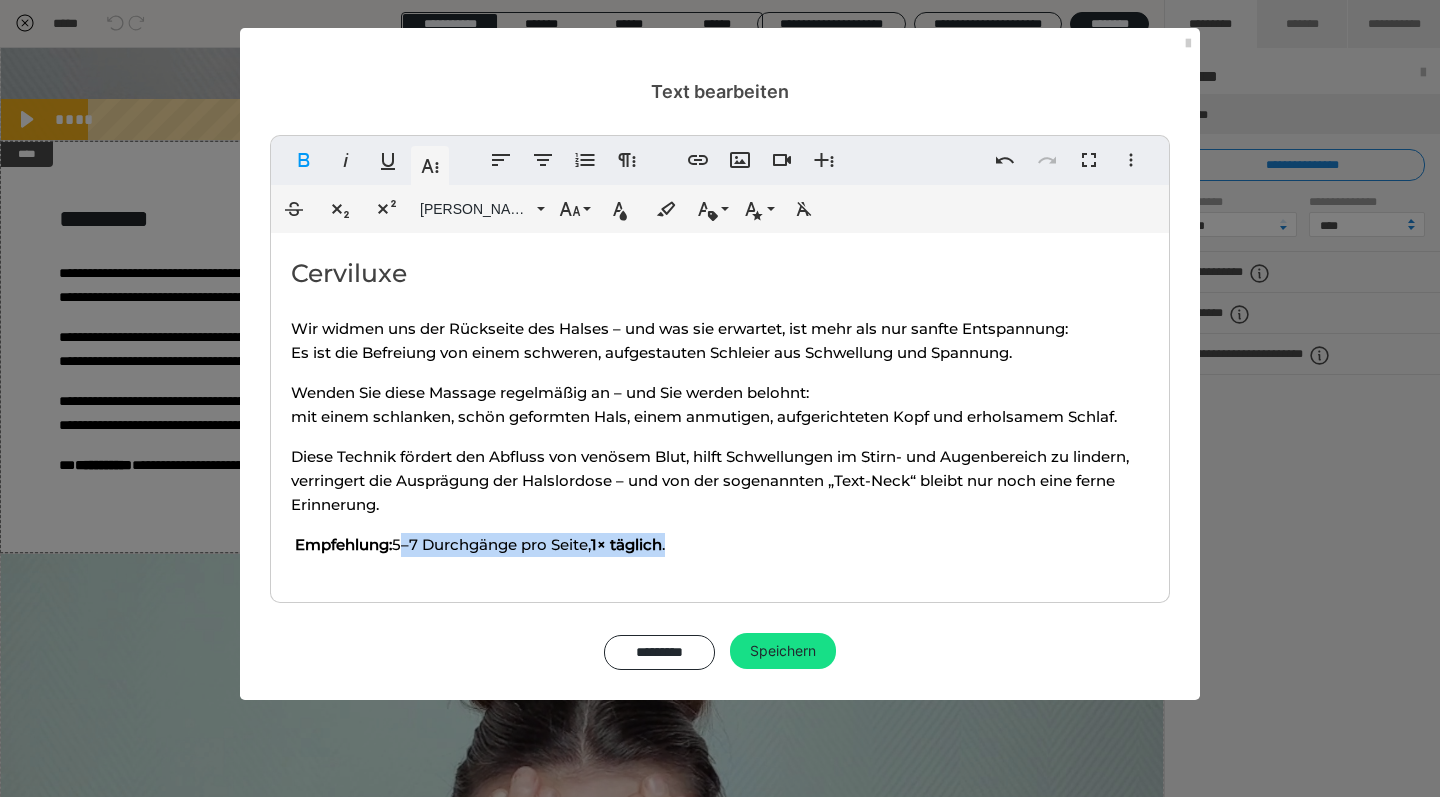 drag, startPoint x: 704, startPoint y: 547, endPoint x: 410, endPoint y: 541, distance: 294.06122 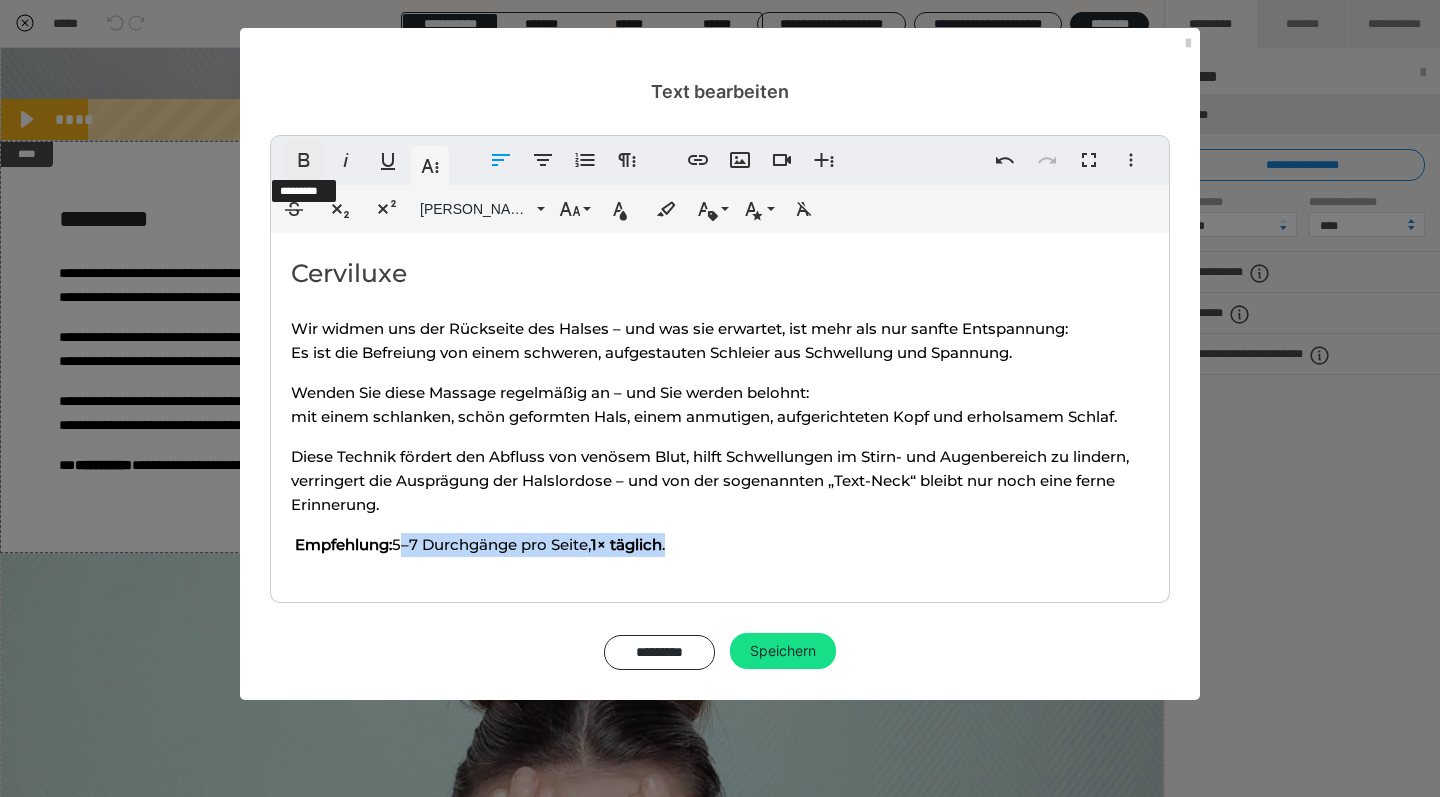 click 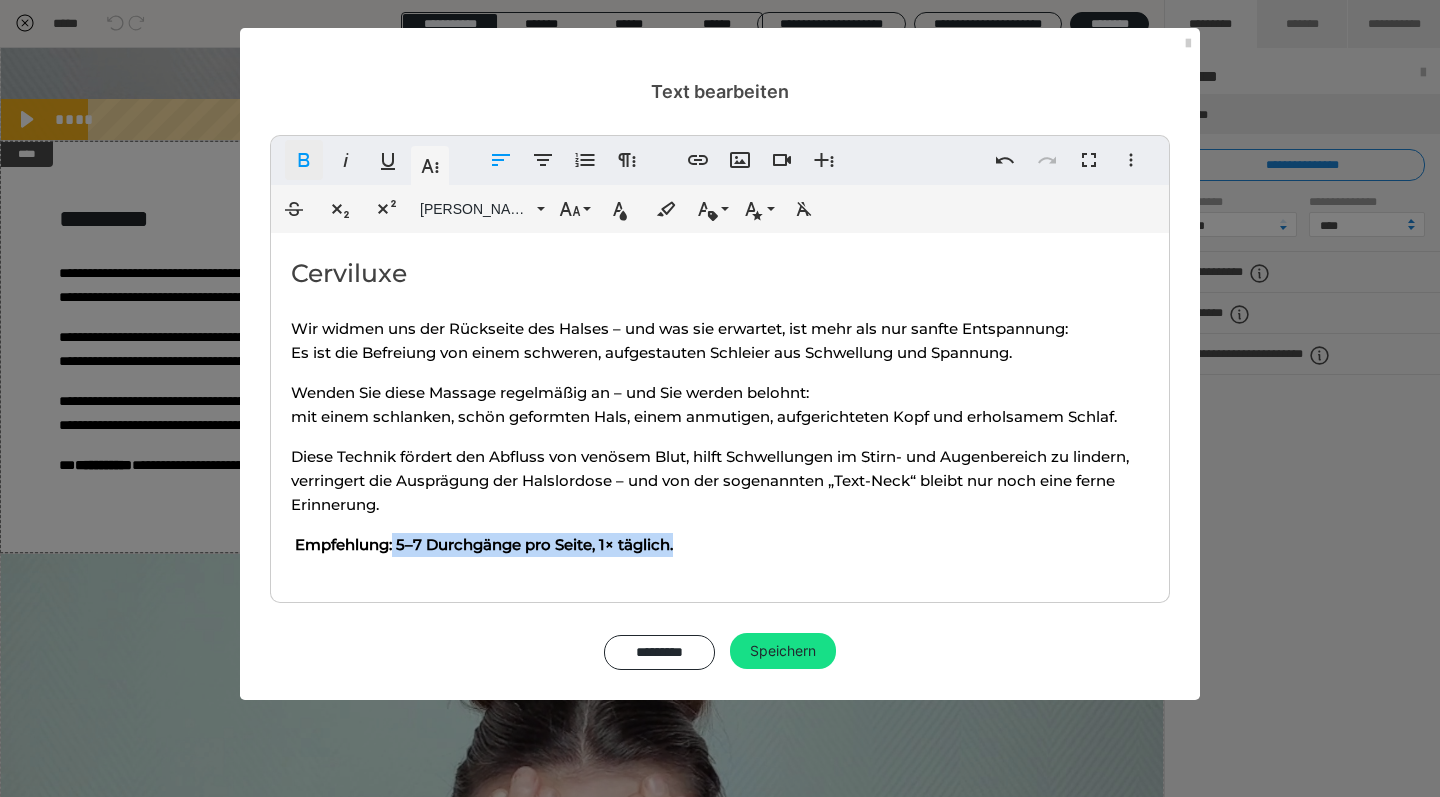 click 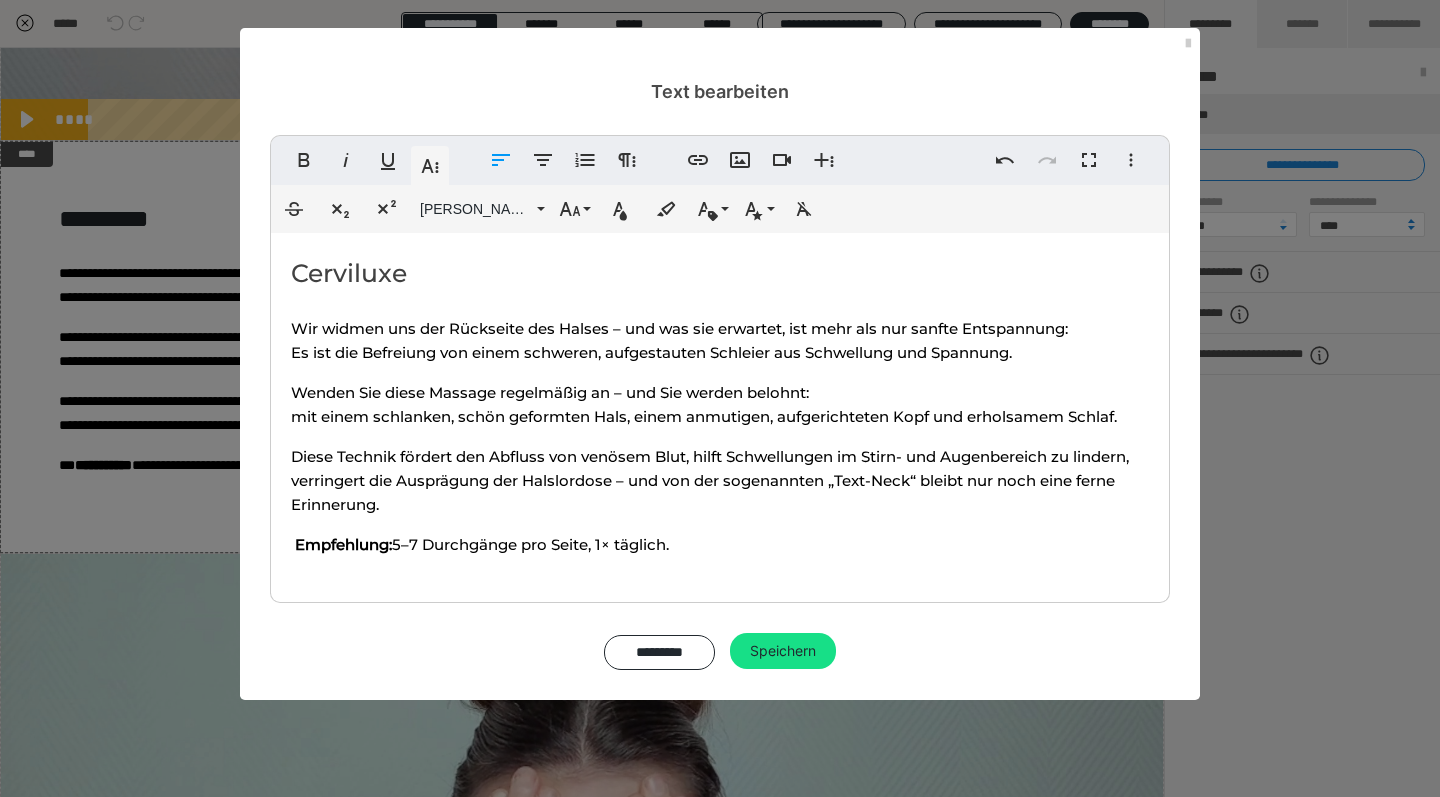 click on "​ Cerviluxe Wir widmen uns der Rückseite des Halses – und was sie erwartet, ist mehr als nur sanfte Entspannung: Es ist die Befreiung von einem schweren, aufgestauten Schleier aus Schwellung und Spannung. Wenden Sie diese Massage regelmäßig an – und Sie werden belohnt: mit einem schlanken, schön geformten Hals, einem anmutigen, aufgerichteten Kopf und erholsamem Schlaf. Diese Technik fördert den Abfluss von venösem Blut, hilft Schwellungen im Stirn- und Augenbereich zu lindern, verringert die Ausprägung der Halslordose – und von der sogenannten „Text-Neck“ bleibt nur noch eine ferne Erinnerung.   Empfehlung:  5–7 Durchgänge pro Seite, 1× täglich." at bounding box center [720, 413] 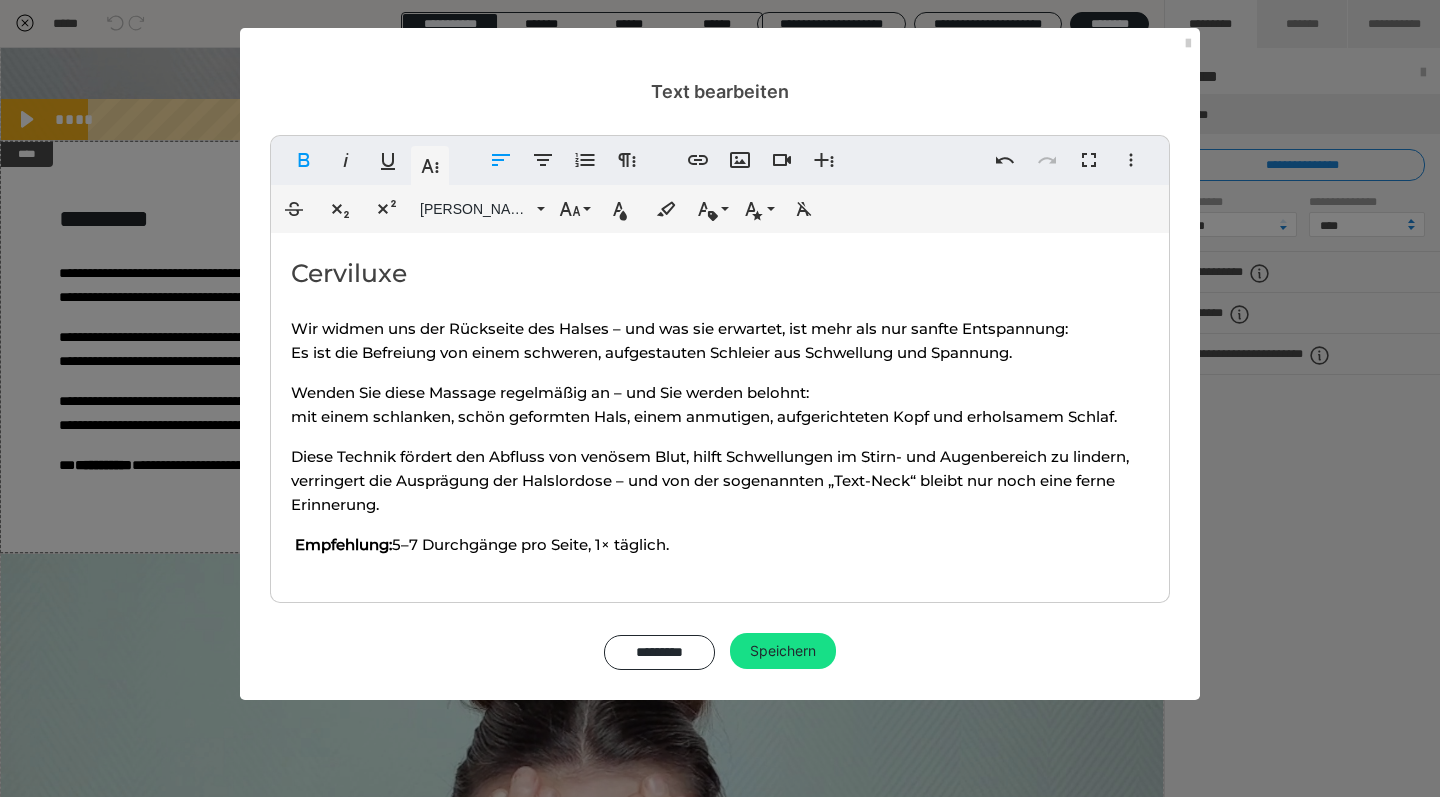 copy on "​ Cerviluxe Wir widmen uns der Rückseite des Halses – und was sie erwartet, ist mehr als nur sanfte Entspannung: Es ist die Befreiung von einem schweren, aufgestauten Schleier aus Schwellung und Spannung. Wenden Sie diese Massage regelmäßig an – und Sie werden belohnt: mit einem schlanken, schön geformten Hals, einem anmutigen, aufgerichteten Kopf und erholsamem Schlaf. Diese Technik fördert den Abfluss von venösem Blut, hilft Schwellungen im Stirn- und Augenbereich zu lindern, verringert die Ausprägung der Halslordose – und von der sogenannten „Text-Neck“ bleibt nur noch eine ferne Erinnerung.   Empfehlung:  5–7 Durchgänge pro Seite, 1× täglich." 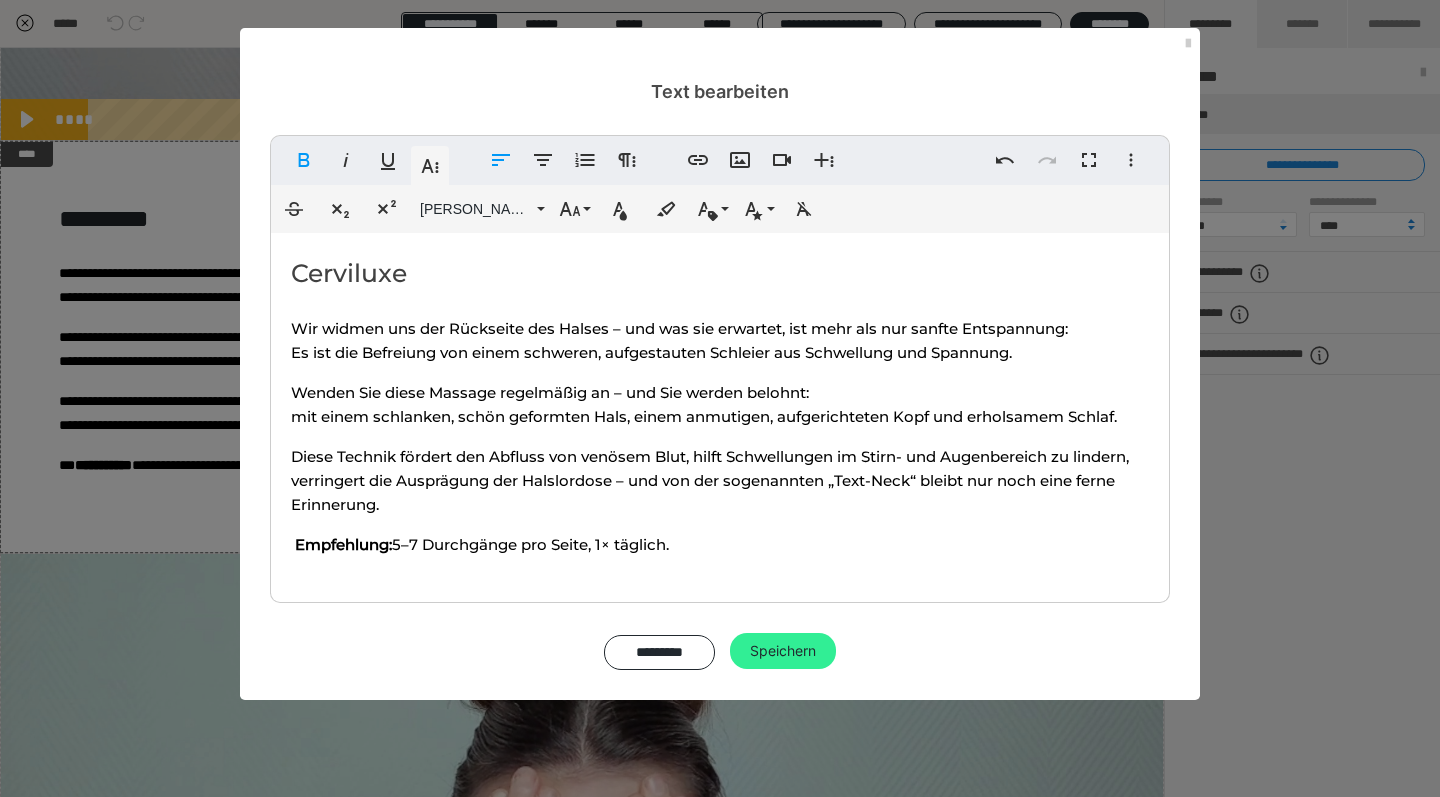 click on "Speichern" at bounding box center (783, 651) 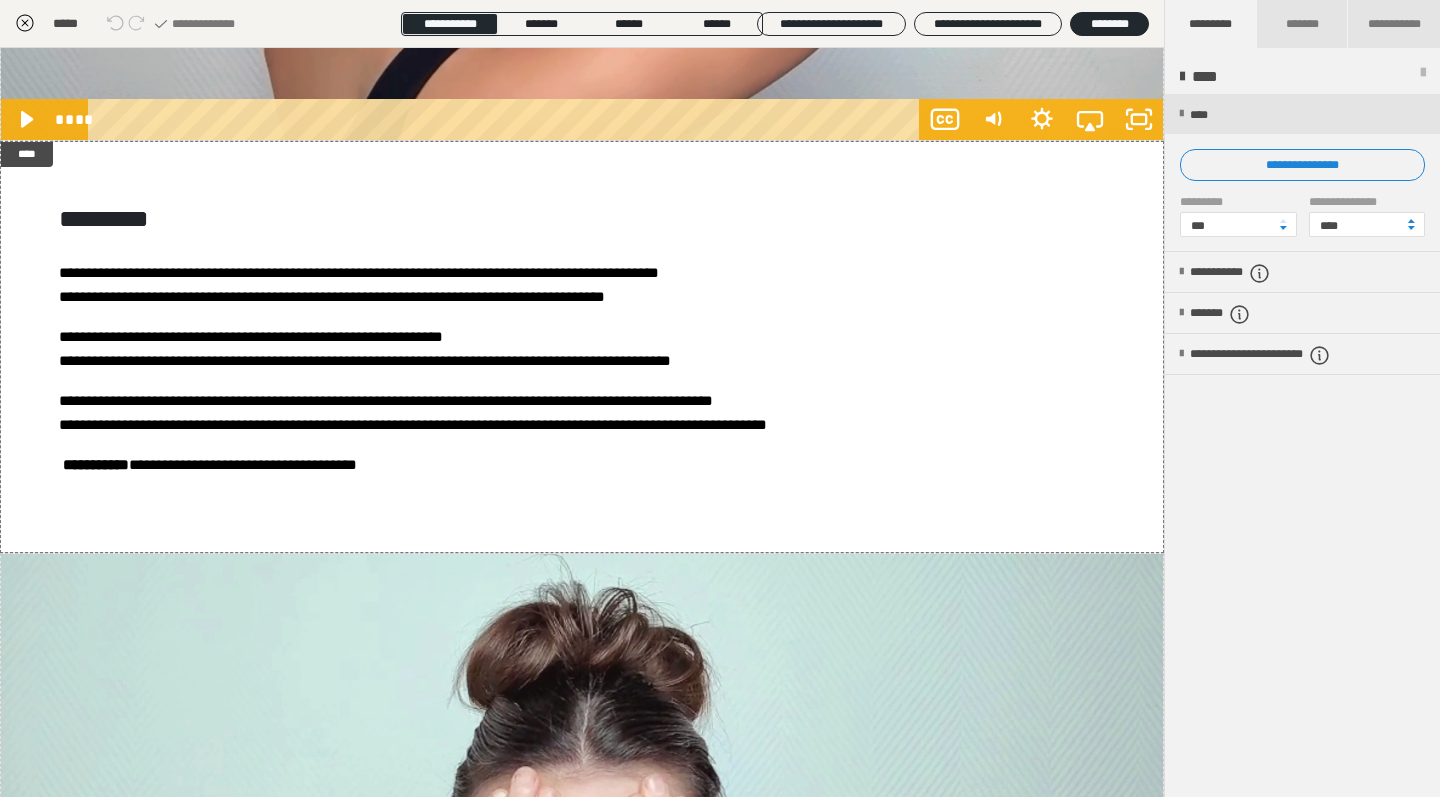 click 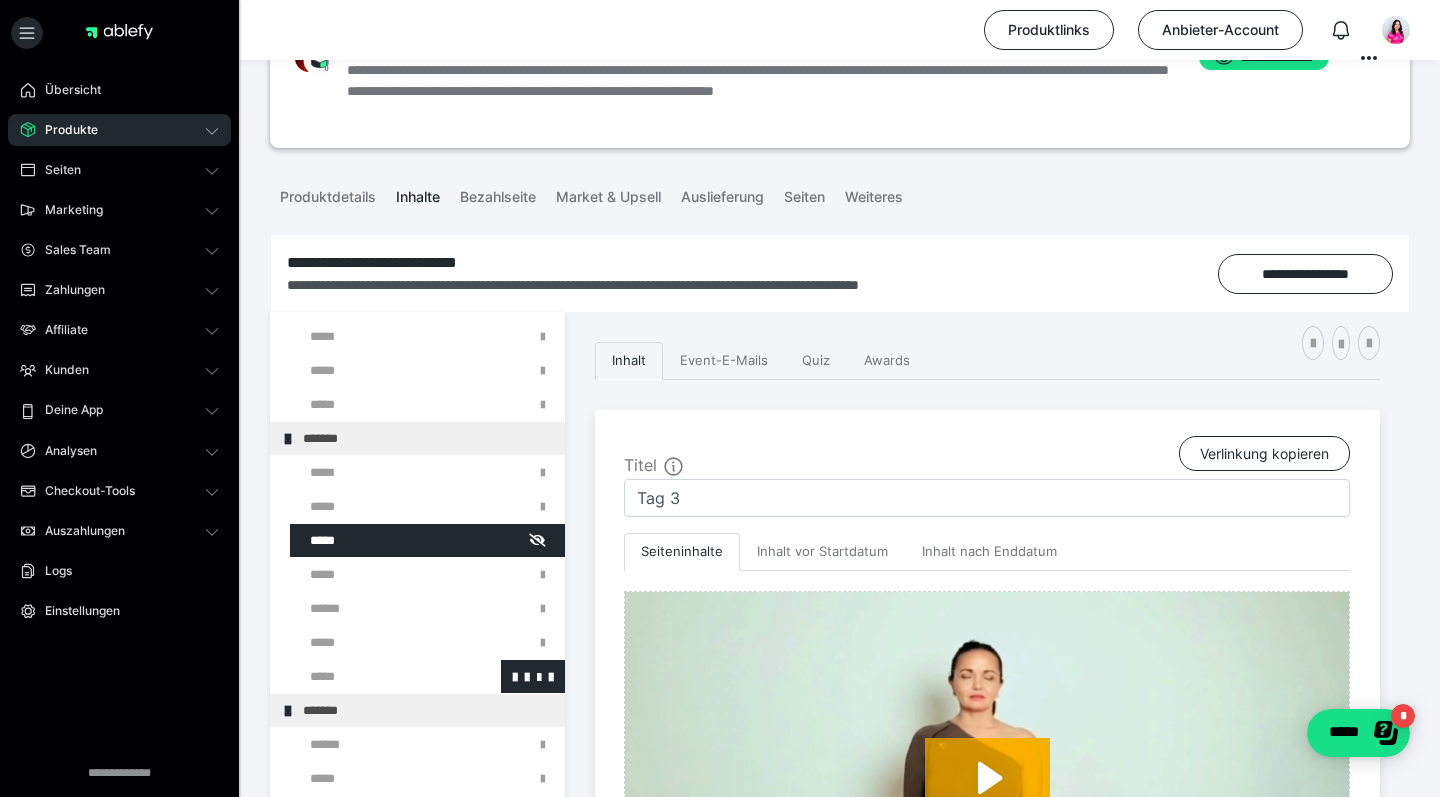 scroll, scrollTop: 386, scrollLeft: 0, axis: vertical 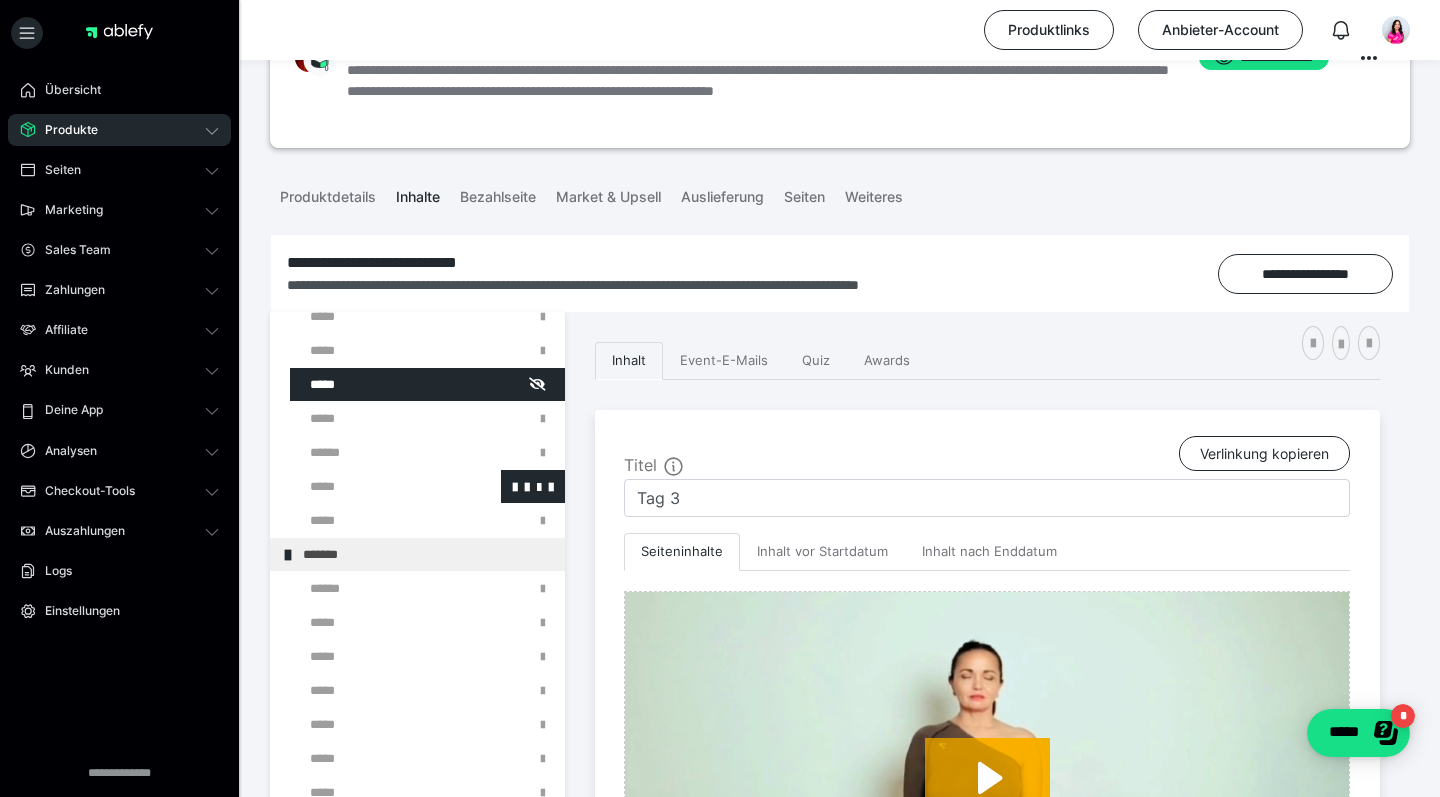 click at bounding box center [375, 486] 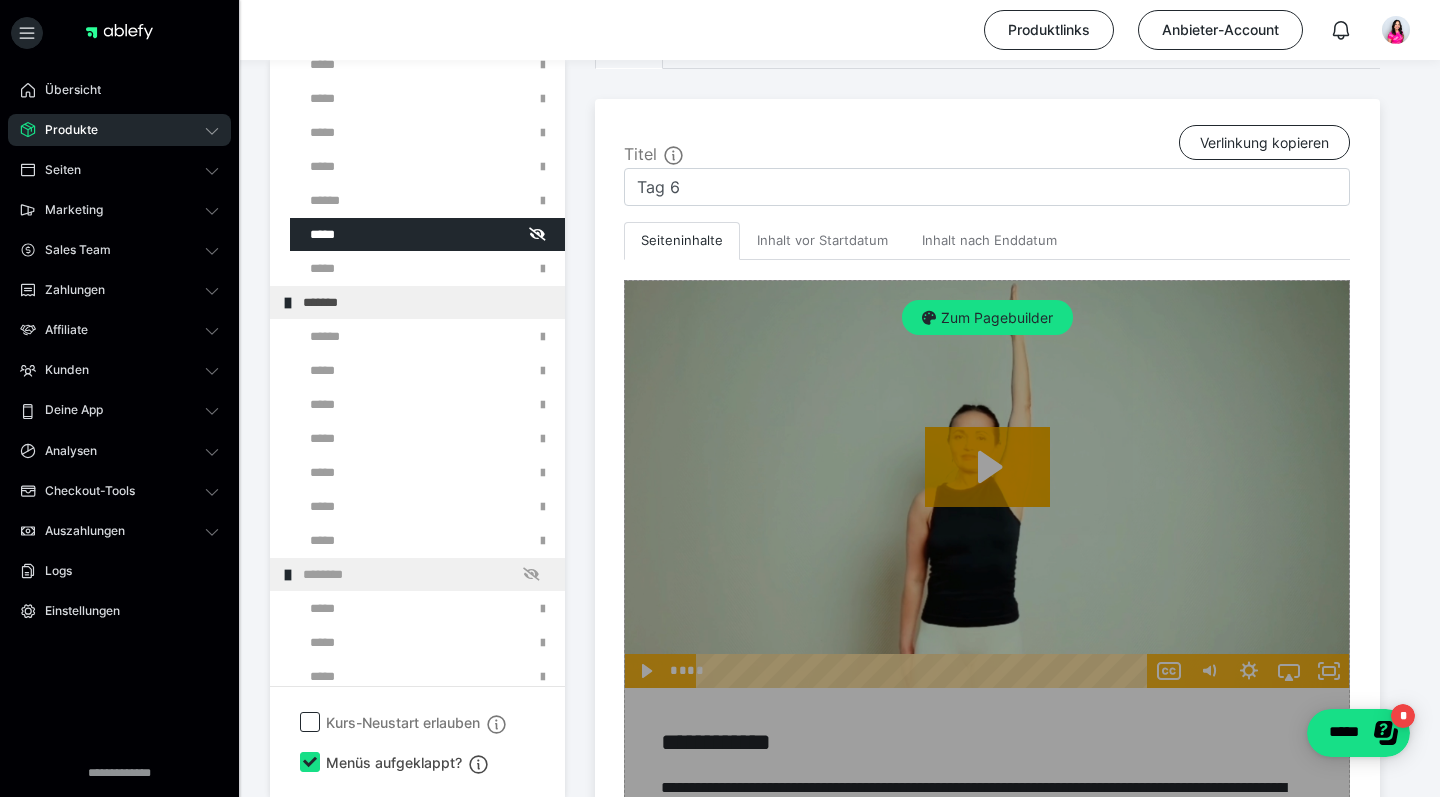 scroll, scrollTop: 431, scrollLeft: 0, axis: vertical 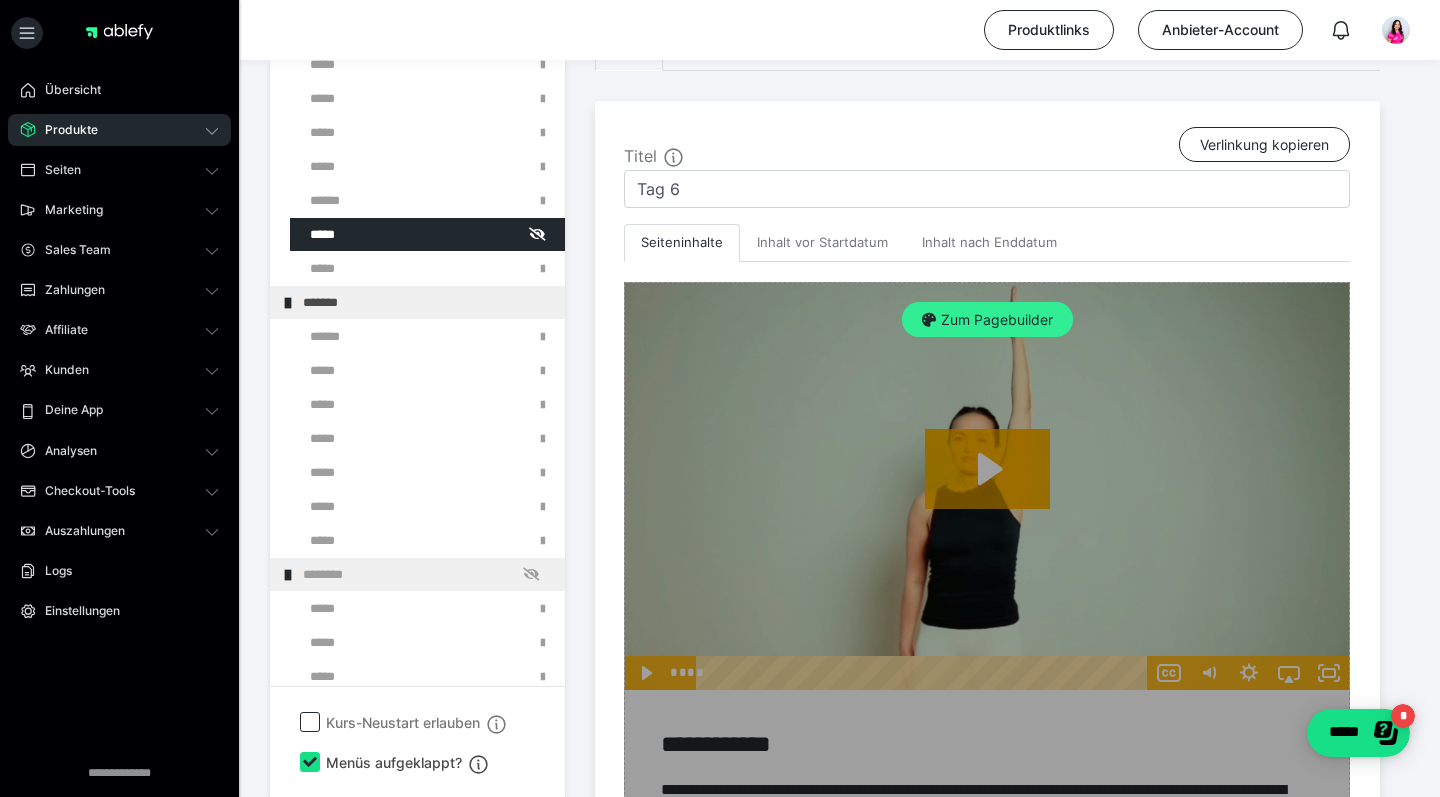 click on "Zum Pagebuilder" at bounding box center (987, 320) 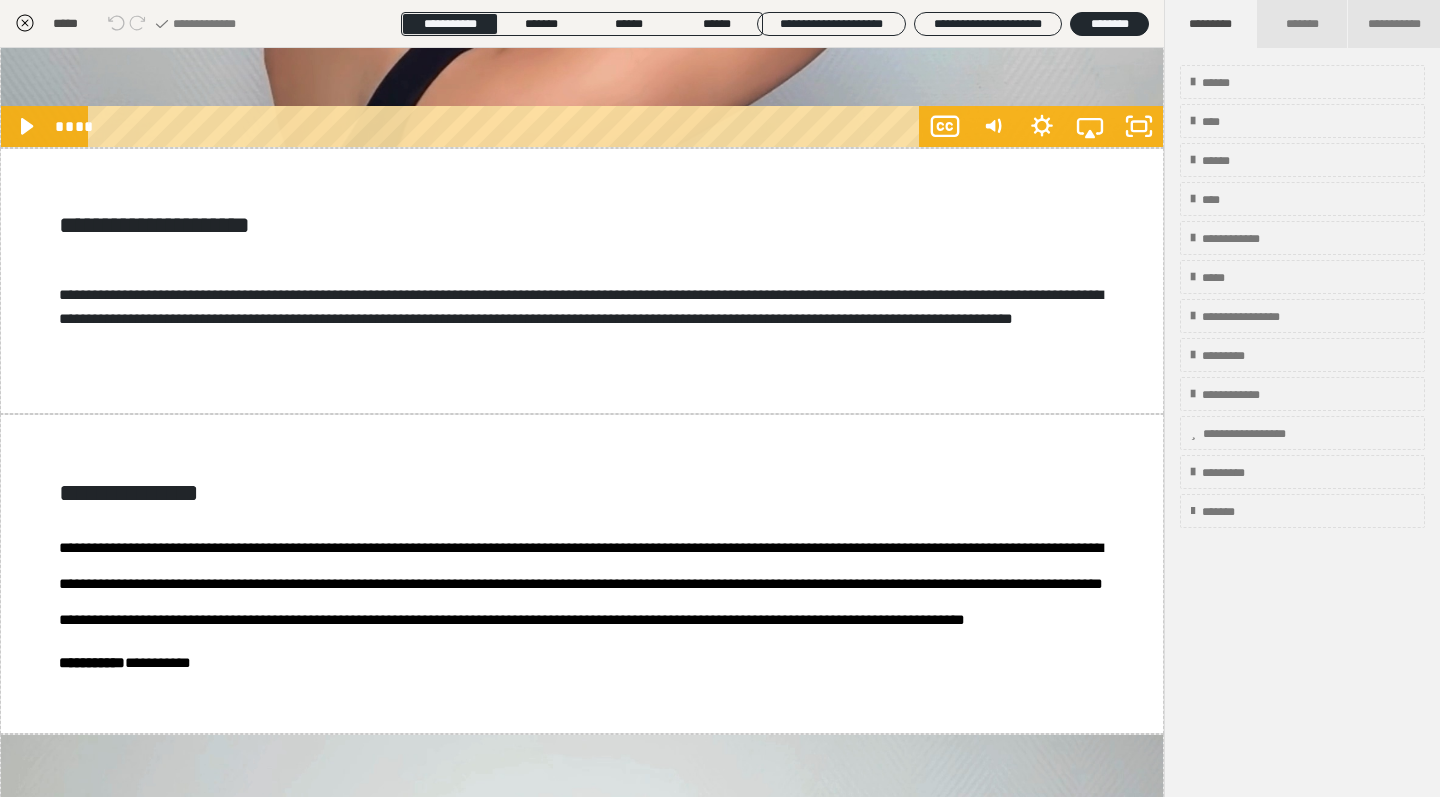 scroll, scrollTop: 2500, scrollLeft: 0, axis: vertical 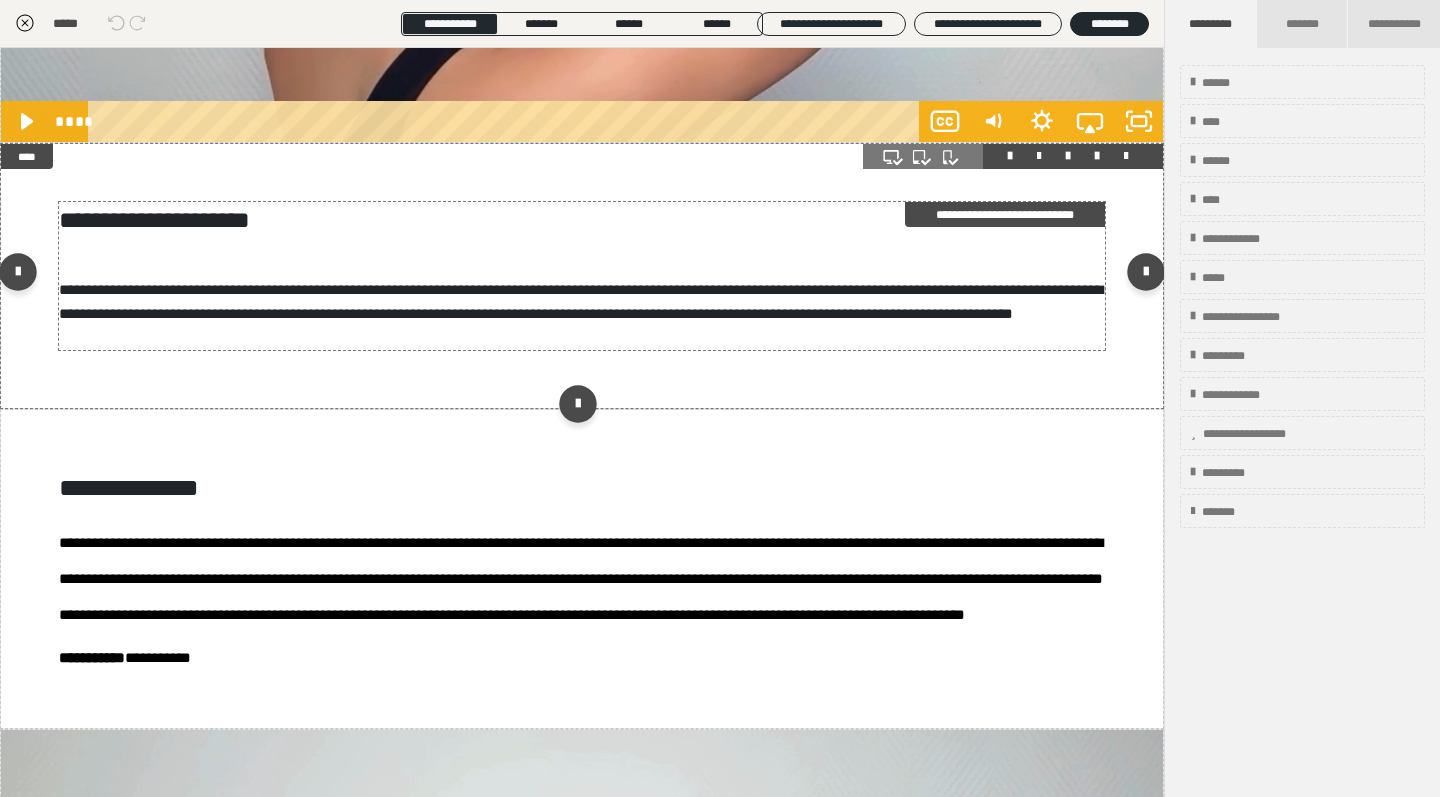 click on "**********" at bounding box center [581, 301] 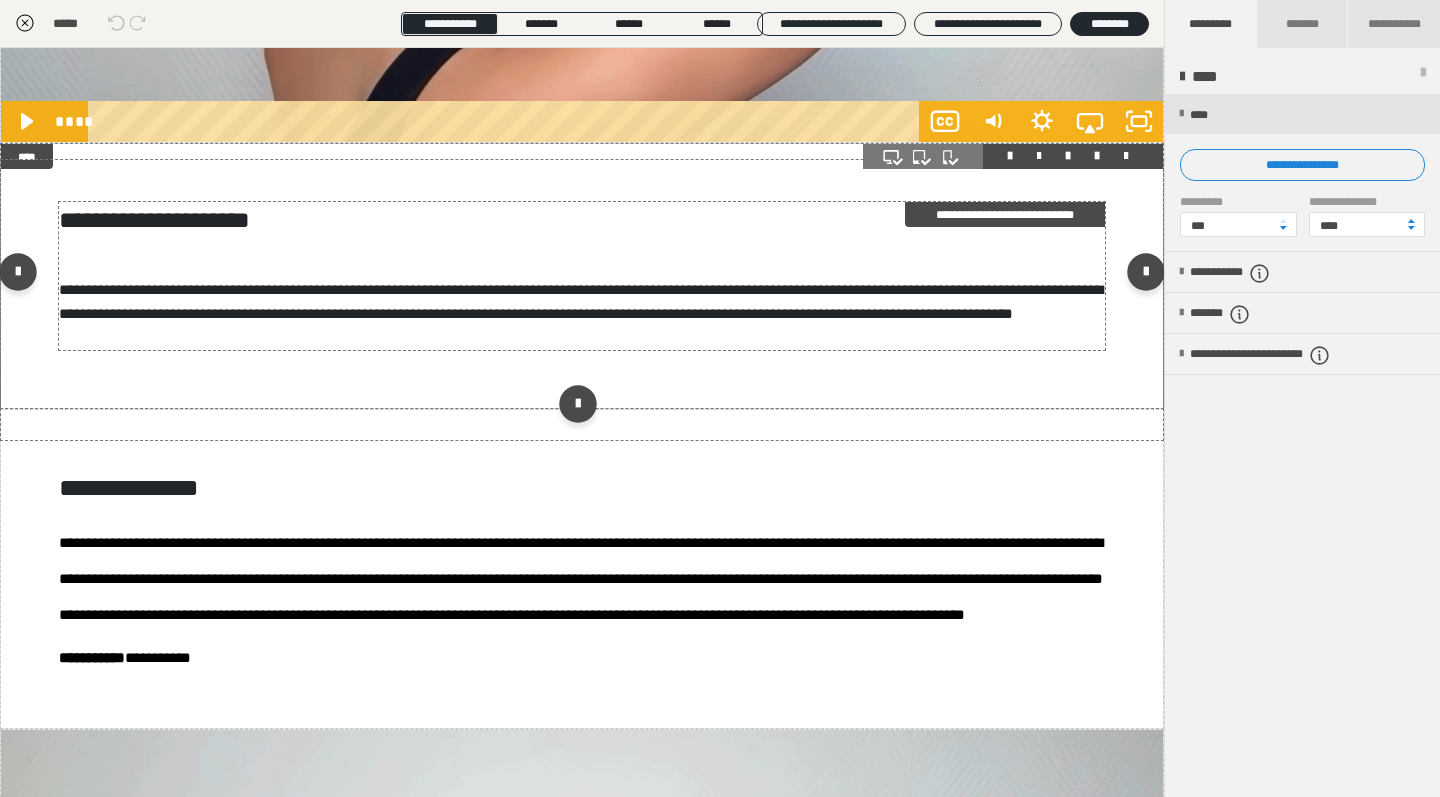 click on "**********" at bounding box center (581, 301) 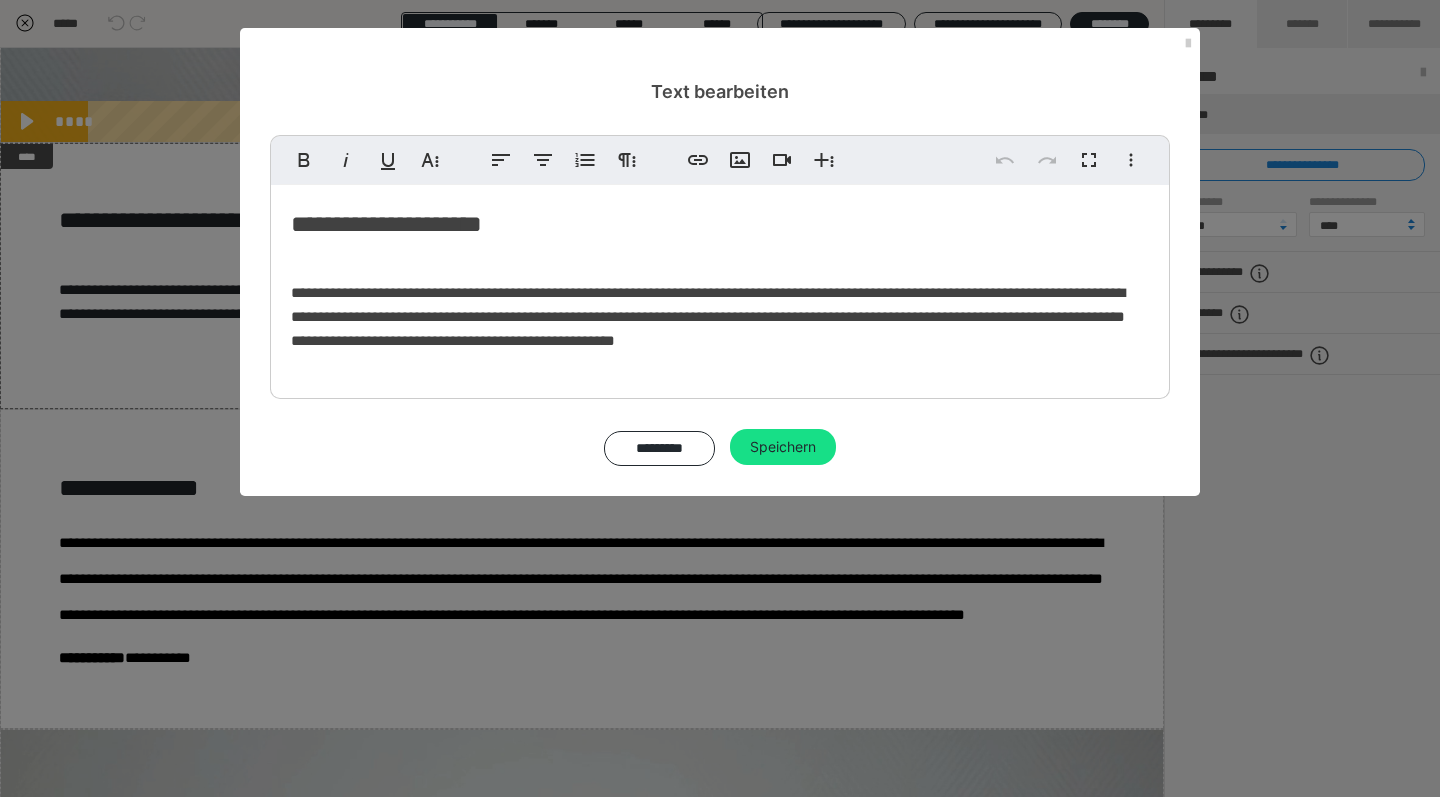 click on "**********" at bounding box center (708, 316) 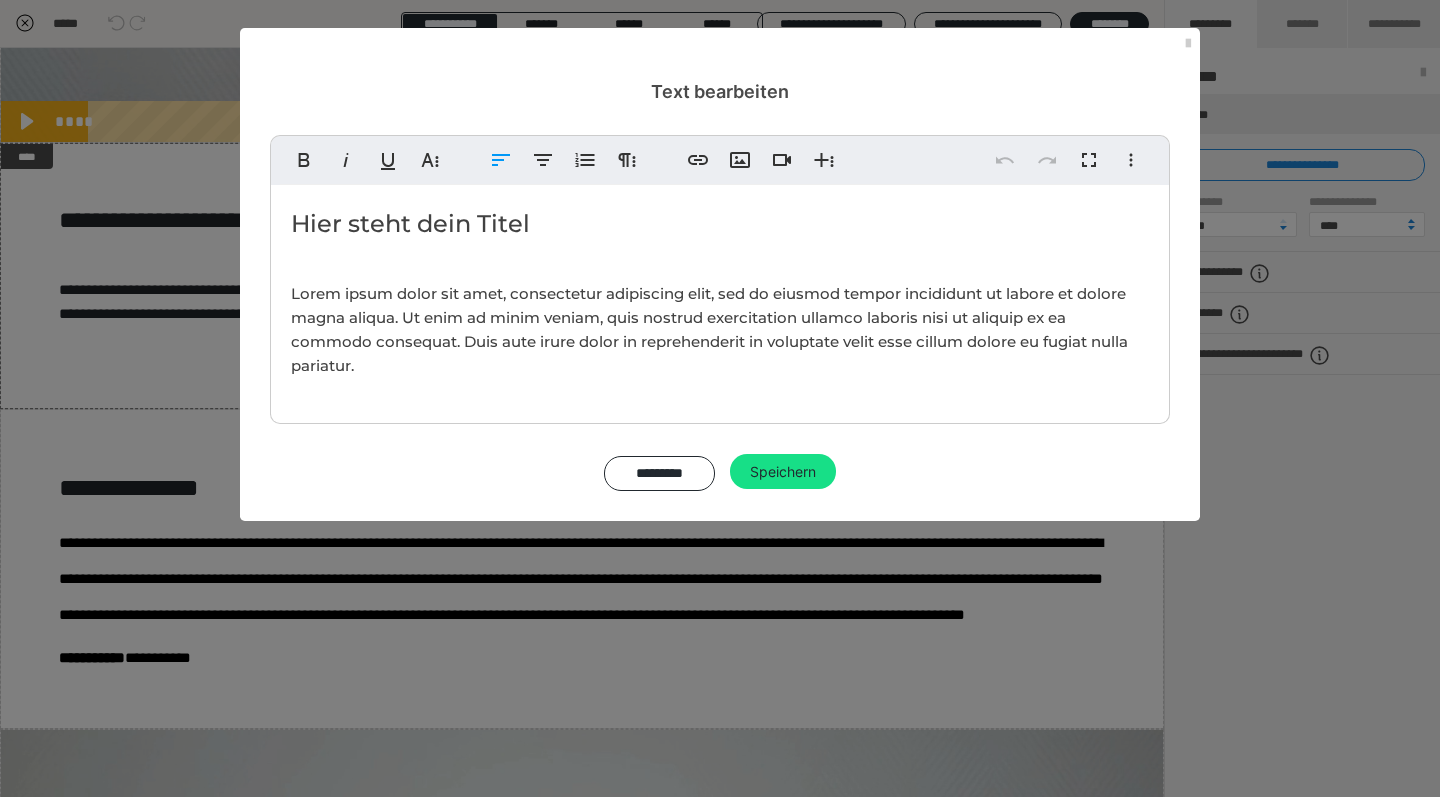 click on "Lorem ipsum dolor sit amet, consectetur adipiscing elit, sed do eiusmod tempor incididunt ut labore et dolore magna aliqua. Ut enim ad minim veniam, quis nostrud exercitation ullamco laboris nisi ut aliquip ex ea commodo consequat. Duis aute irure dolor in reprehenderit in voluptate velit esse cillum dolore eu fugiat nulla pariatur." at bounding box center [709, 329] 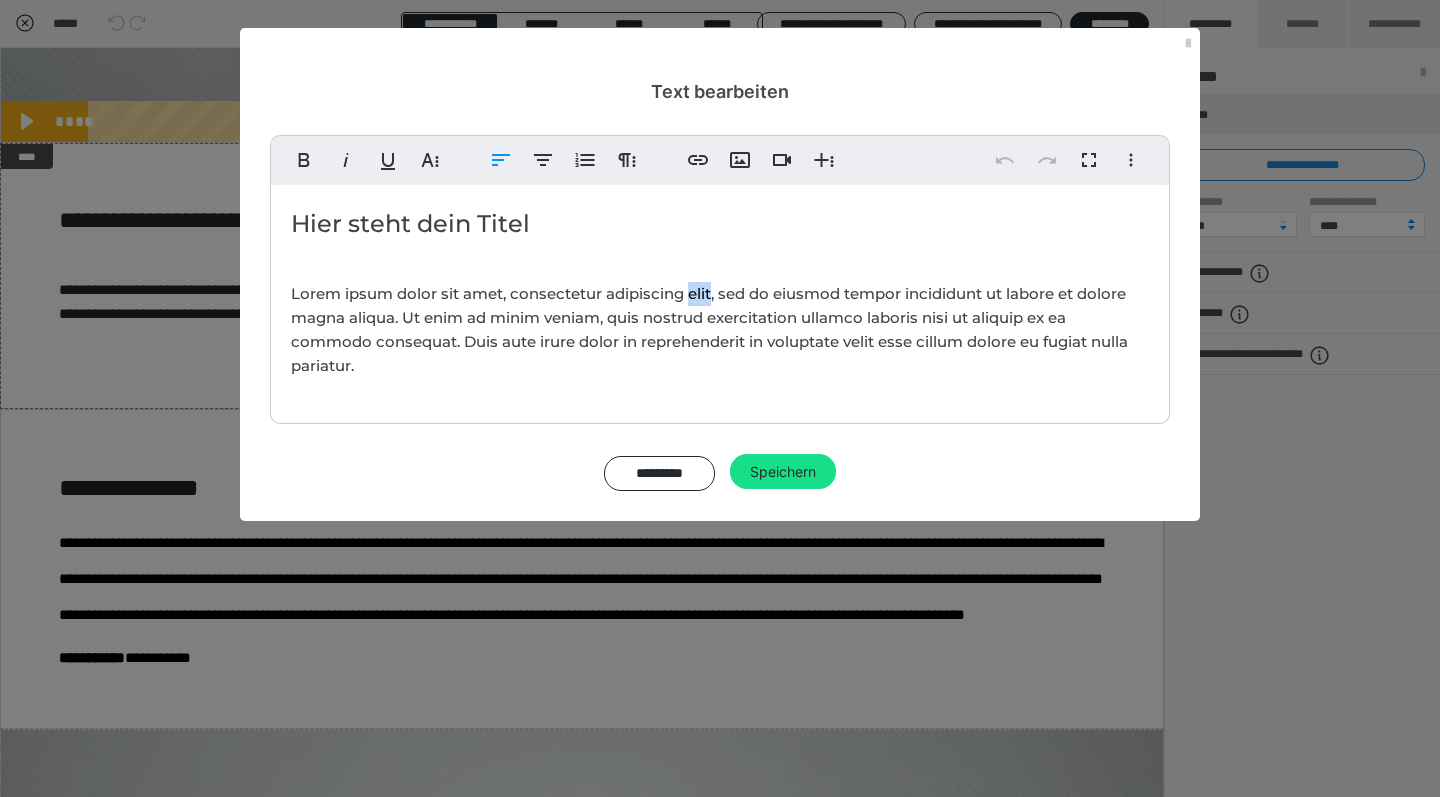 click on "Lorem ipsum dolor sit amet, consectetur adipiscing elit, sed do eiusmod tempor incididunt ut labore et dolore magna aliqua. Ut enim ad minim veniam, quis nostrud exercitation ullamco laboris nisi ut aliquip ex ea commodo consequat. Duis aute irure dolor in reprehenderit in voluptate velit esse cillum dolore eu fugiat nulla pariatur." at bounding box center (709, 329) 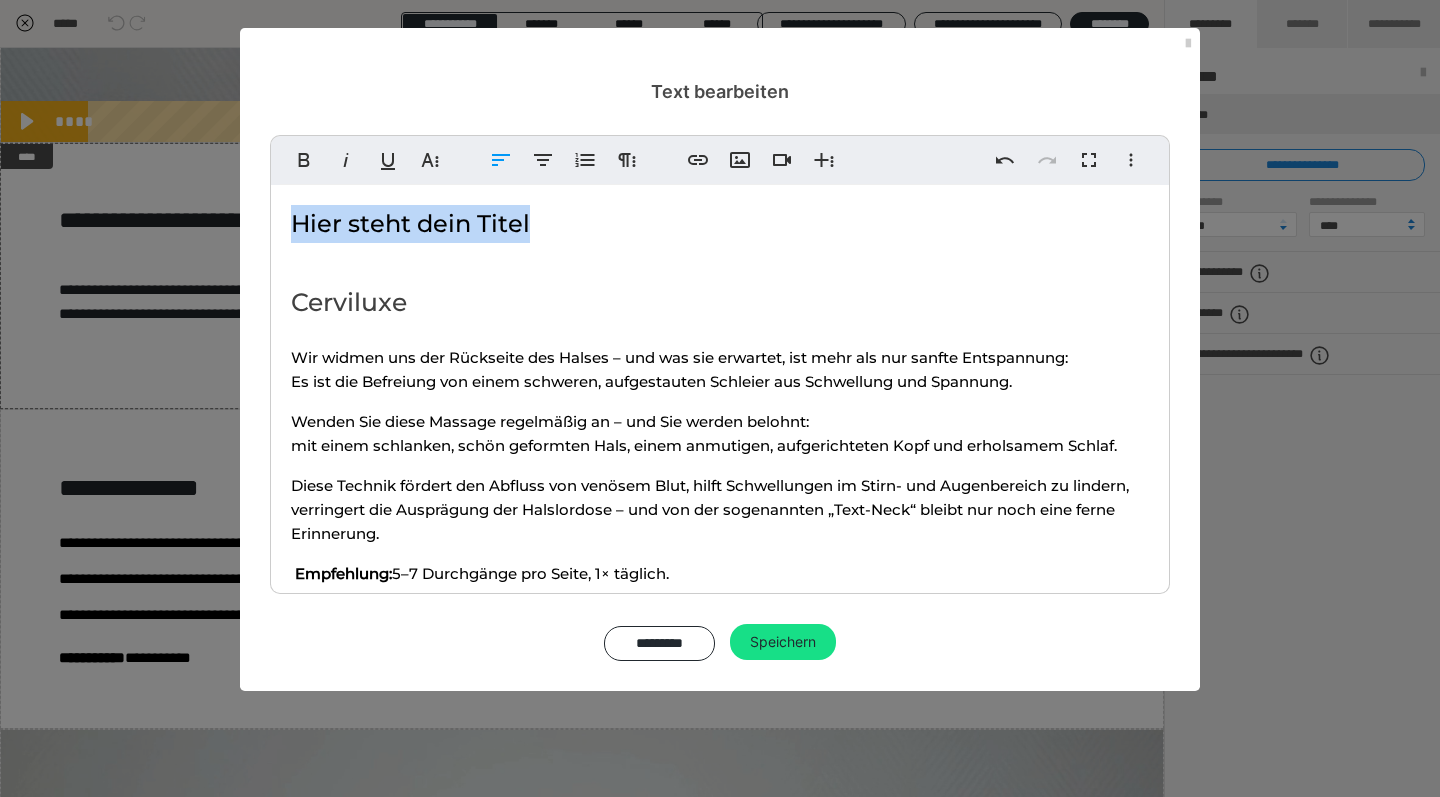 drag, startPoint x: 542, startPoint y: 233, endPoint x: 271, endPoint y: 220, distance: 271.3116 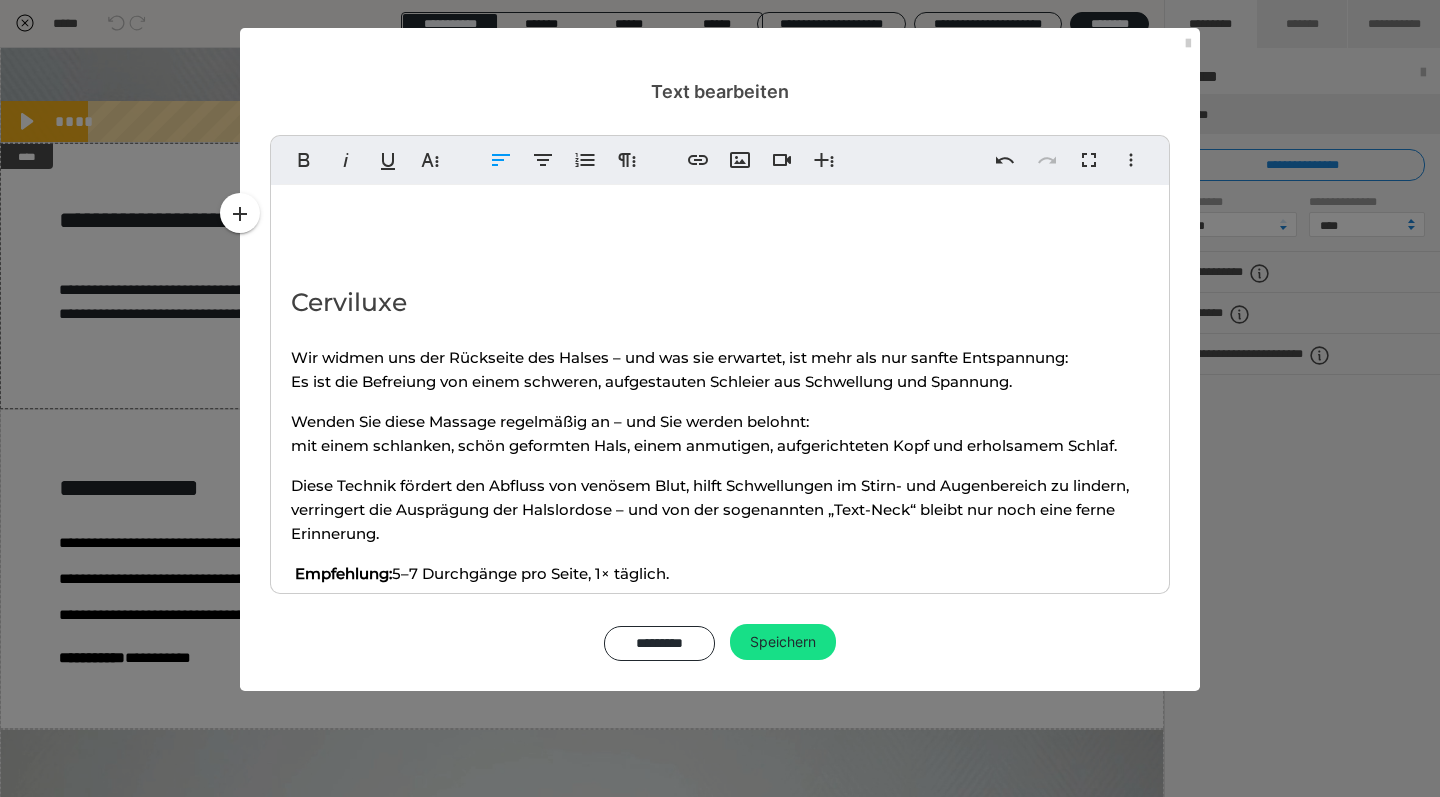 click on "​ Cerviluxe" at bounding box center [349, 302] 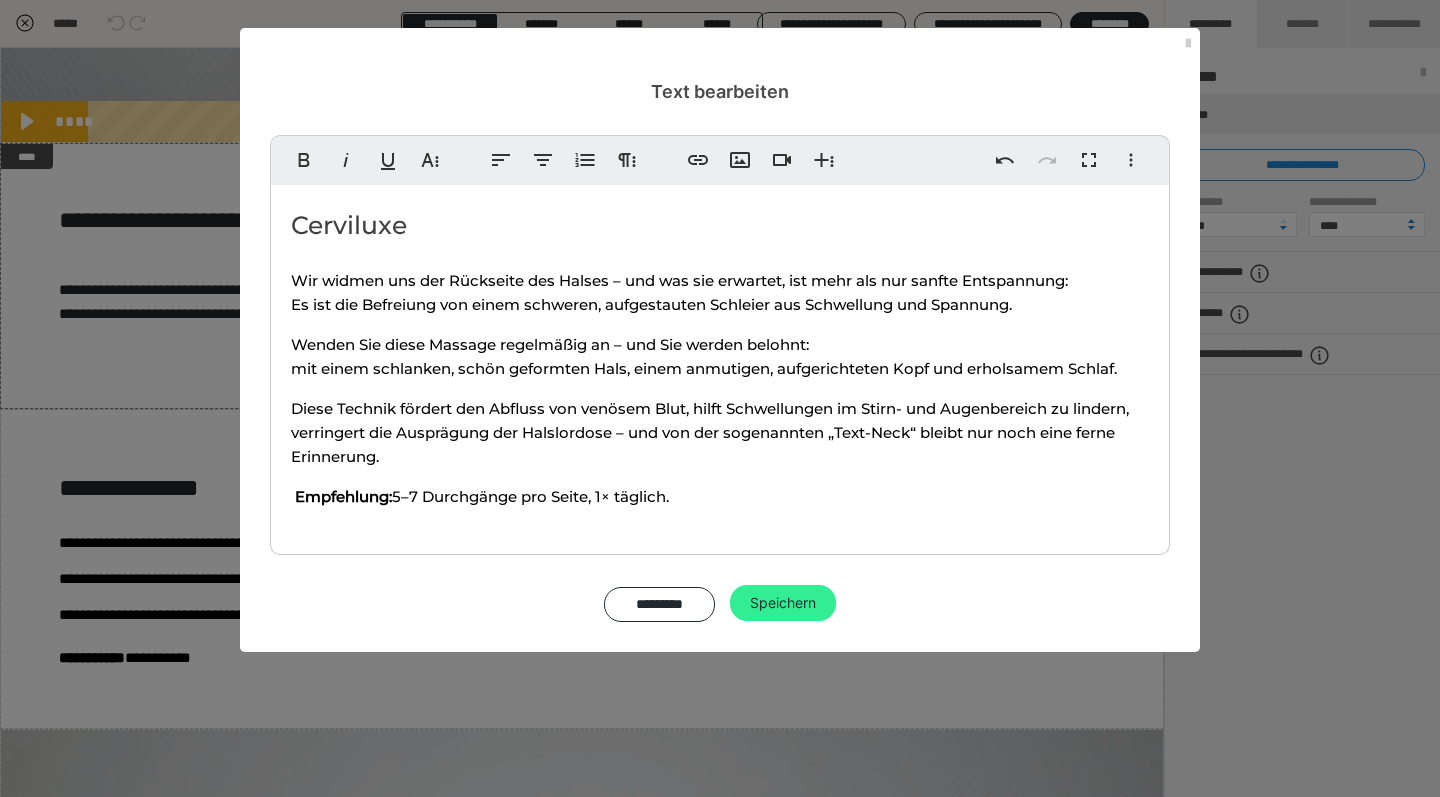 click on "Speichern" at bounding box center [783, 603] 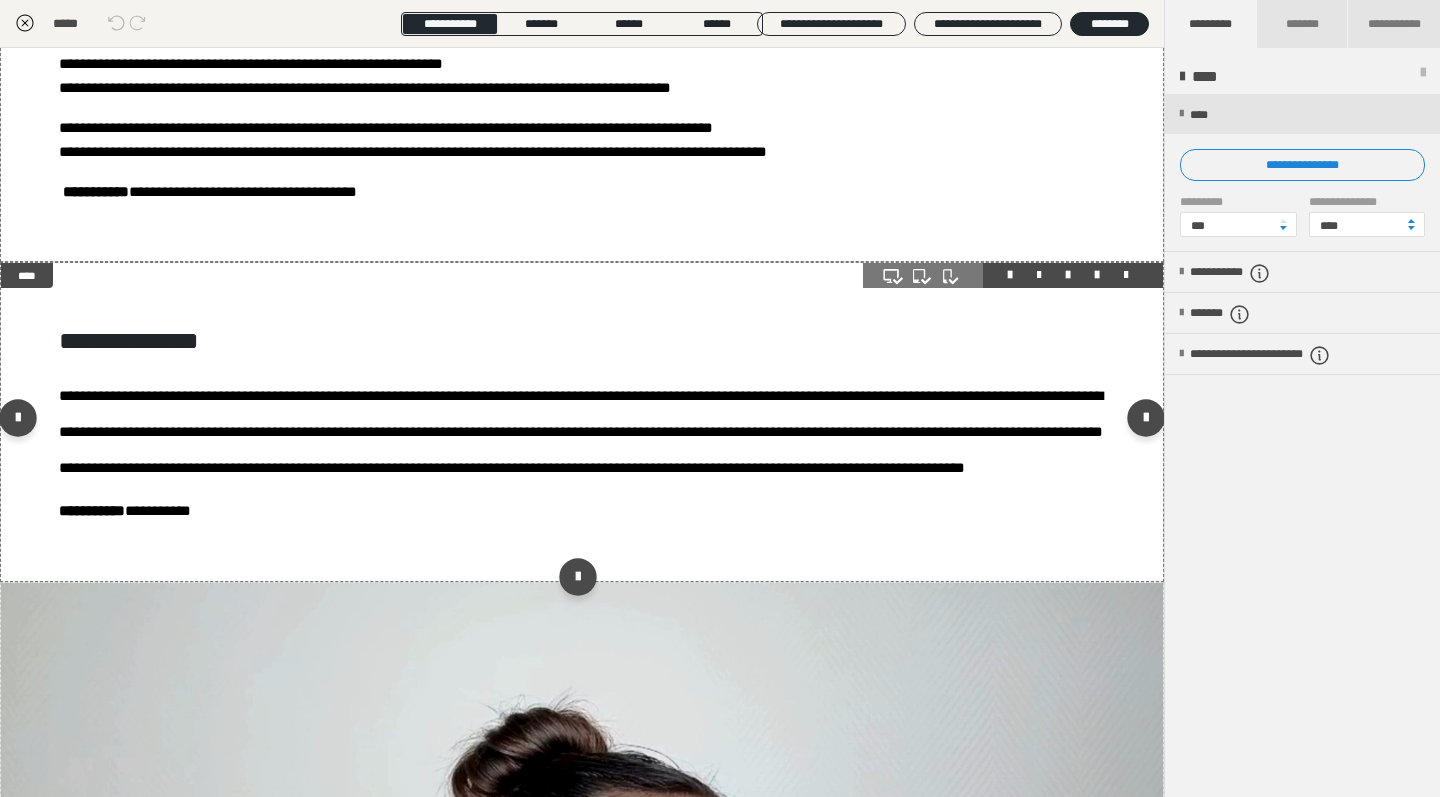 scroll, scrollTop: 2846, scrollLeft: 0, axis: vertical 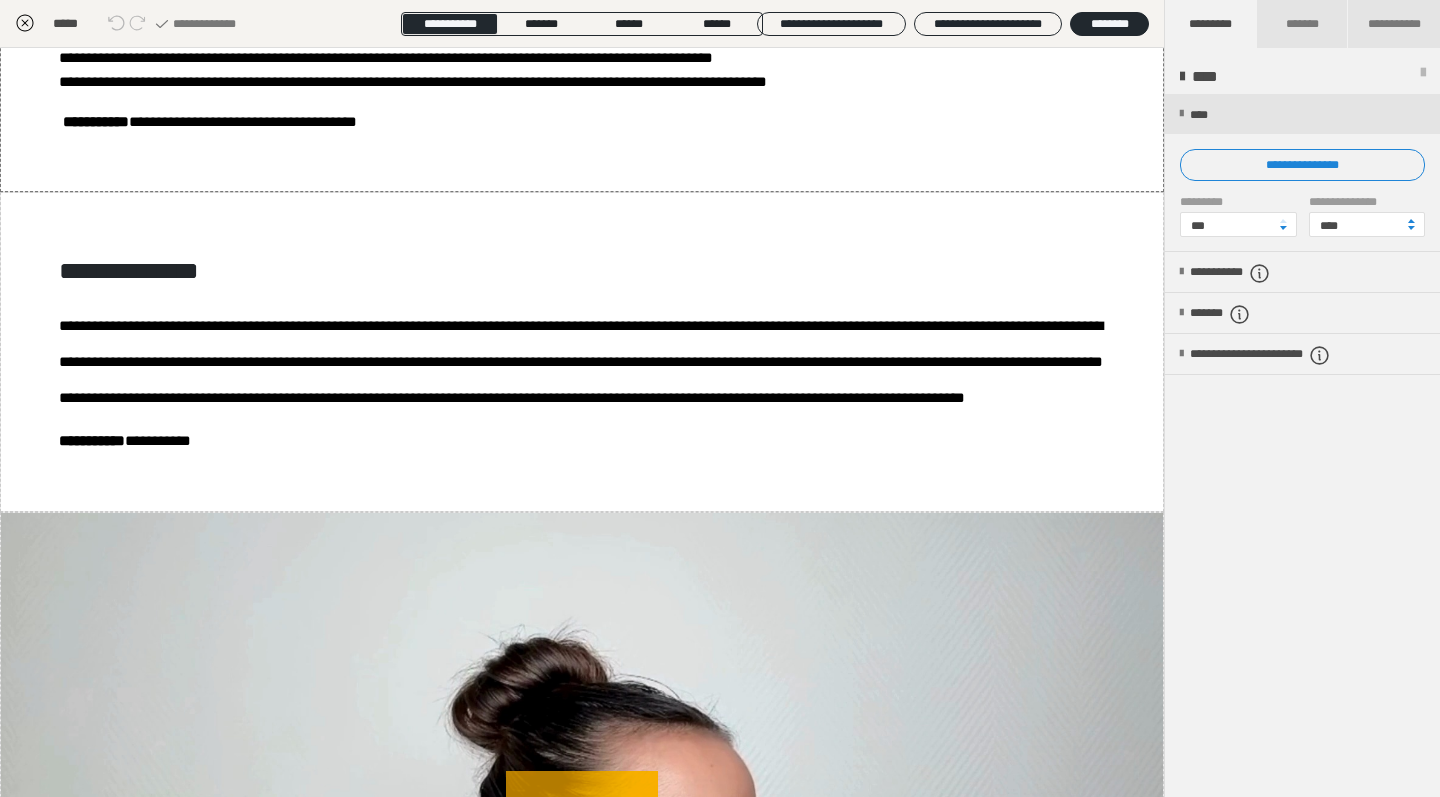 click on "**********" at bounding box center [581, 361] 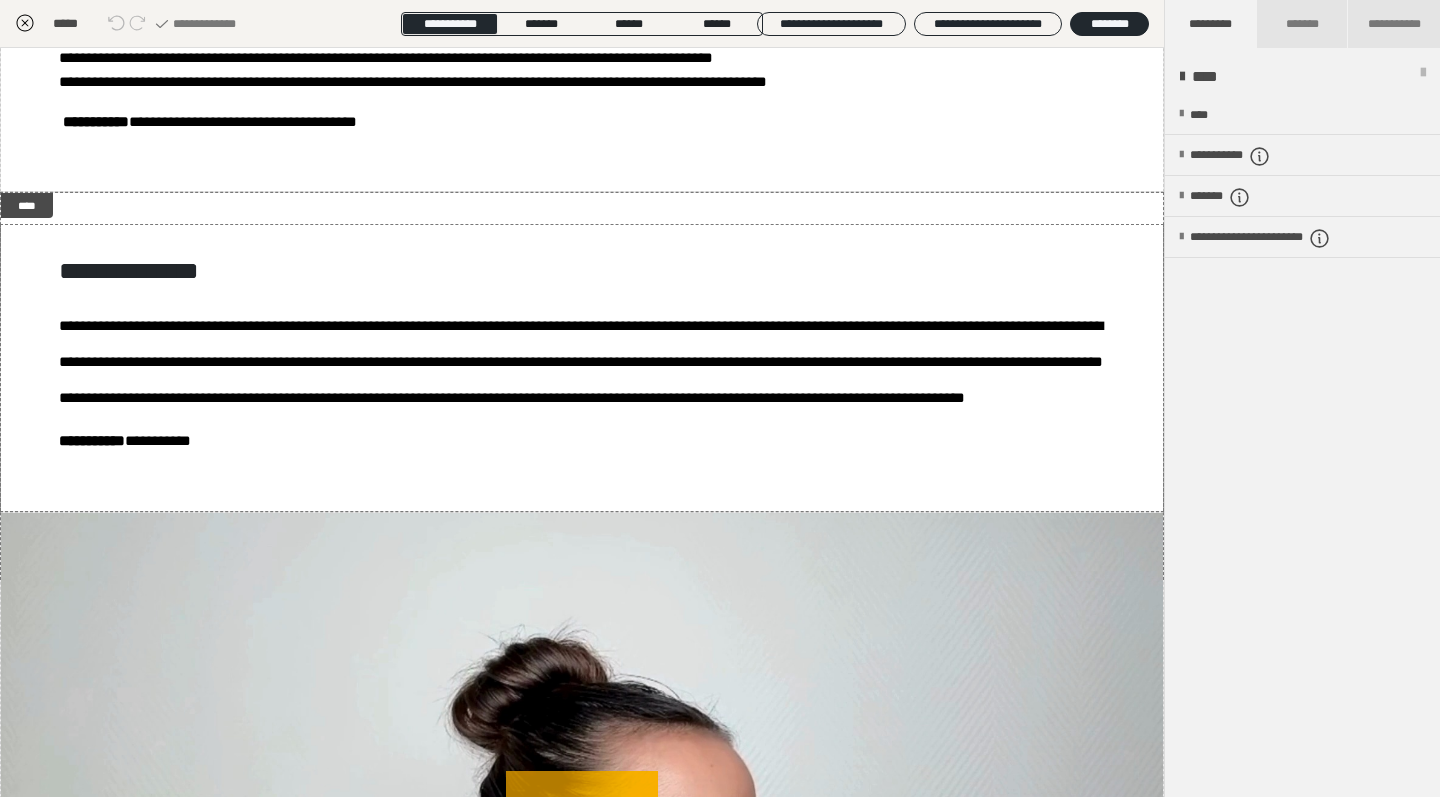 click on "**********" at bounding box center (581, 361) 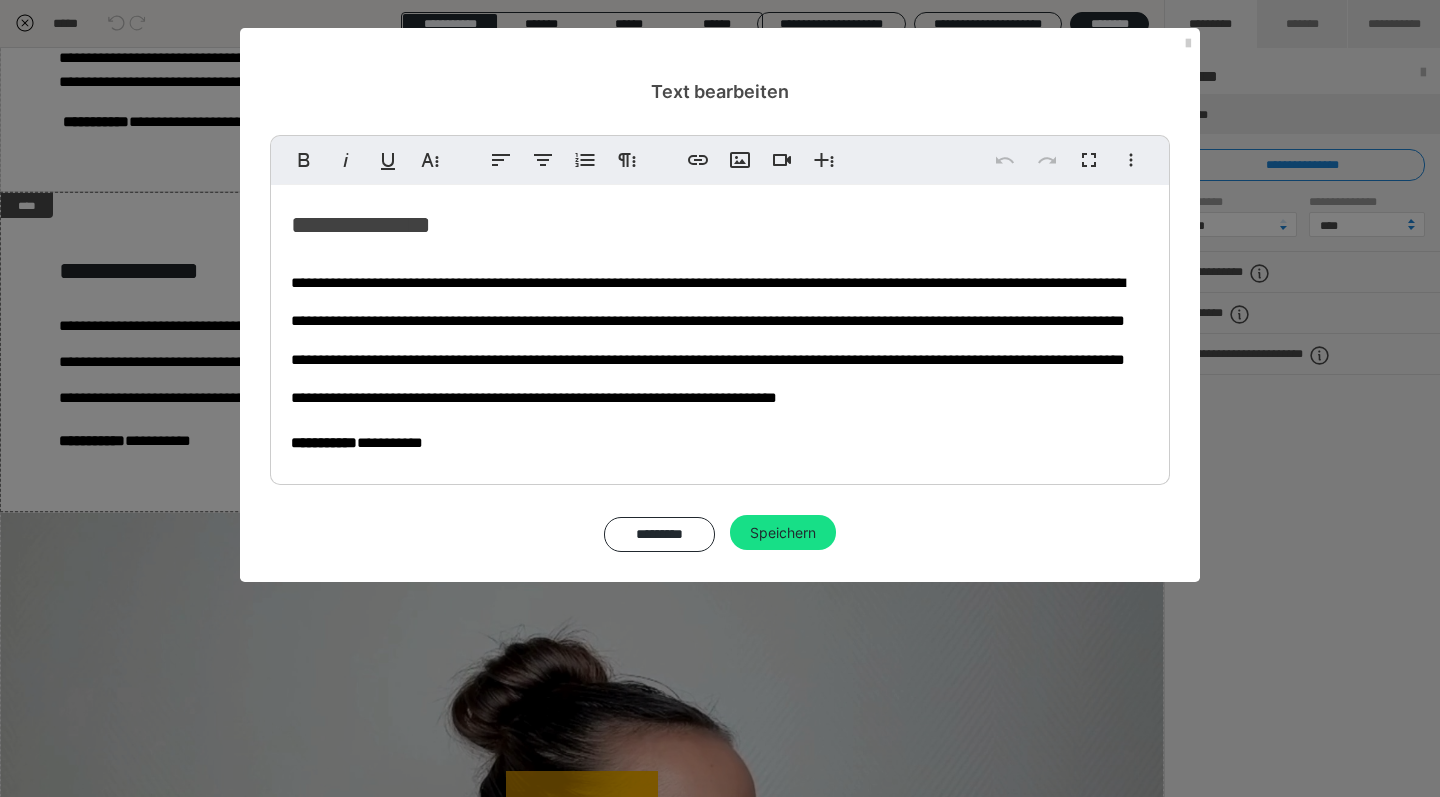 click on "**********" at bounding box center (720, 338) 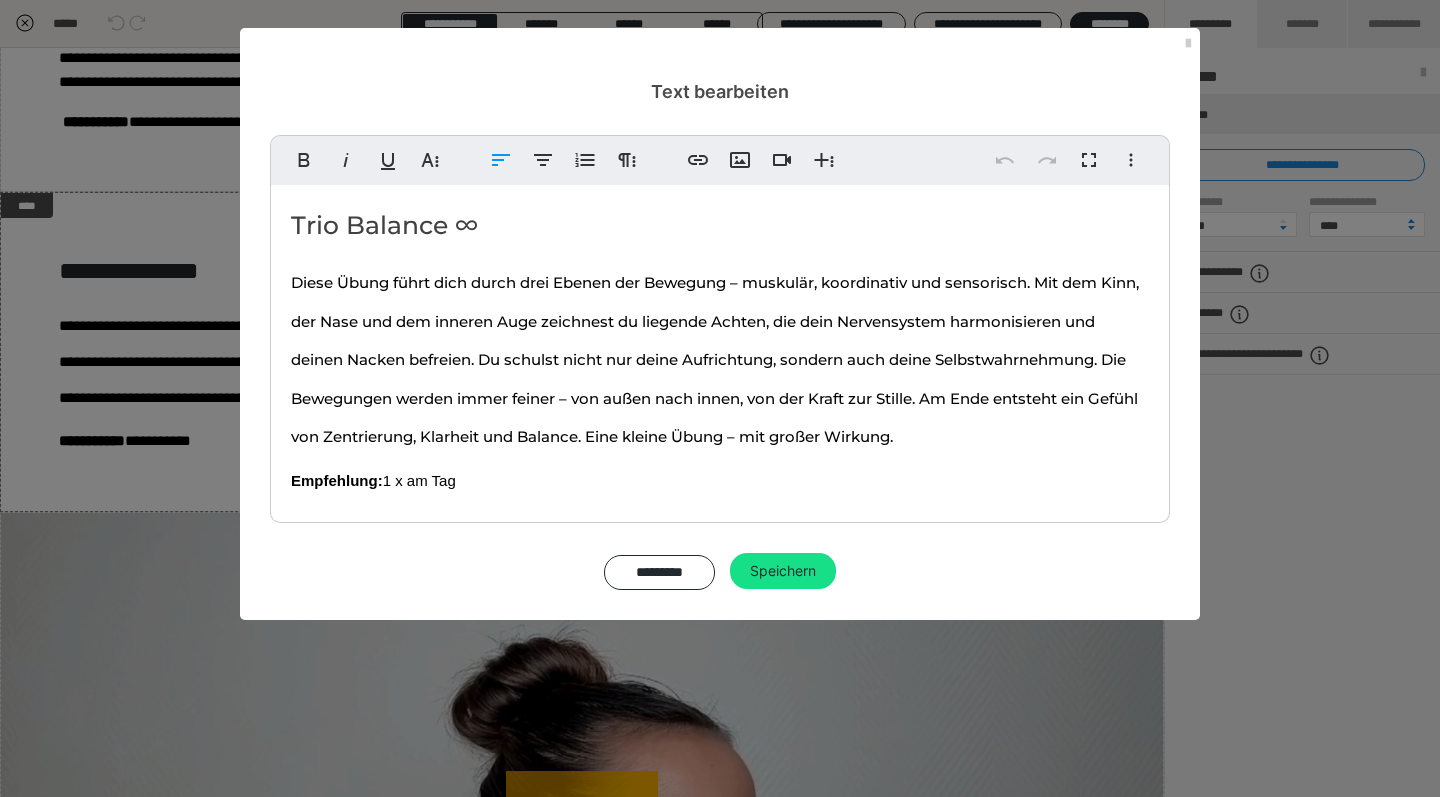 click on "Diese Übung führt dich durch drei Ebenen der Bewegung – muskulär, koordinativ und sensorisch. Mit dem Kinn, der Nase und dem inneren Auge zeichnest du liegende Achten, die dein Nervensystem harmonisieren und deinen Nacken befreien. Du schulst nicht nur deine Aufrichtung, sondern auch deine Selbstwahrnehmung. Die Bewegungen werden immer feiner – von außen nach innen, von der Kraft zur Stille. Am Ende entsteht ein Gefühl von Zentrierung, Klarheit und Balance. Eine kleine Übung – mit großer Wirkung." at bounding box center [720, 357] 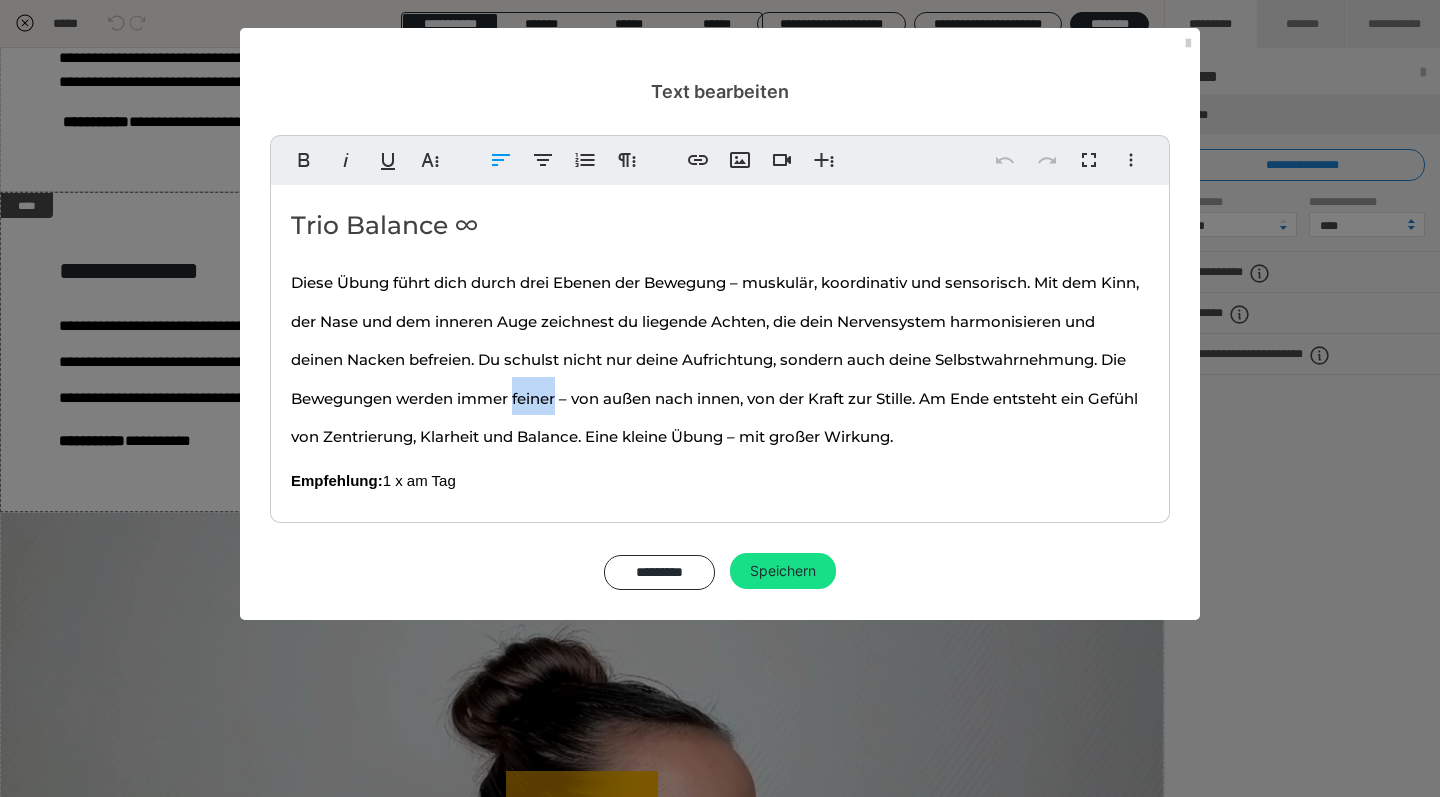 click on "Diese Übung führt dich durch drei Ebenen der Bewegung – muskulär, koordinativ und sensorisch. Mit dem Kinn, der Nase und dem inneren Auge zeichnest du liegende Achten, die dein Nervensystem harmonisieren und deinen Nacken befreien. Du schulst nicht nur deine Aufrichtung, sondern auch deine Selbstwahrnehmung. Die Bewegungen werden immer feiner – von außen nach innen, von der Kraft zur Stille. Am Ende entsteht ein Gefühl von Zentrierung, Klarheit und Balance. Eine kleine Übung – mit großer Wirkung." at bounding box center (720, 357) 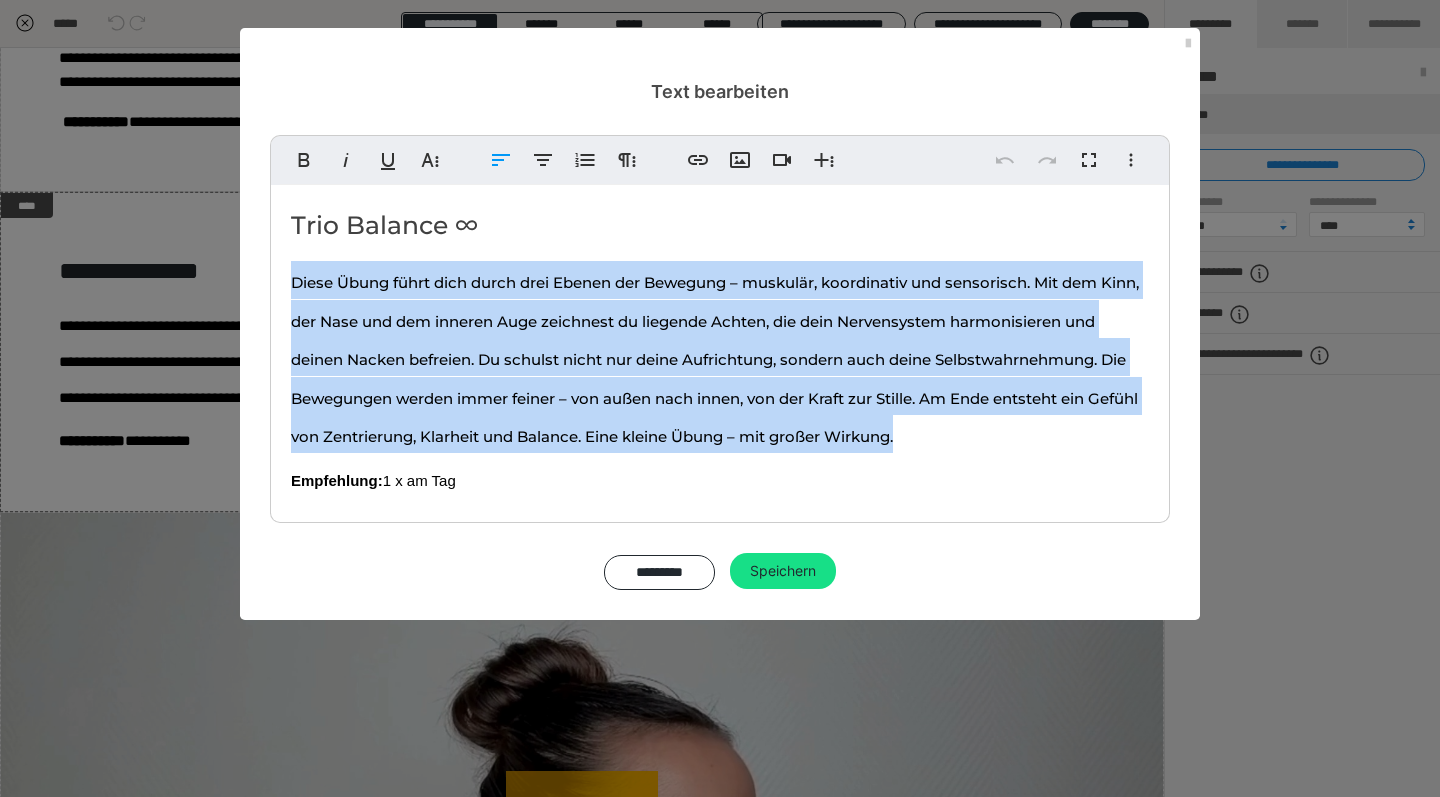 click on "Trio Balance ∞ Diese Übung führt dich durch drei Ebenen der Bewegung – muskulär, koordinativ und sensorisch. Mit dem Kinn, der Nase und dem inneren Auge zeichnest du liegende Achten, die dein Nervensystem harmonisieren und deinen Nacken befreien. Du schulst nicht nur deine Aufrichtung, sondern auch deine Selbstwahrnehmung. Die Bewegungen werden immer feiner – von außen nach innen, von der Kraft zur Stille. Am Ende entsteht ein Gefühl von Zentrierung, Klarheit und Balance. Eine kleine Übung – mit großer Wirkung. Empfehlung:   1 x am Tag" at bounding box center (720, 349) 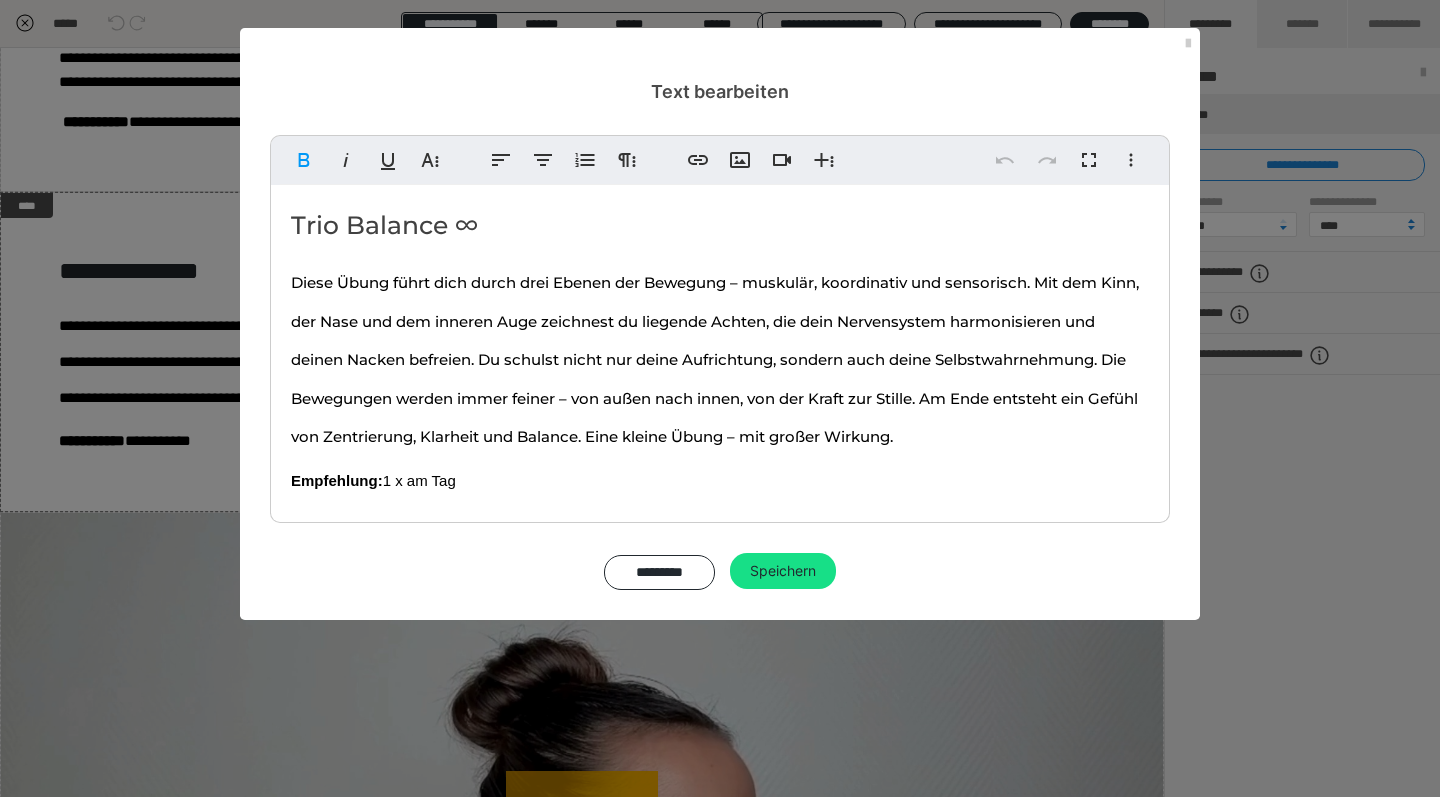 click on "Trio Balance ∞ Diese Übung führt dich durch drei Ebenen der Bewegung – muskulär, koordinativ und sensorisch. Mit dem Kinn, der Nase und dem inneren Auge zeichnest du liegende Achten, die dein Nervensystem harmonisieren und deinen Nacken befreien. Du schulst nicht nur deine Aufrichtung, sondern auch deine Selbstwahrnehmung. Die Bewegungen werden immer feiner – von außen nach innen, von der Kraft zur Stille. Am Ende entsteht ein Gefühl von Zentrierung, Klarheit und Balance. Eine kleine Übung – mit großer Wirkung. Empfehlung:   1 x am Tag" at bounding box center [720, 349] 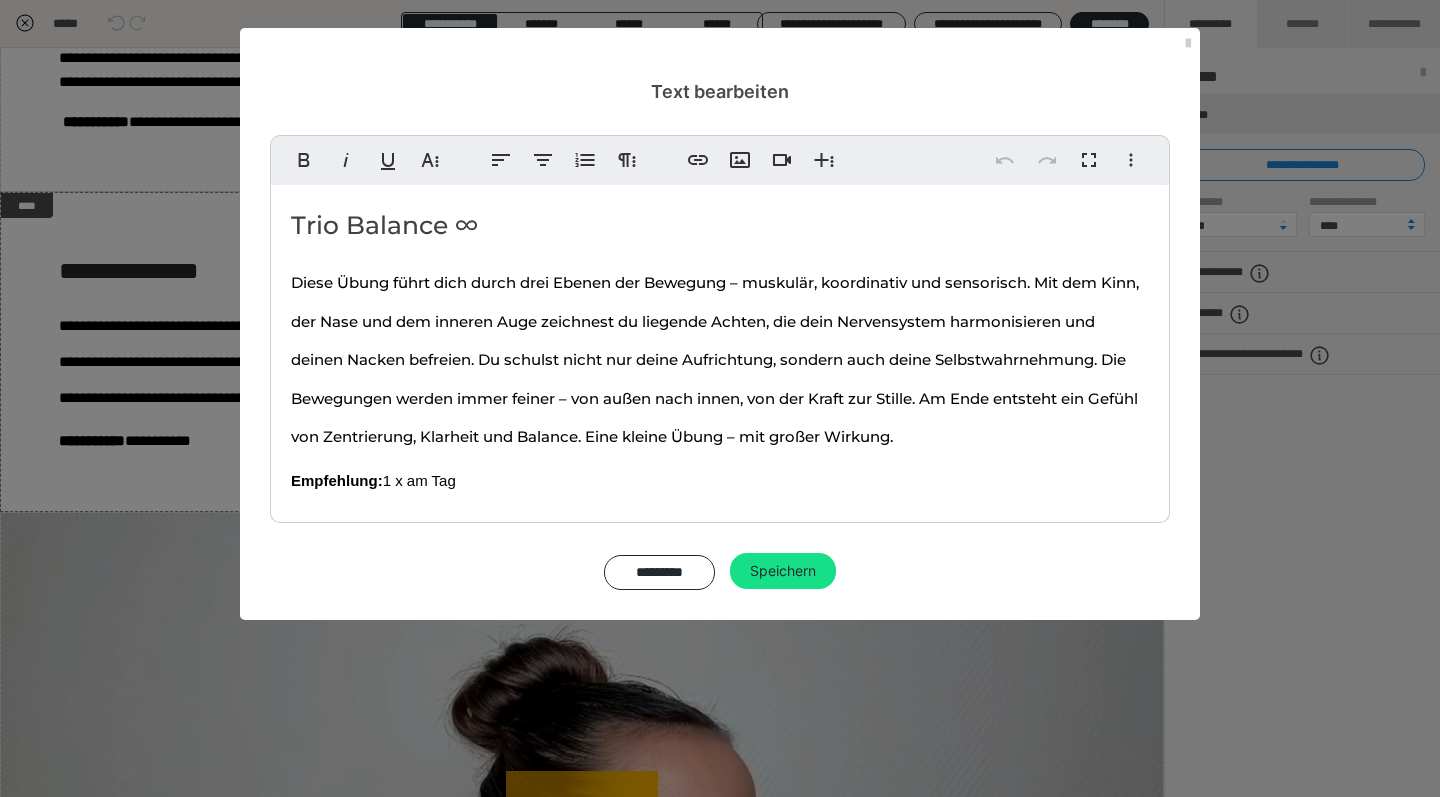 drag, startPoint x: 477, startPoint y: 483, endPoint x: 288, endPoint y: 222, distance: 322.24524 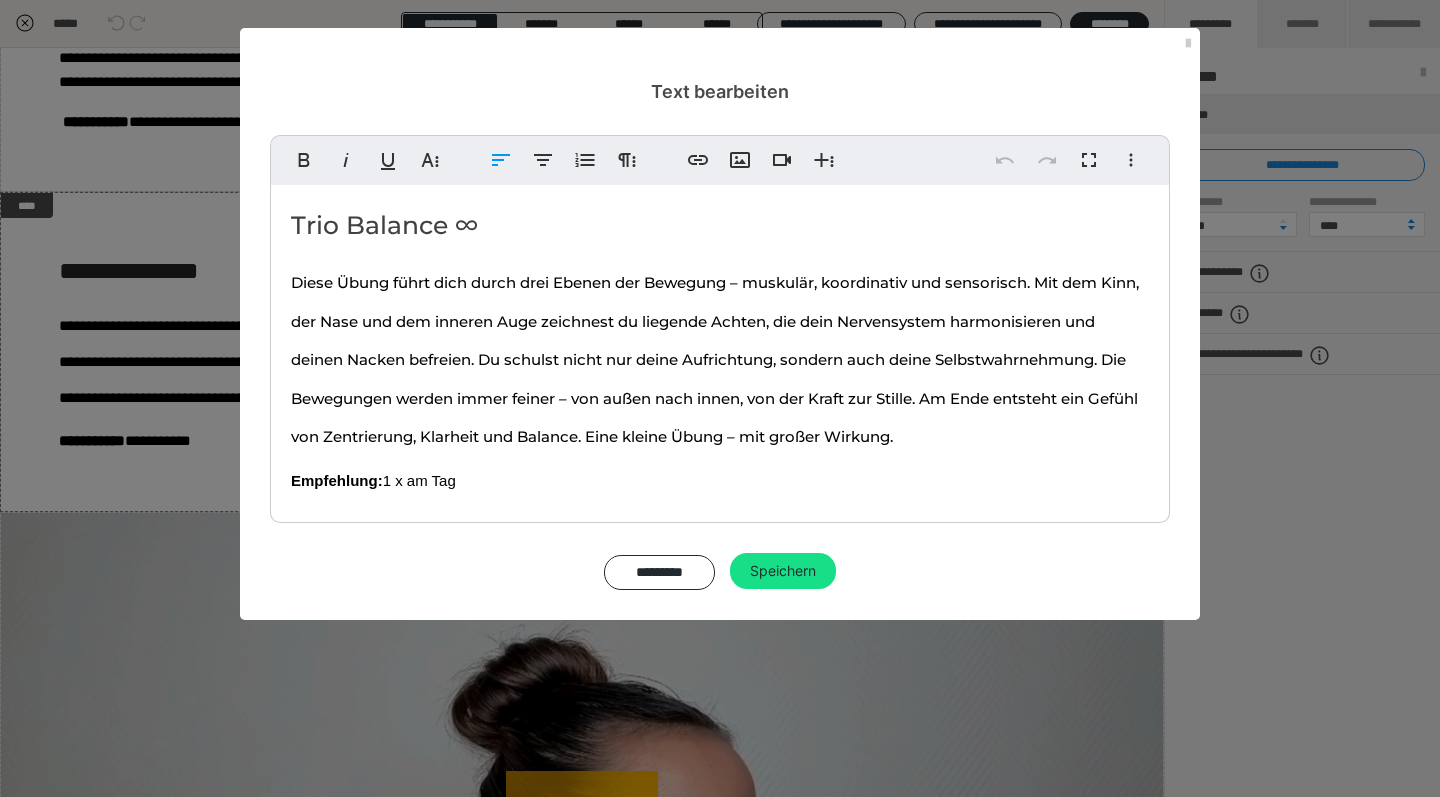 copy on "Trio Balance ∞ Diese Übung führt dich durch drei Ebenen der Bewegung – muskulär, koordinativ und sensorisch. Mit dem Kinn, der Nase und dem inneren Auge zeichnest du liegende Achten, die dein Nervensystem harmonisieren und deinen Nacken befreien. Du schulst nicht nur deine Aufrichtung, sondern auch deine Selbstwahrnehmung. Die Bewegungen werden immer feiner – von außen nach innen, von der Kraft zur Stille. Am Ende entsteht ein Gefühl von Zentrierung, Klarheit und Balance. Eine kleine Übung – mit großer Wirkung. Empfehlung:   1 x am Tag" 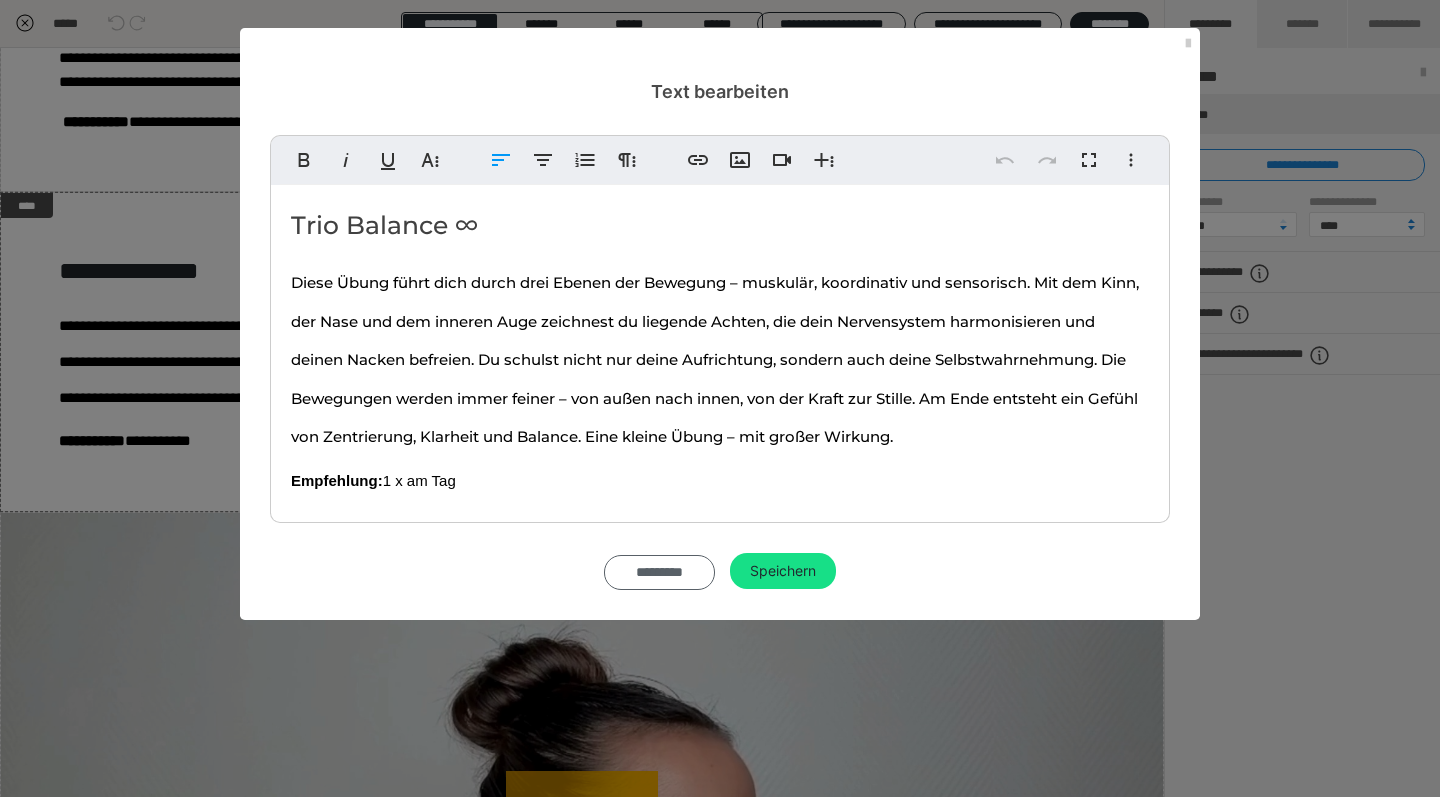 click on "*********" at bounding box center [659, 572] 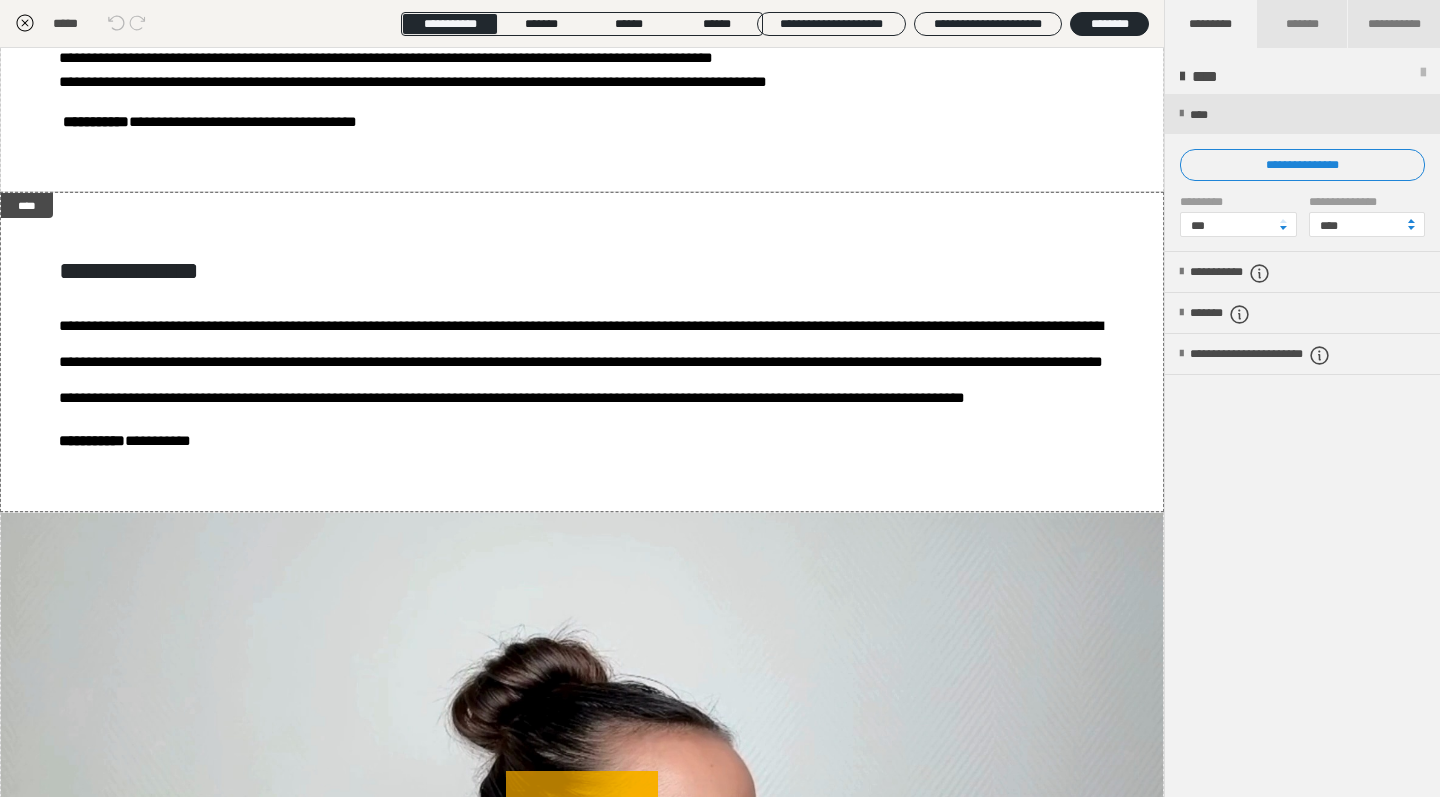 click 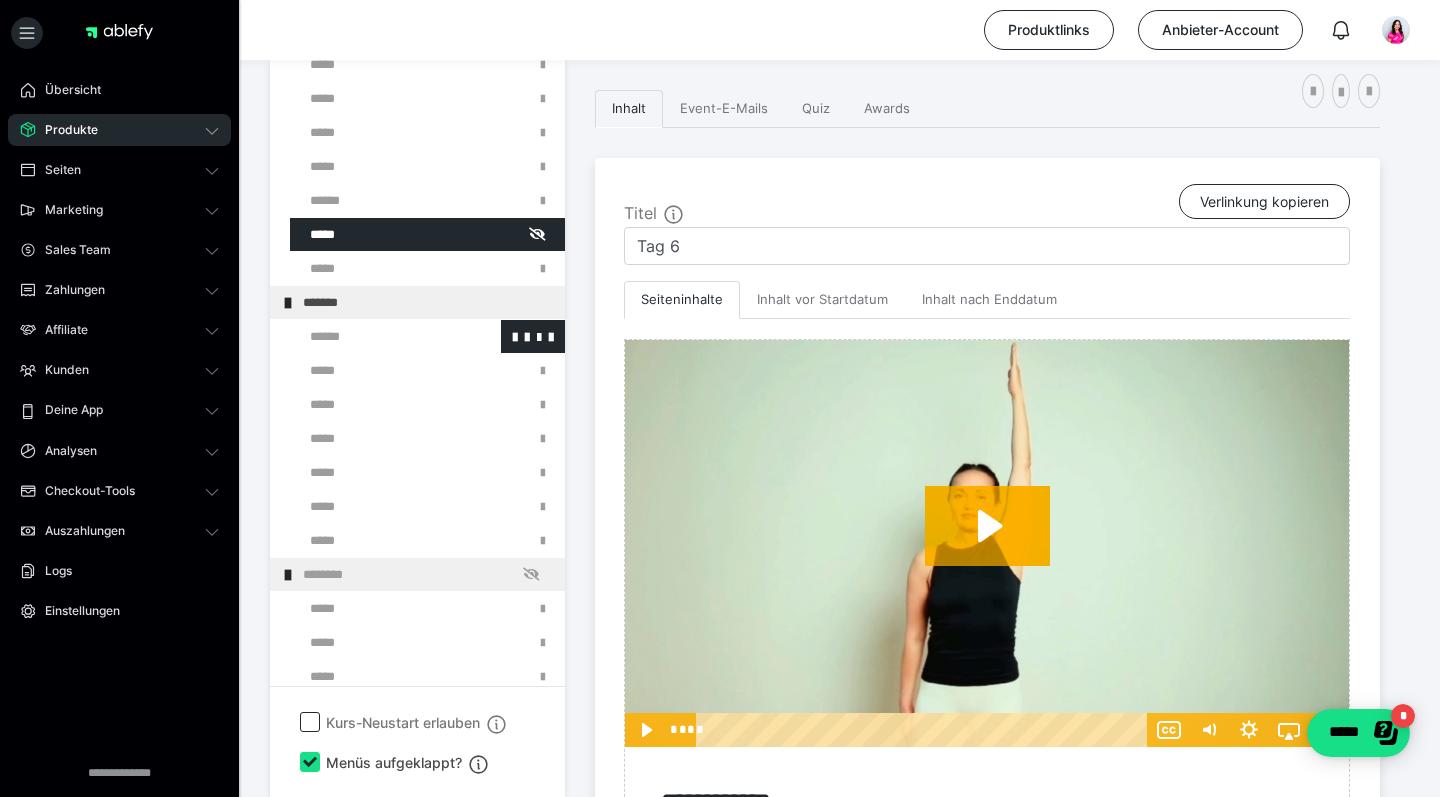 click at bounding box center [375, 336] 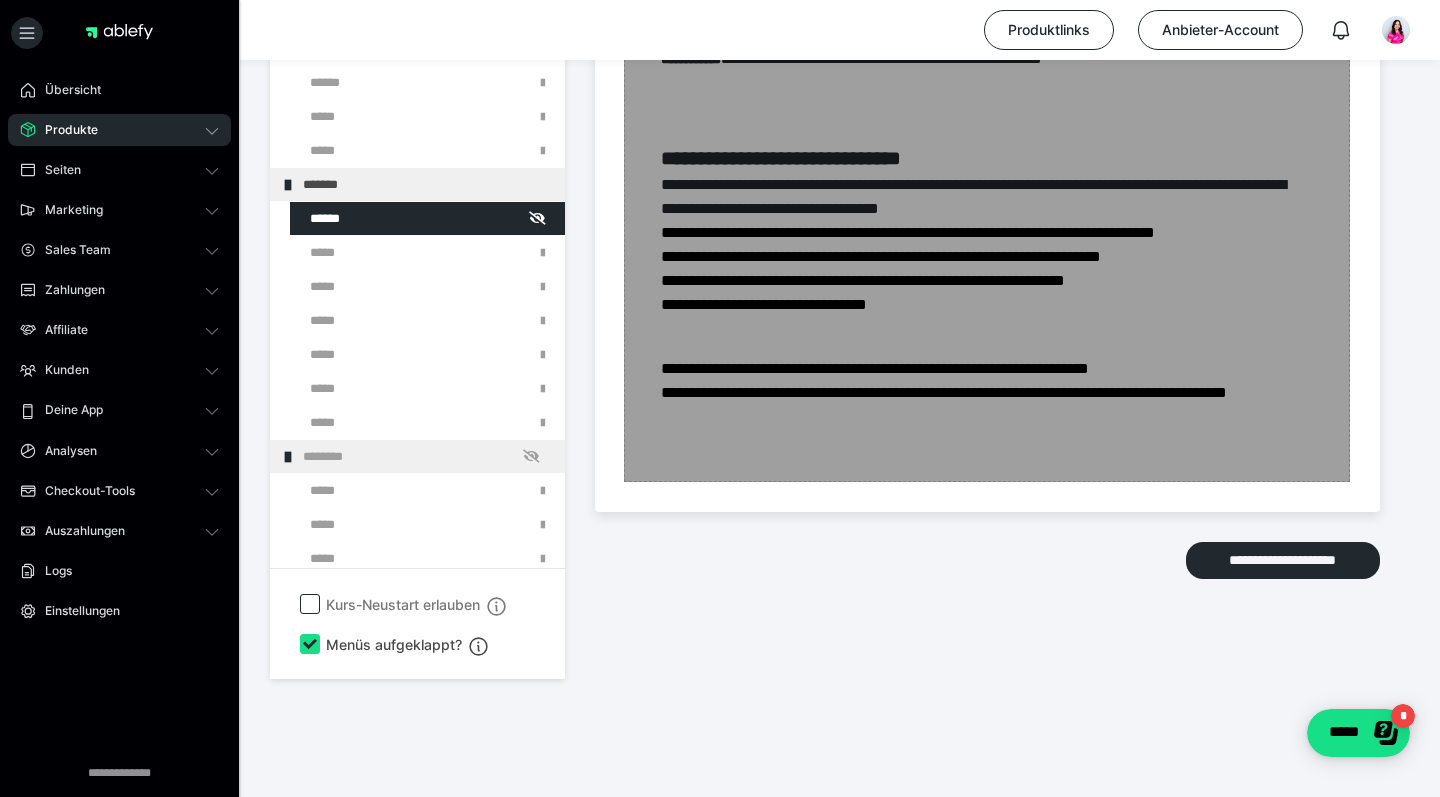 scroll, scrollTop: 2608, scrollLeft: 0, axis: vertical 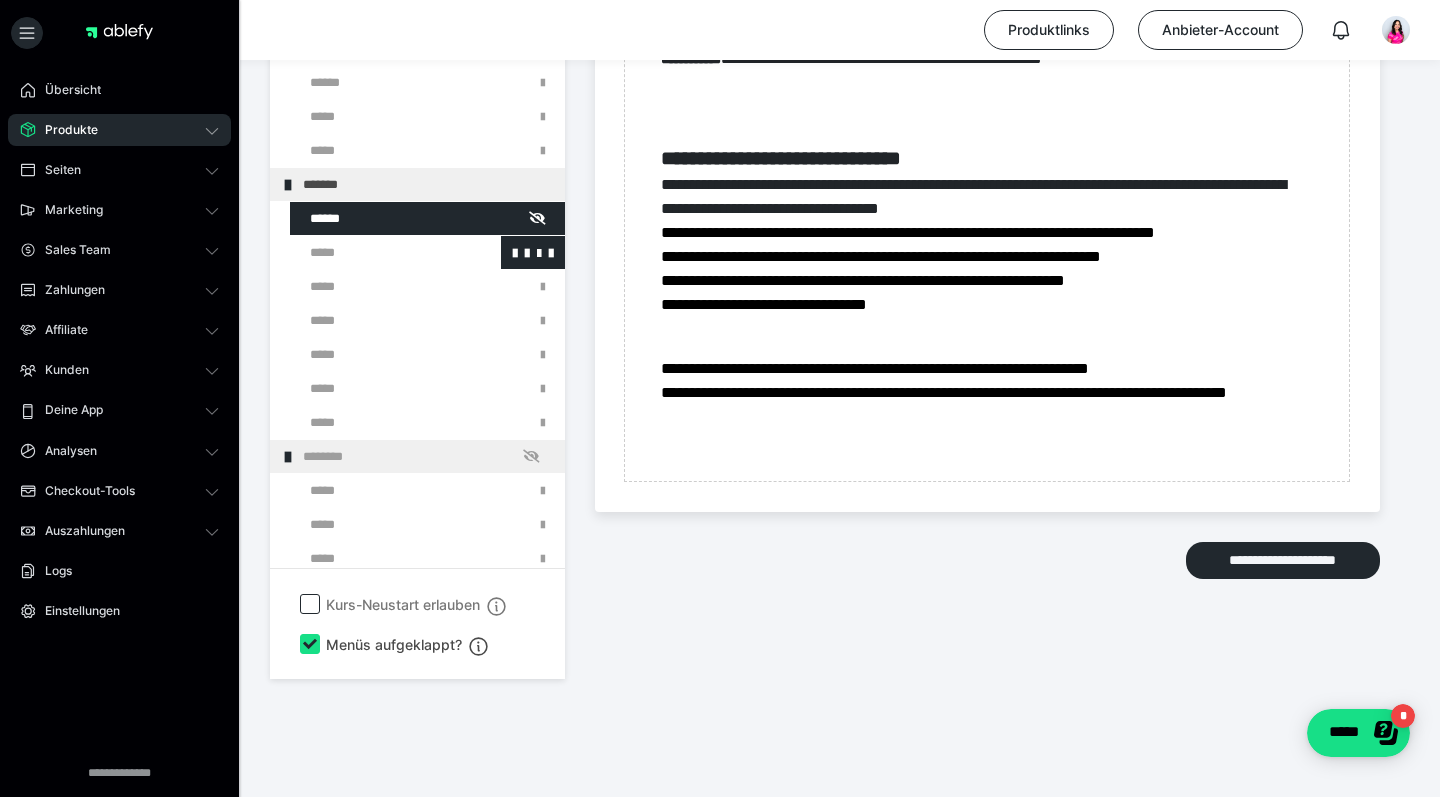 click at bounding box center [375, 252] 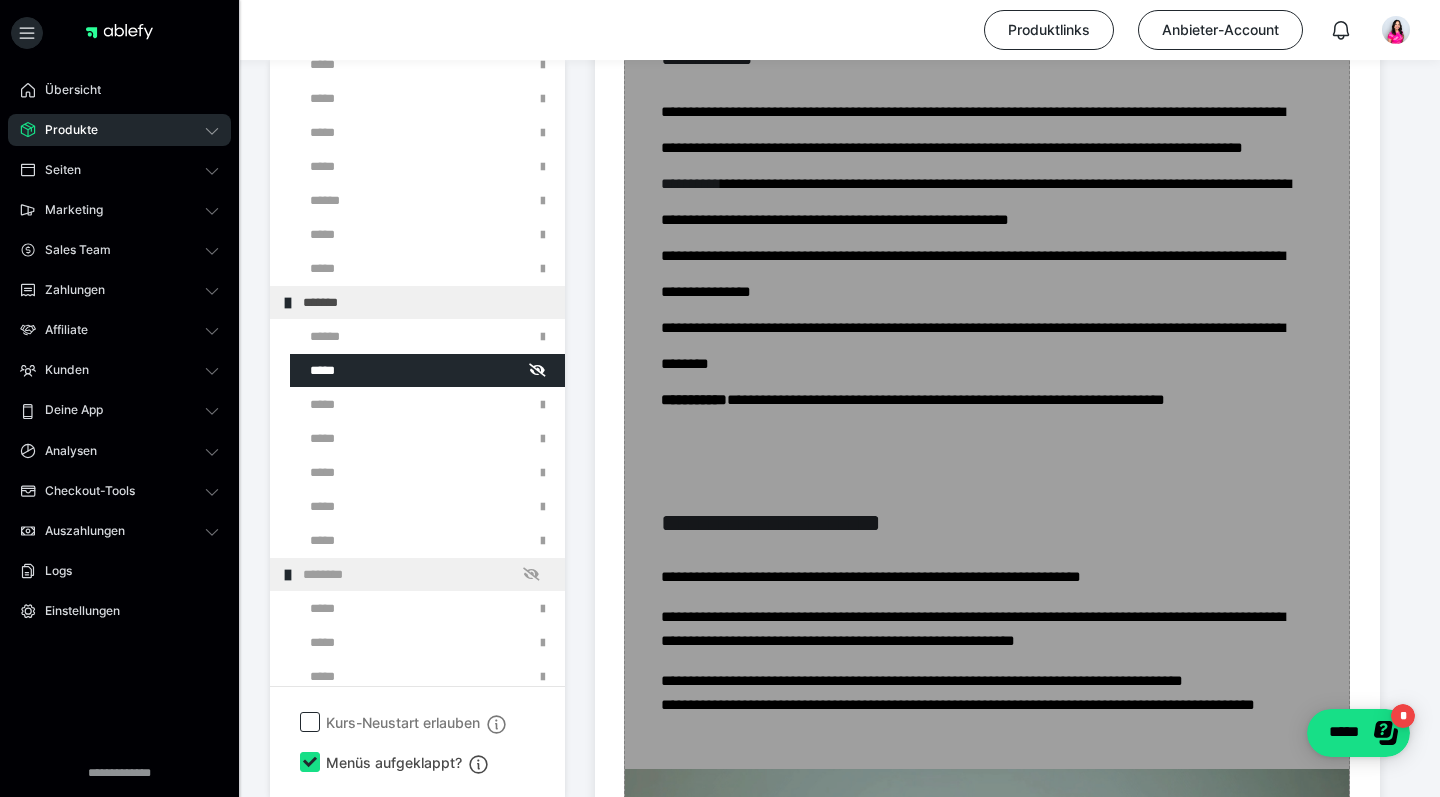 scroll, scrollTop: 2467, scrollLeft: 0, axis: vertical 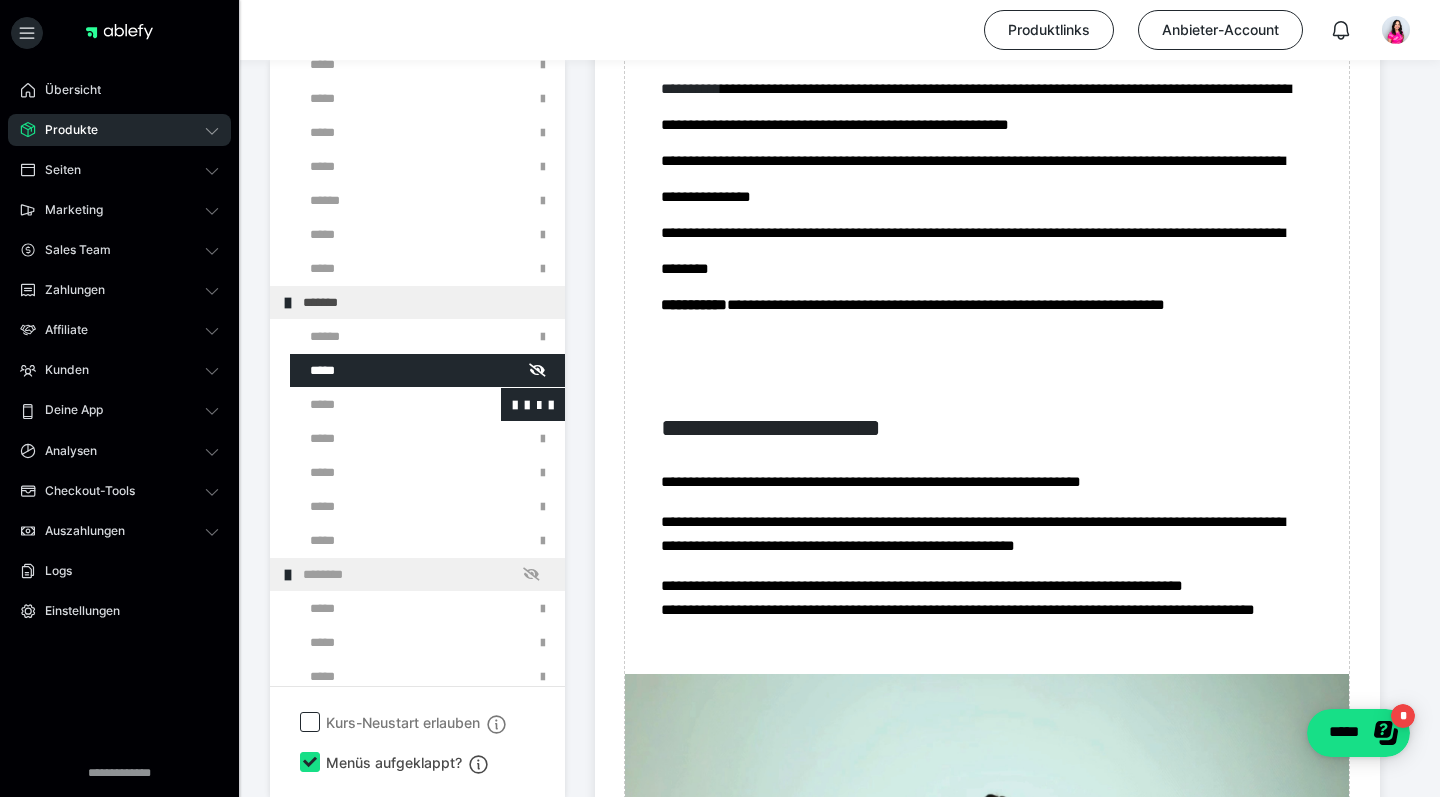 click at bounding box center [375, 404] 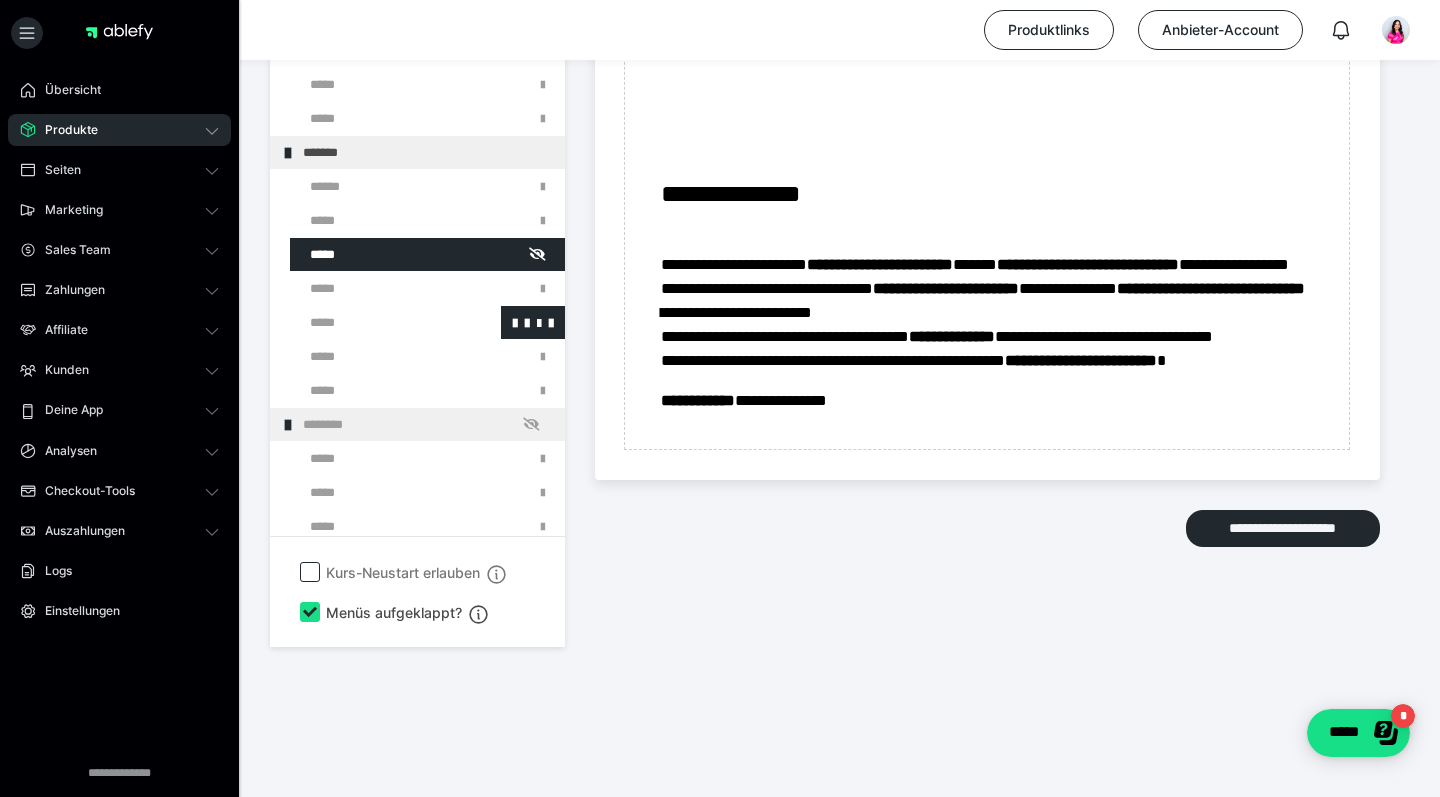 scroll, scrollTop: 2640, scrollLeft: 0, axis: vertical 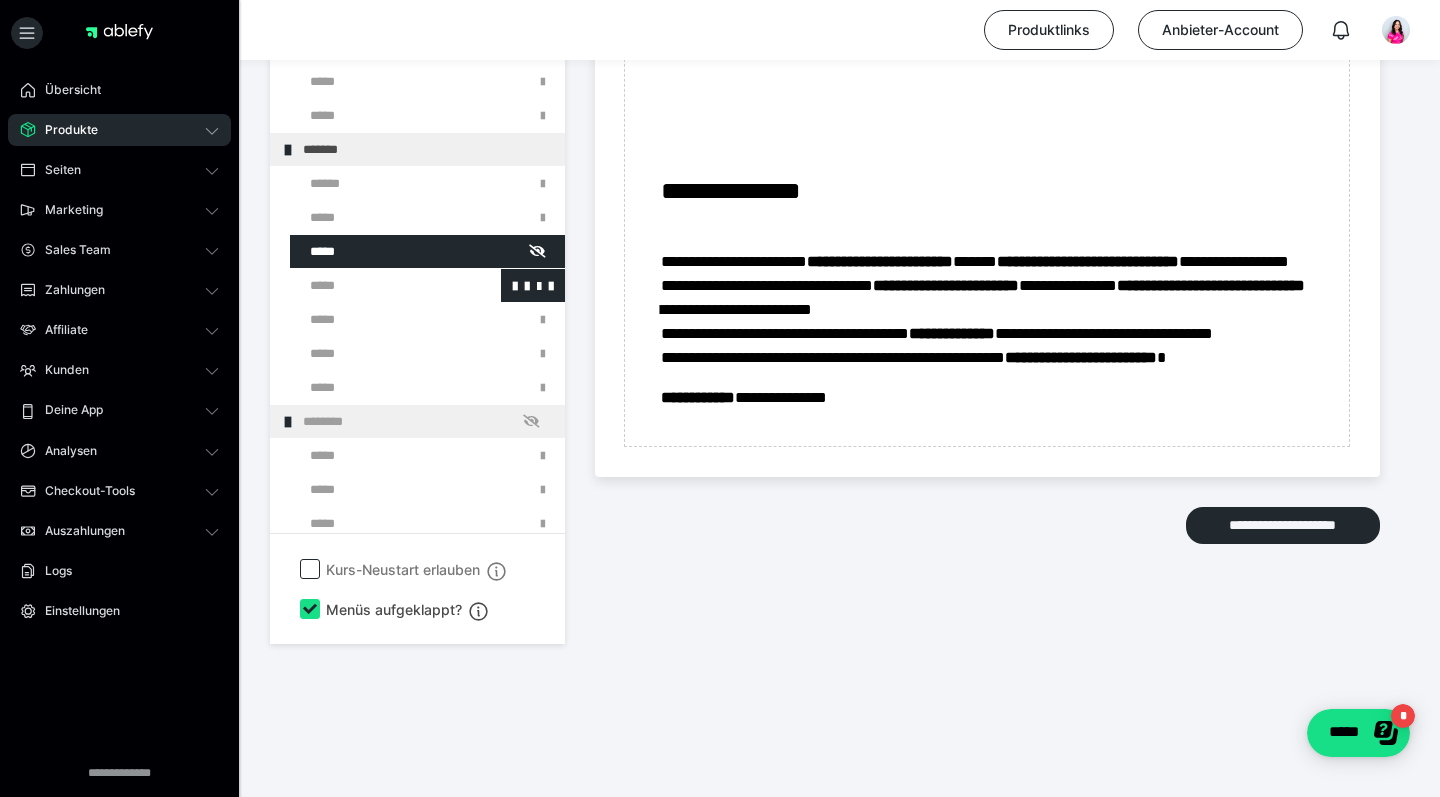 click at bounding box center (375, 285) 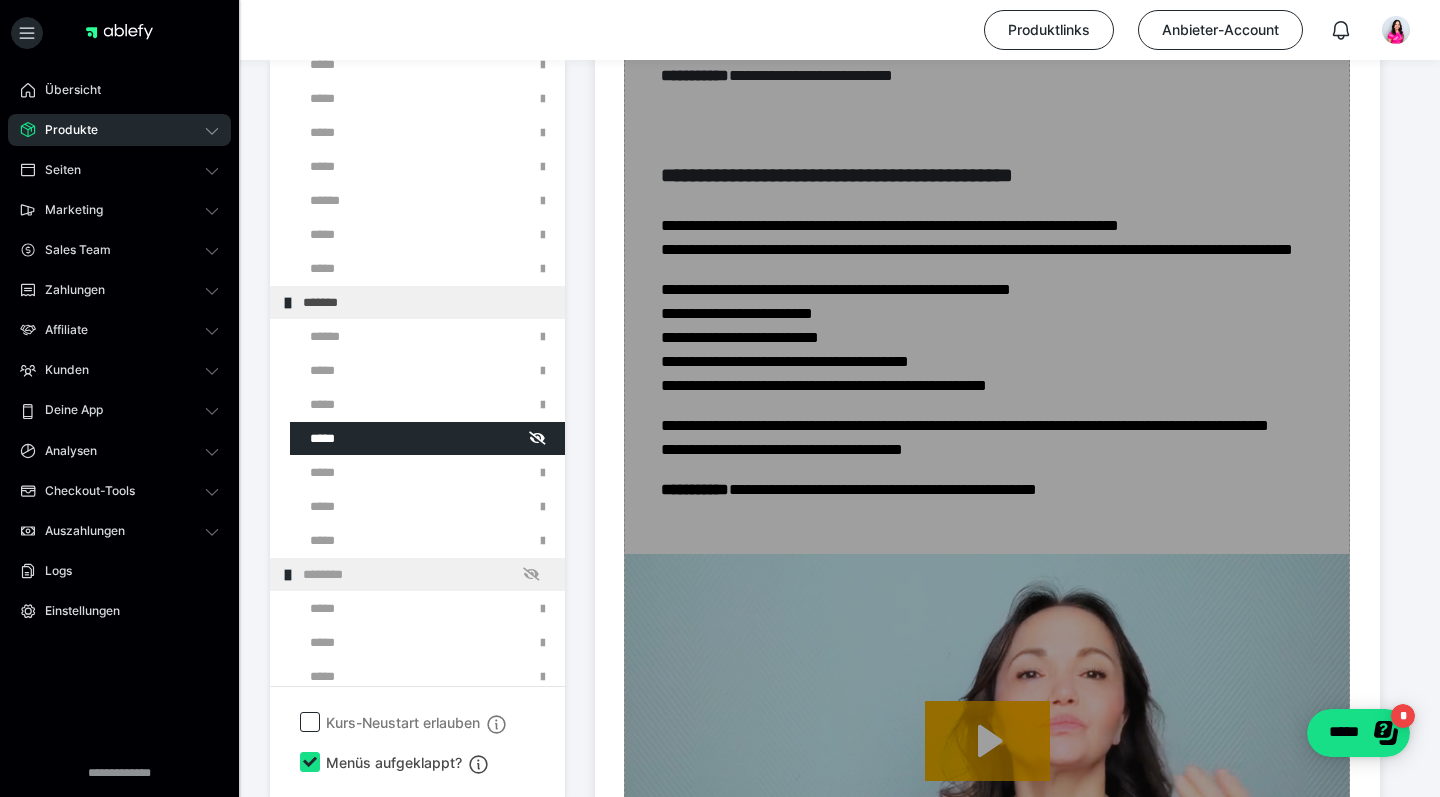 scroll, scrollTop: 2508, scrollLeft: 0, axis: vertical 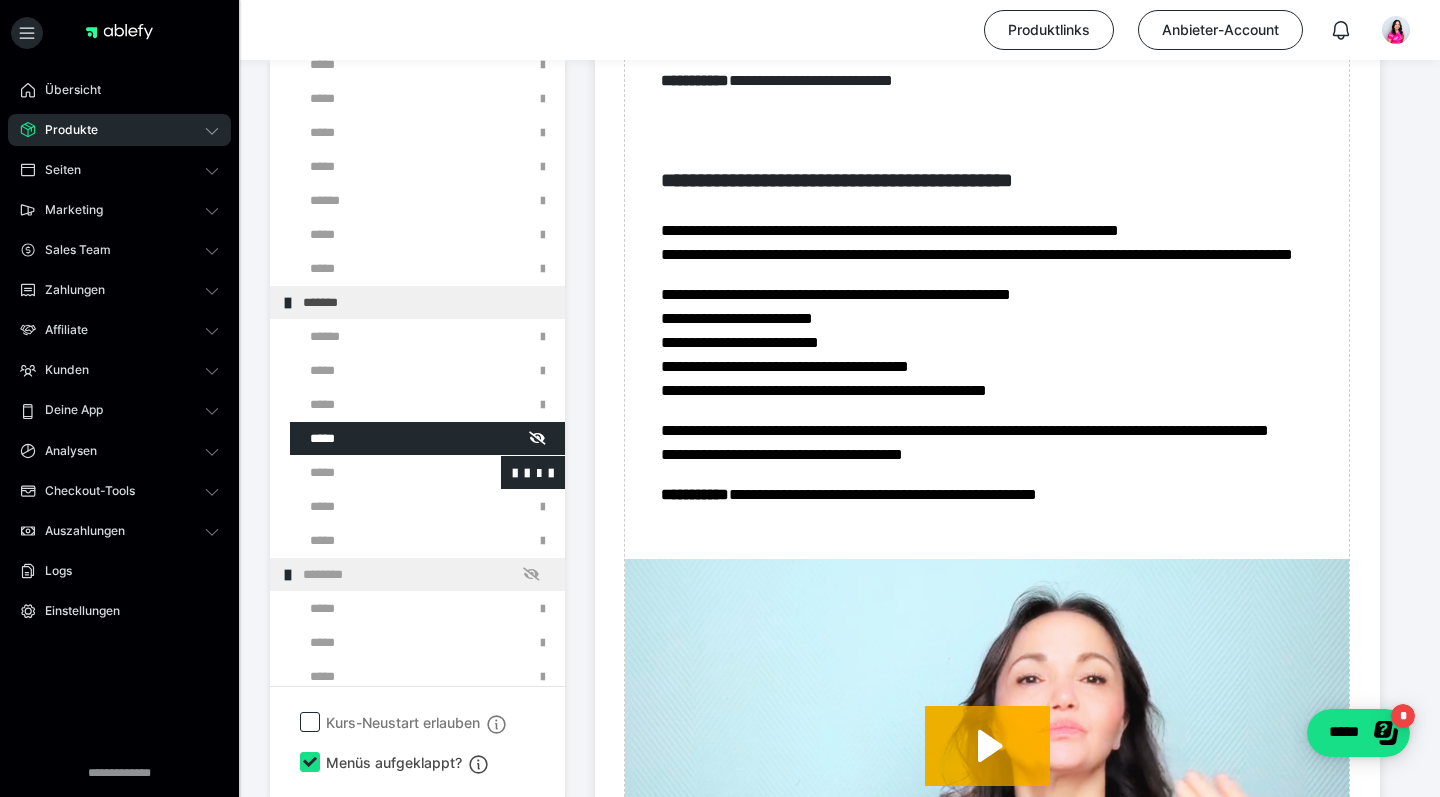 click at bounding box center [375, 472] 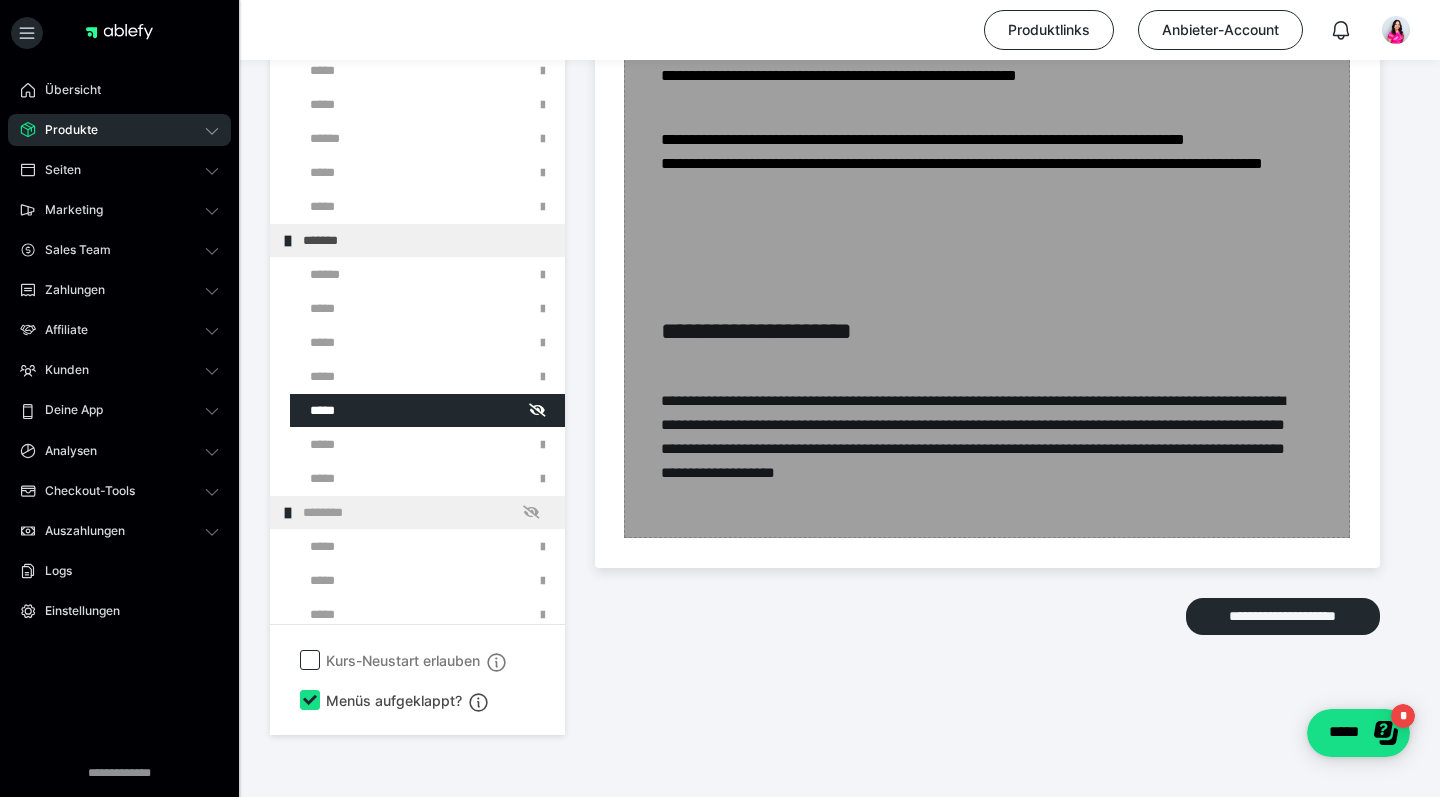 scroll, scrollTop: 3324, scrollLeft: 0, axis: vertical 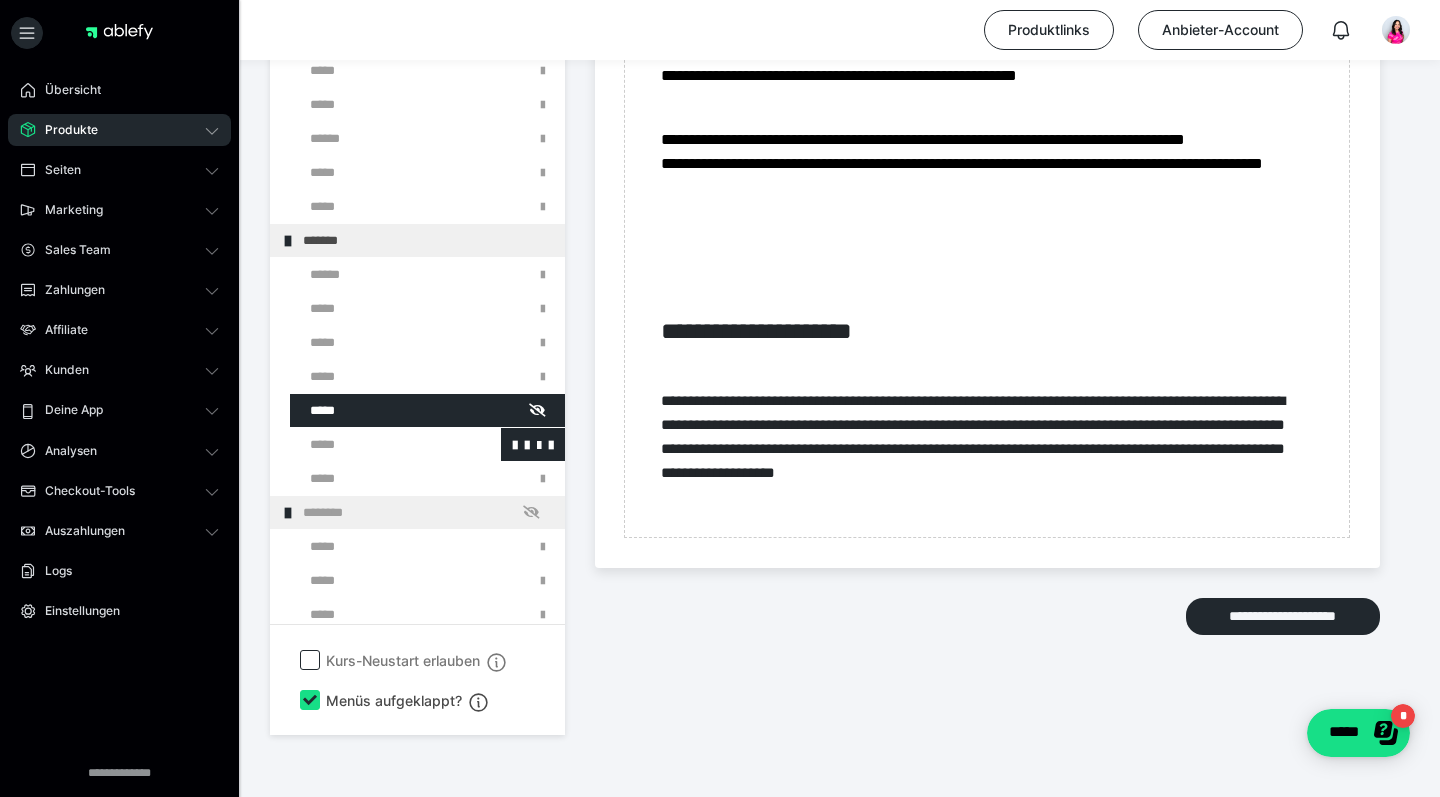 click at bounding box center [375, 444] 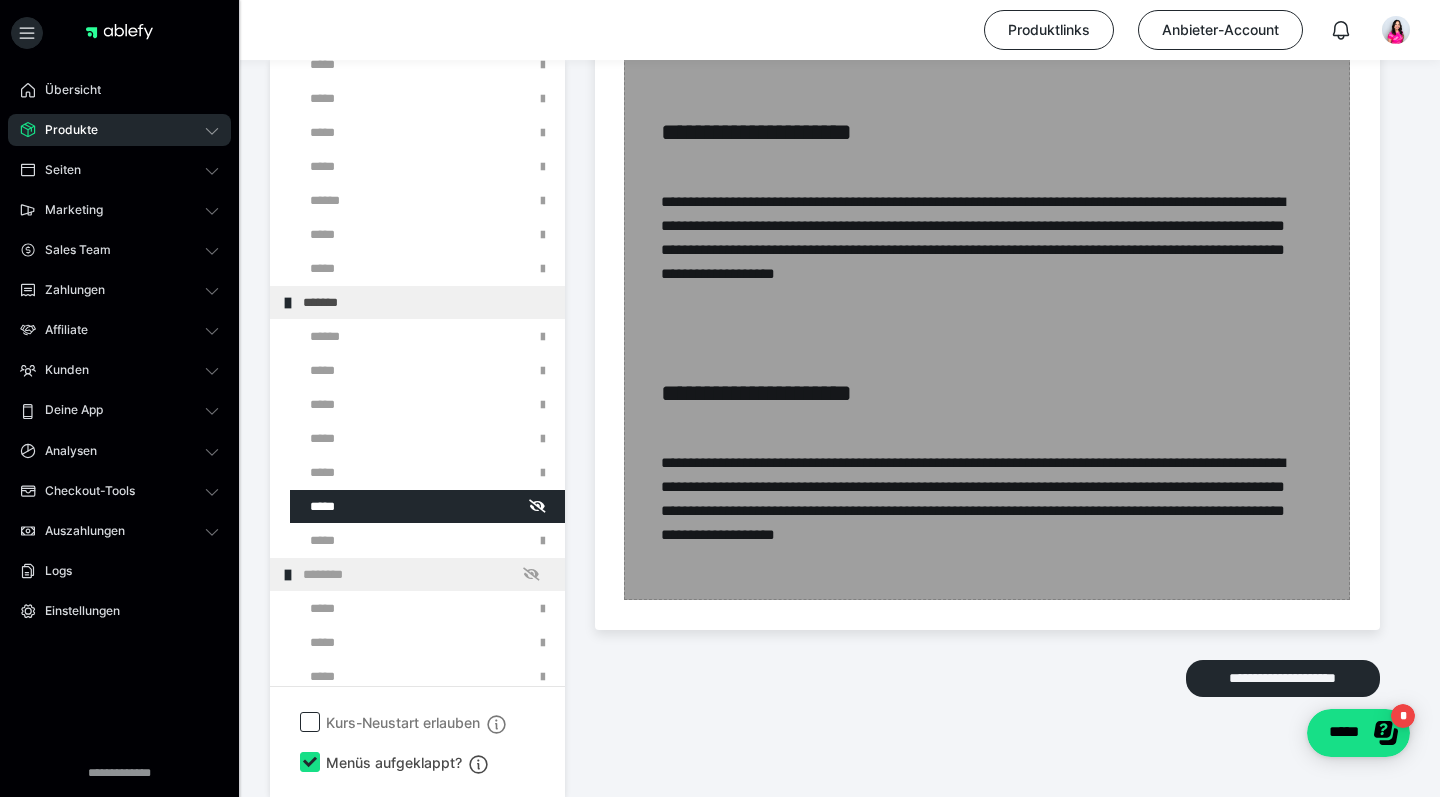 scroll, scrollTop: 2895, scrollLeft: 0, axis: vertical 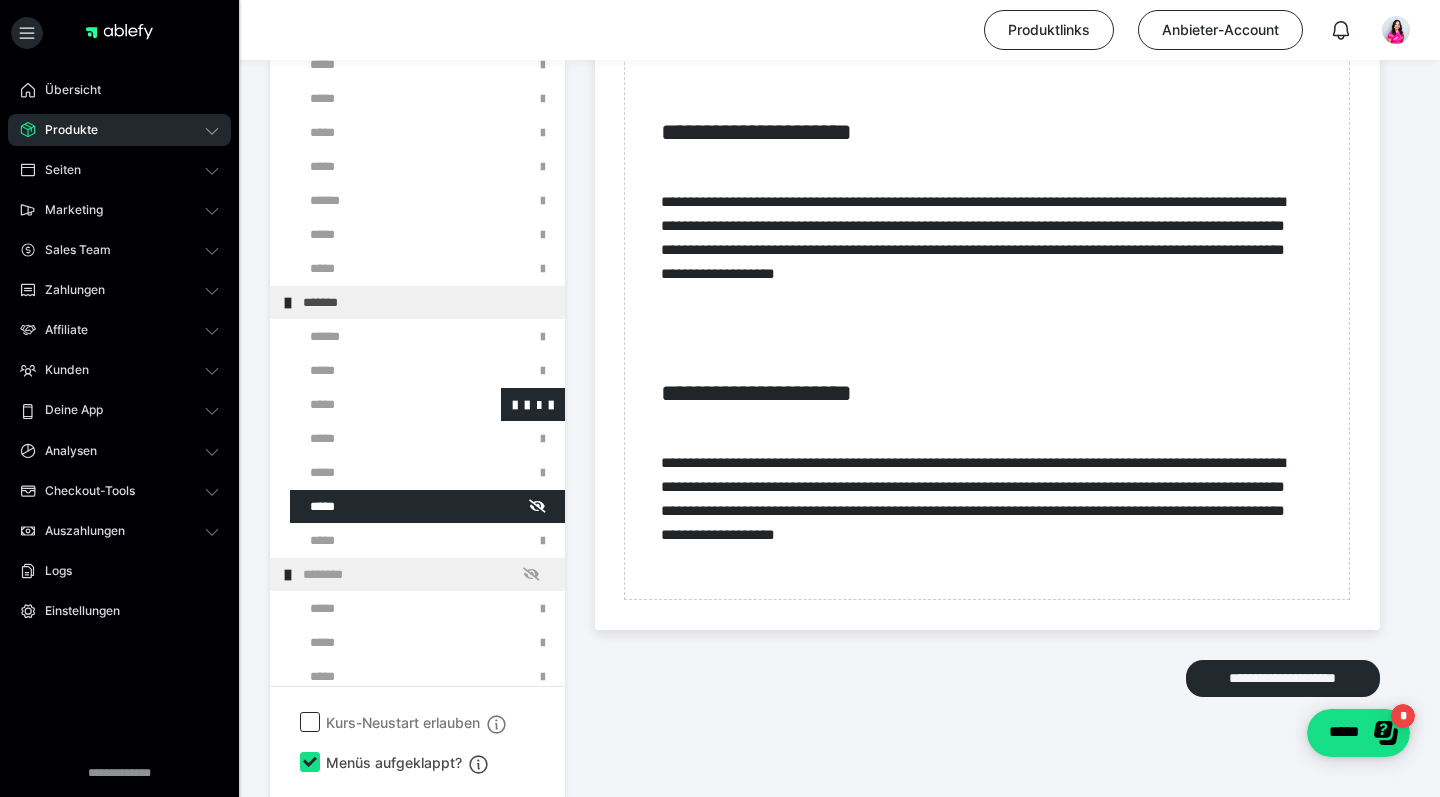 click at bounding box center [375, 404] 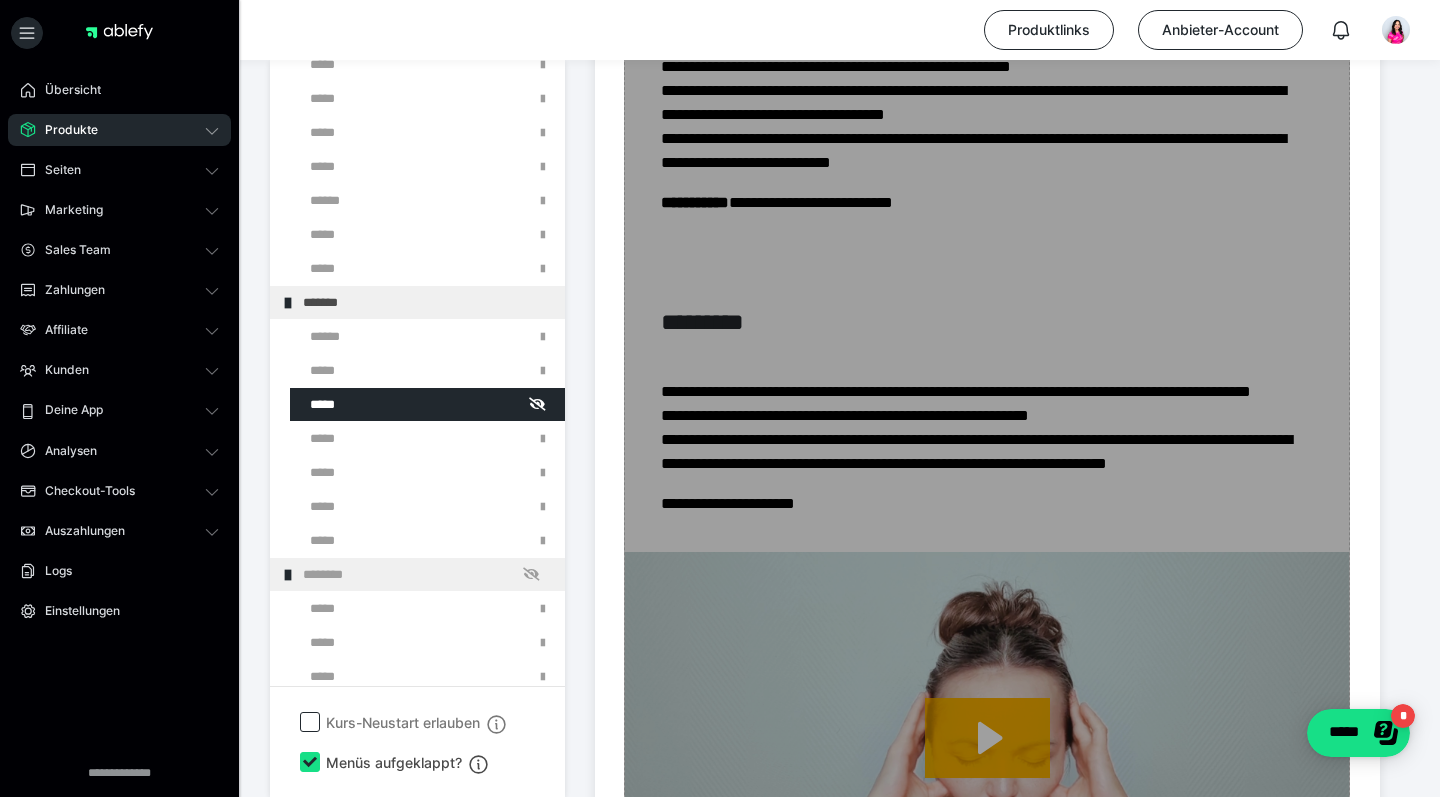 scroll, scrollTop: 917, scrollLeft: 0, axis: vertical 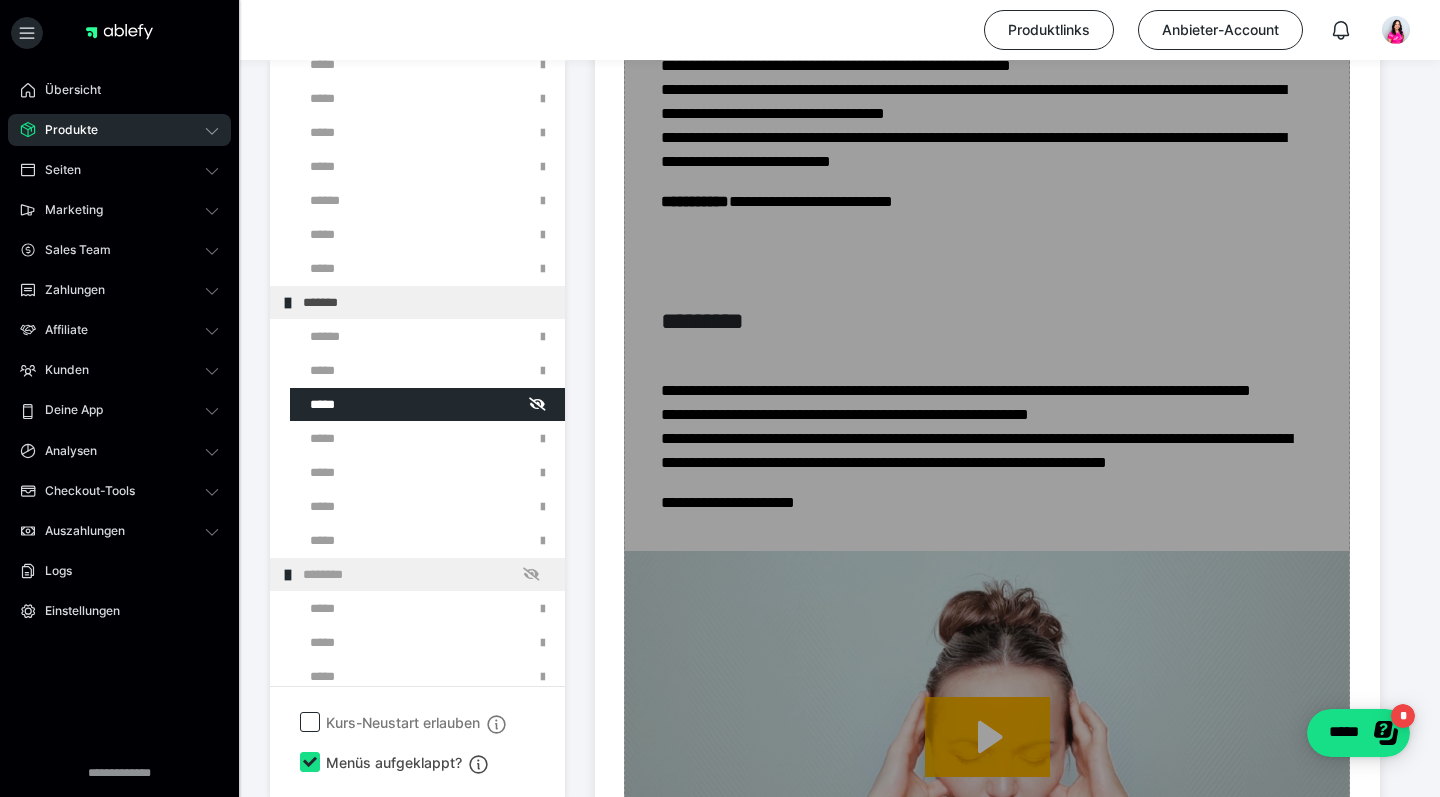 click on "Zum Pagebuilder" at bounding box center (987, 983) 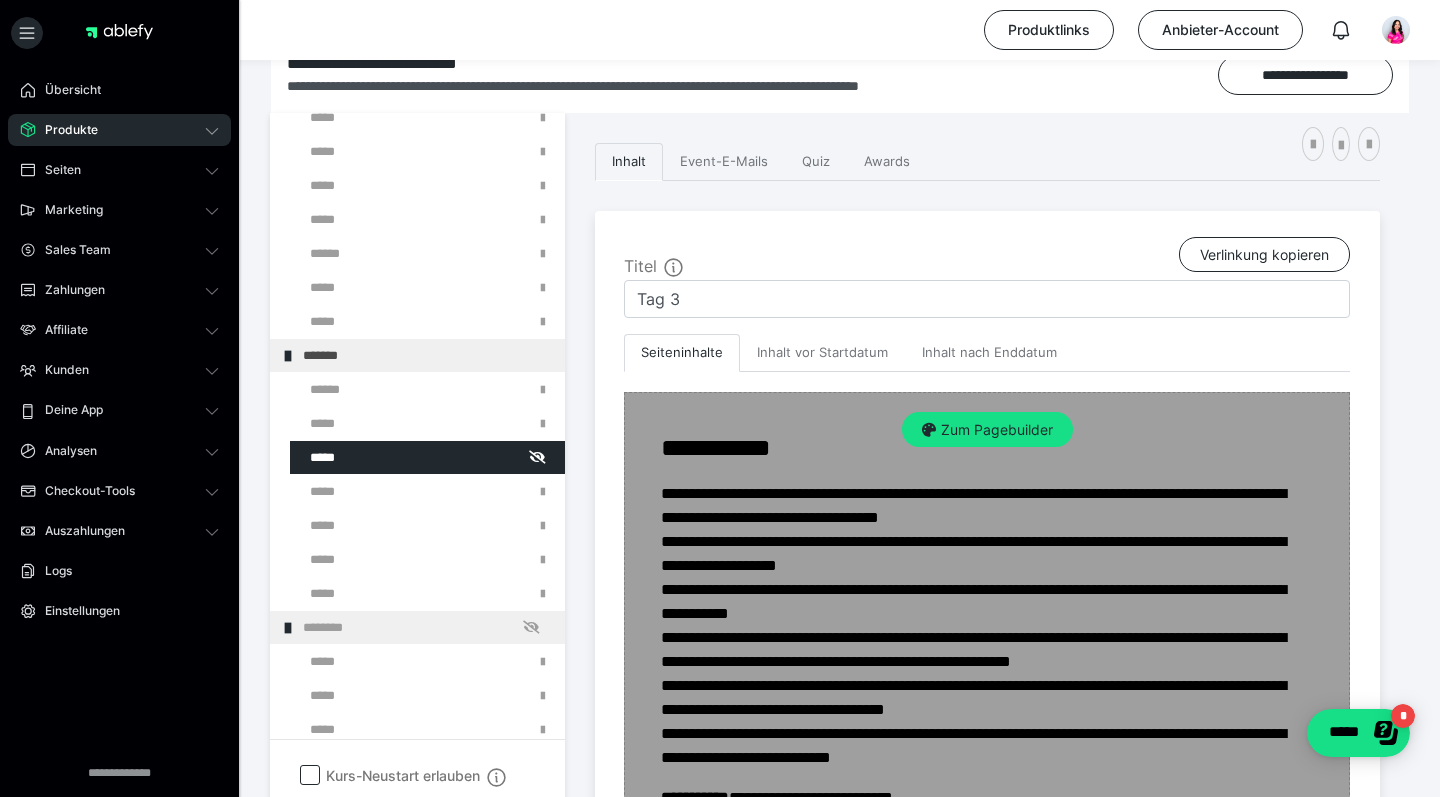 scroll, scrollTop: 320, scrollLeft: 0, axis: vertical 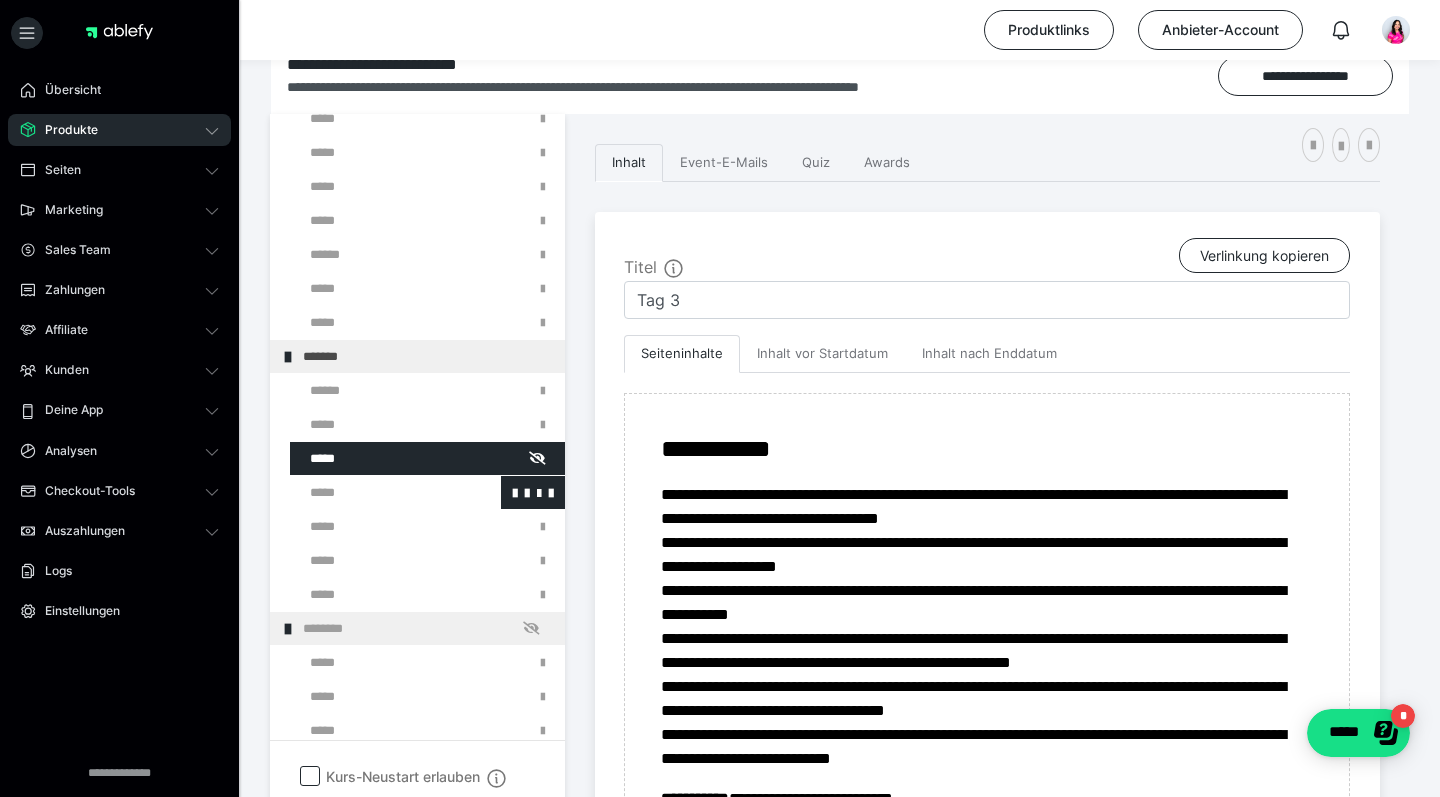 click at bounding box center [375, 492] 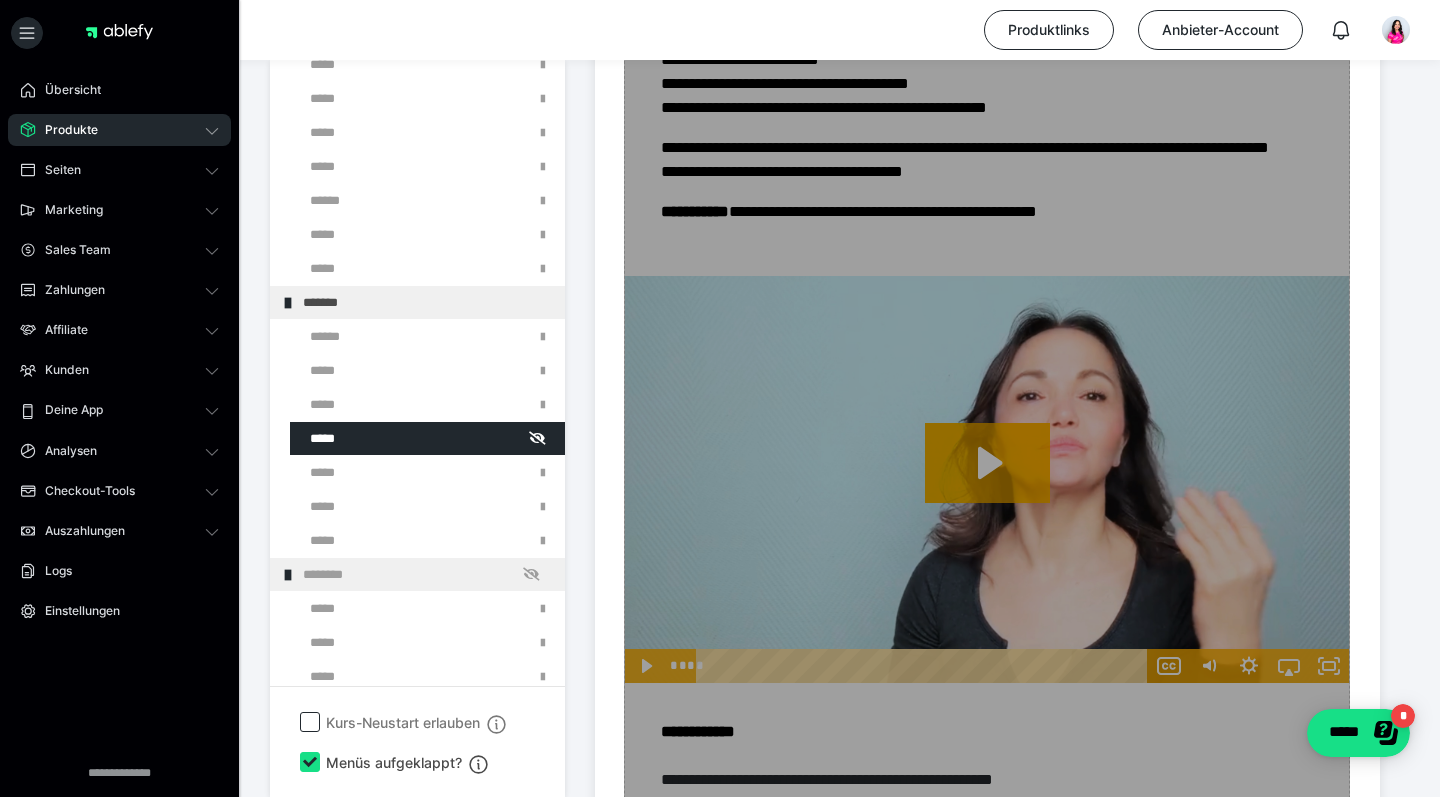 scroll, scrollTop: 2794, scrollLeft: 0, axis: vertical 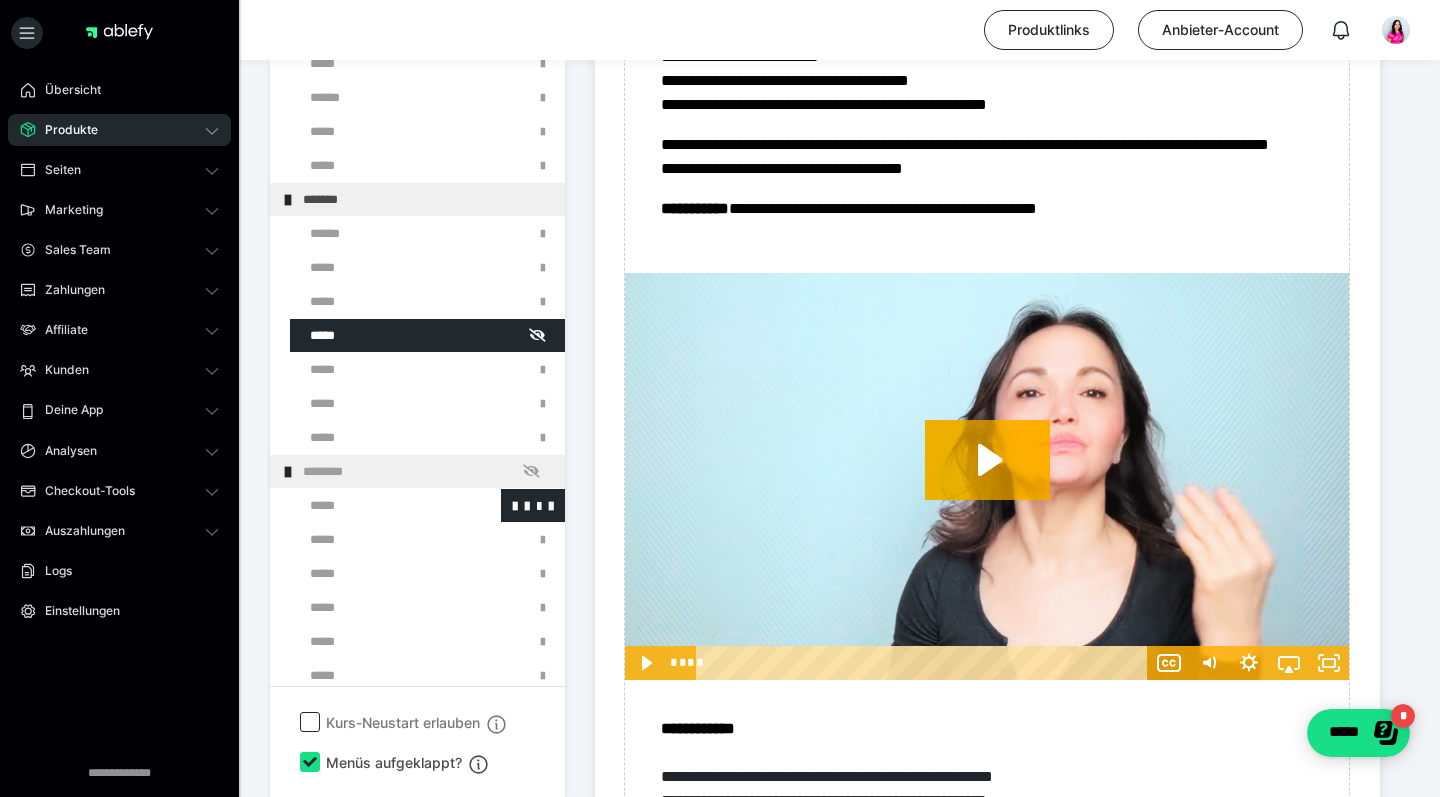 click at bounding box center (375, 505) 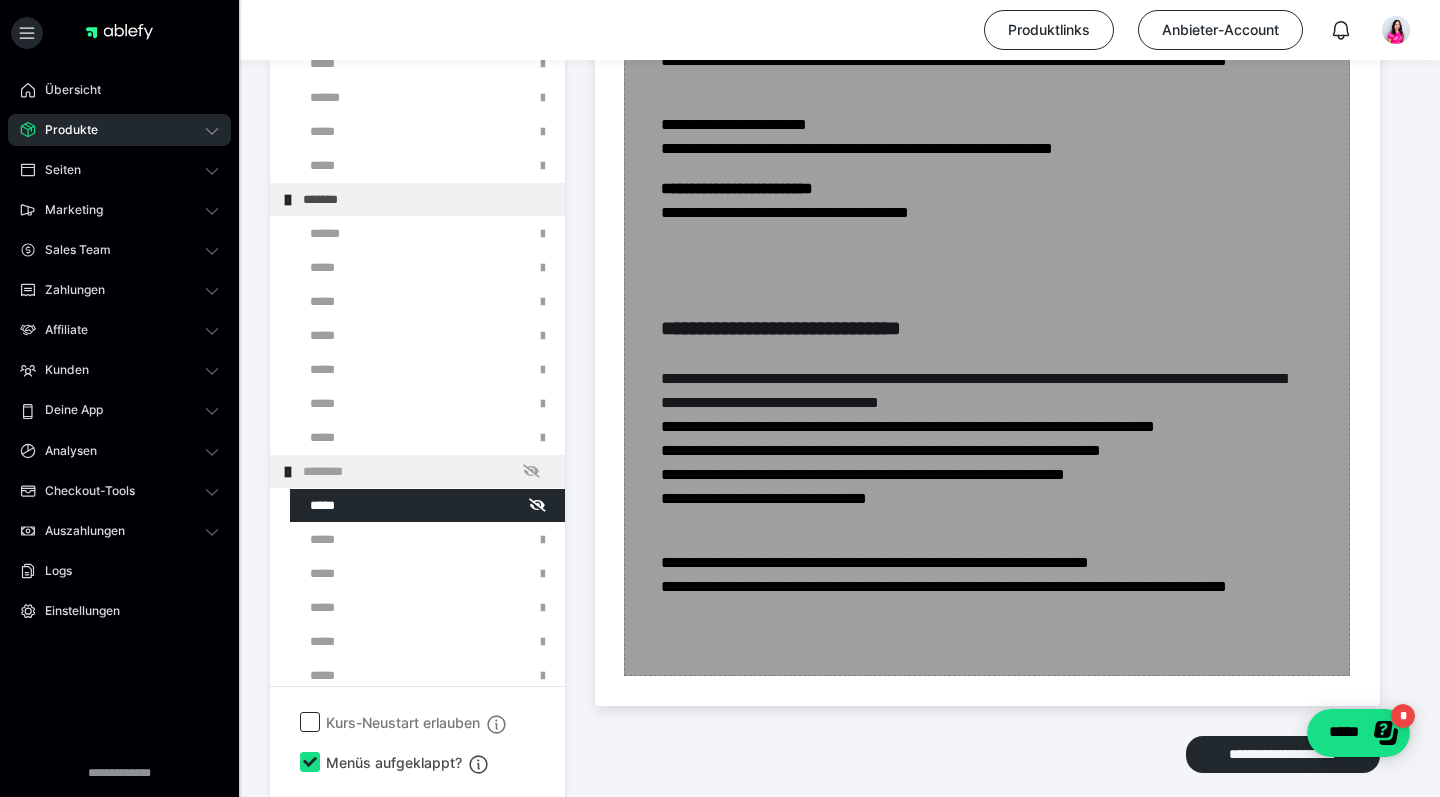scroll, scrollTop: 4063, scrollLeft: 0, axis: vertical 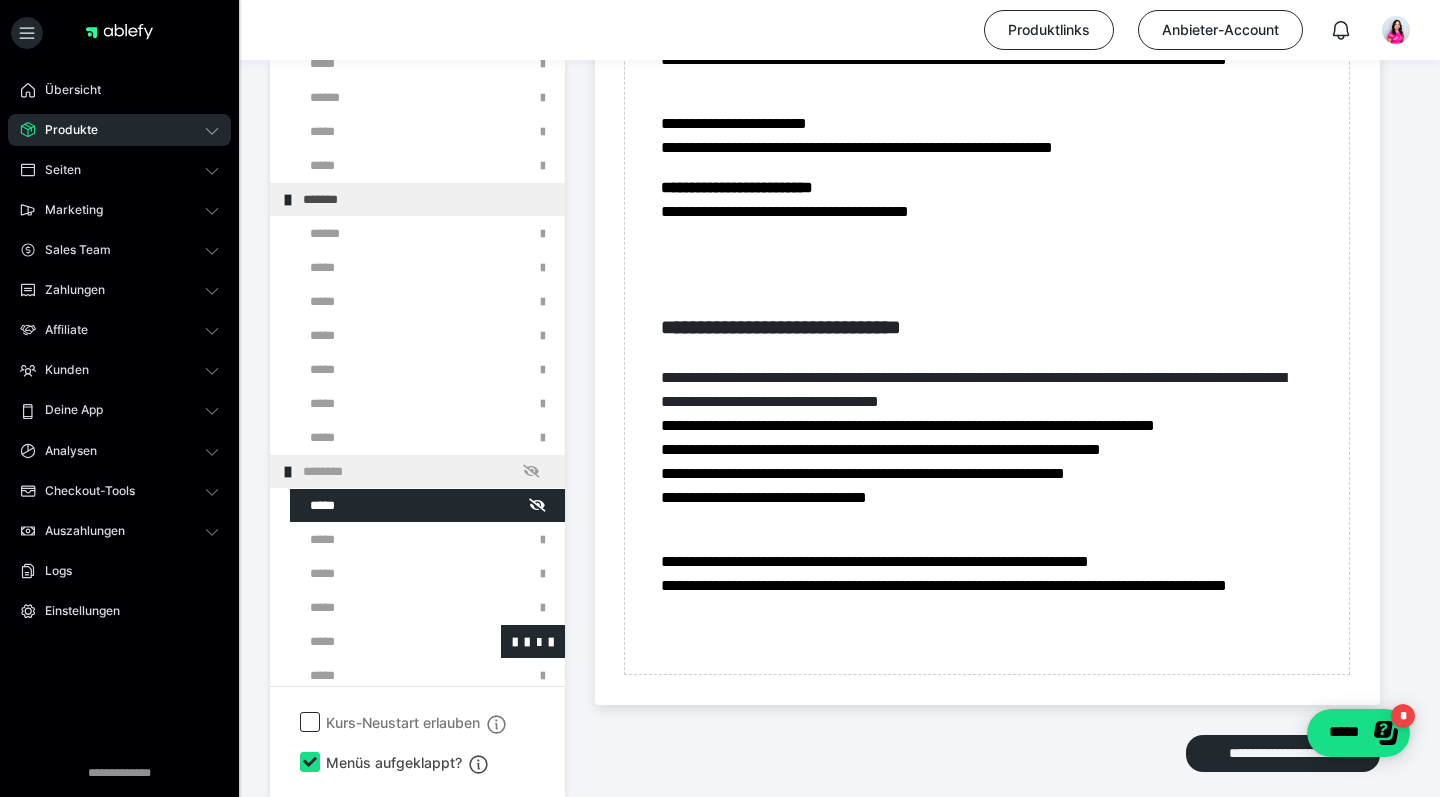 click at bounding box center (375, 641) 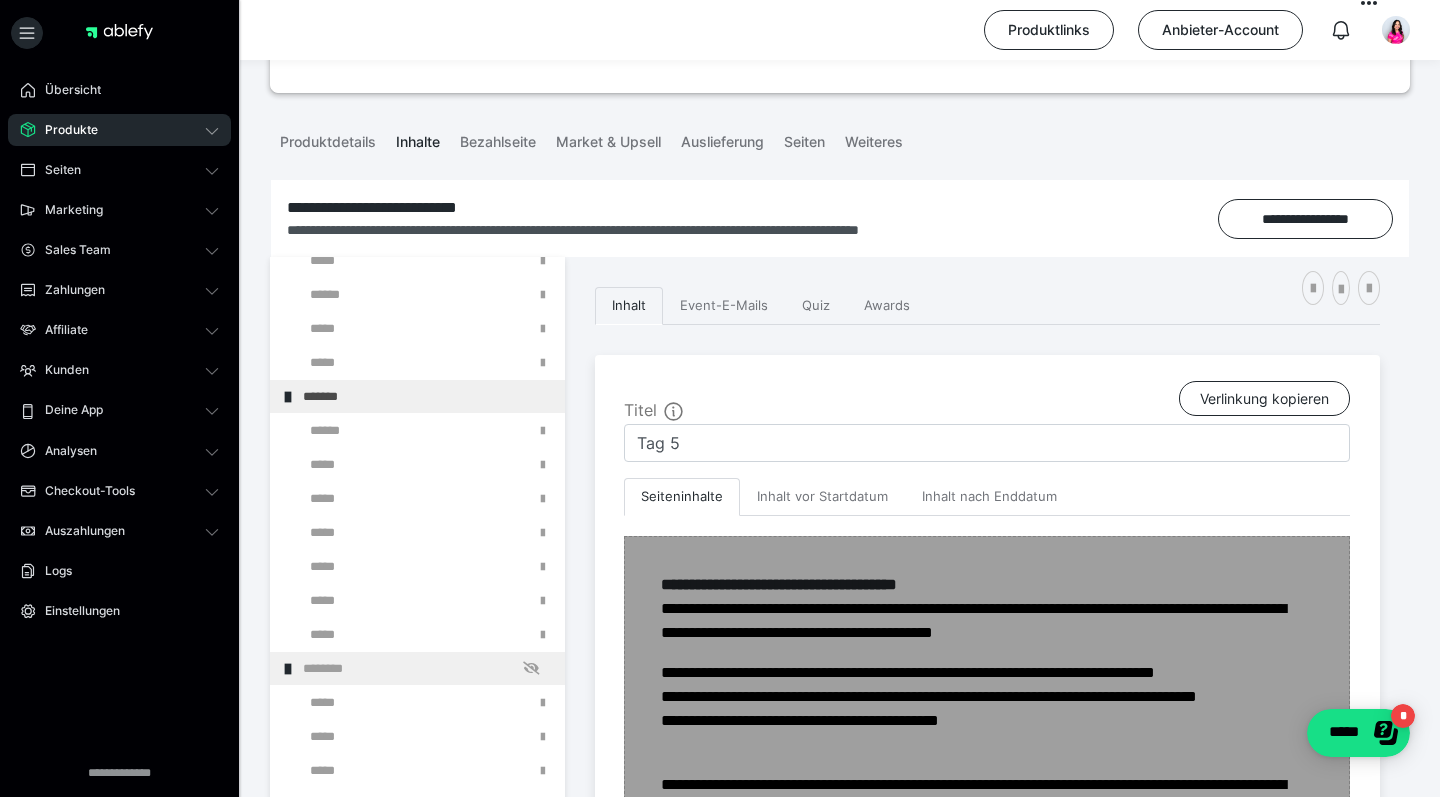 scroll, scrollTop: 185, scrollLeft: 0, axis: vertical 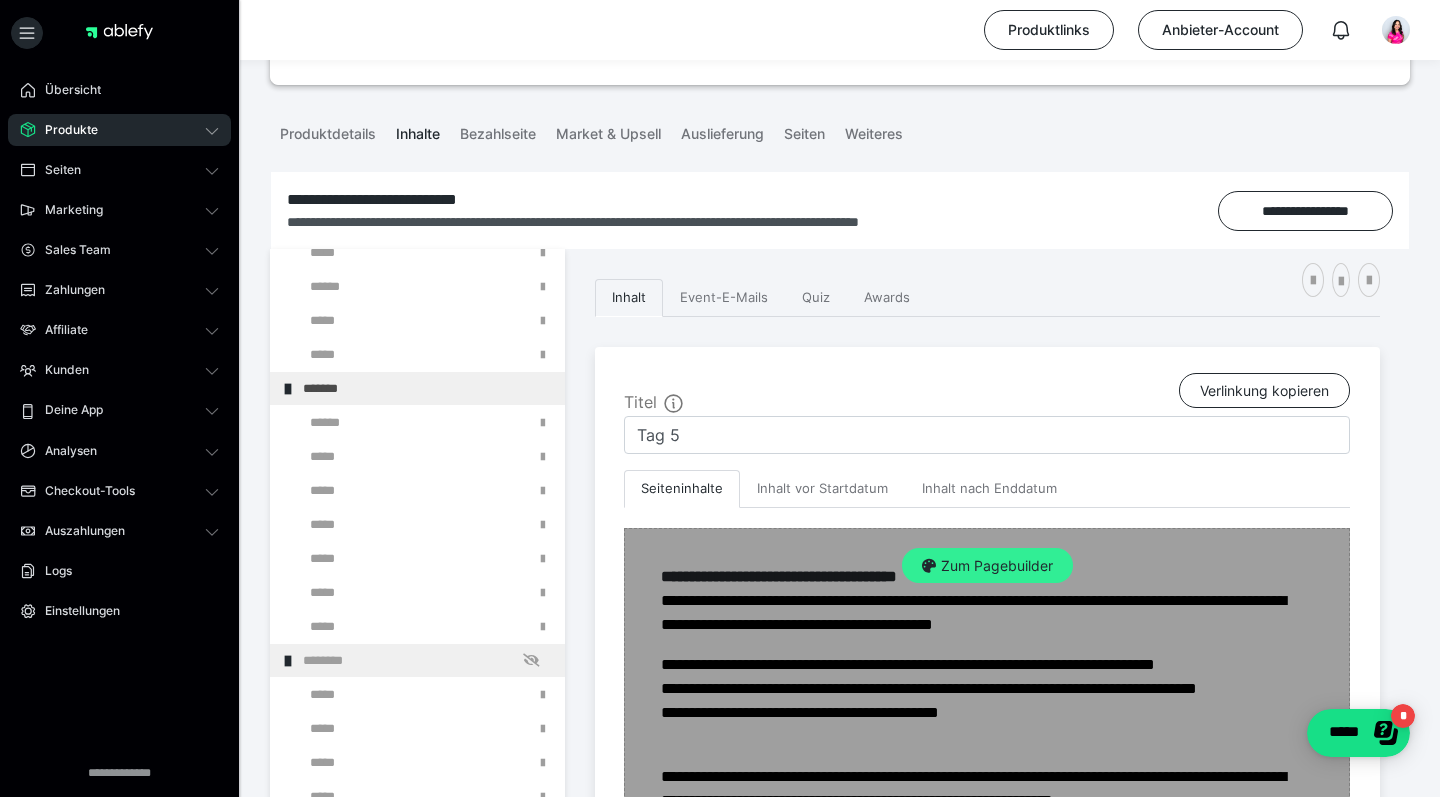 click on "Zum Pagebuilder" at bounding box center (987, 566) 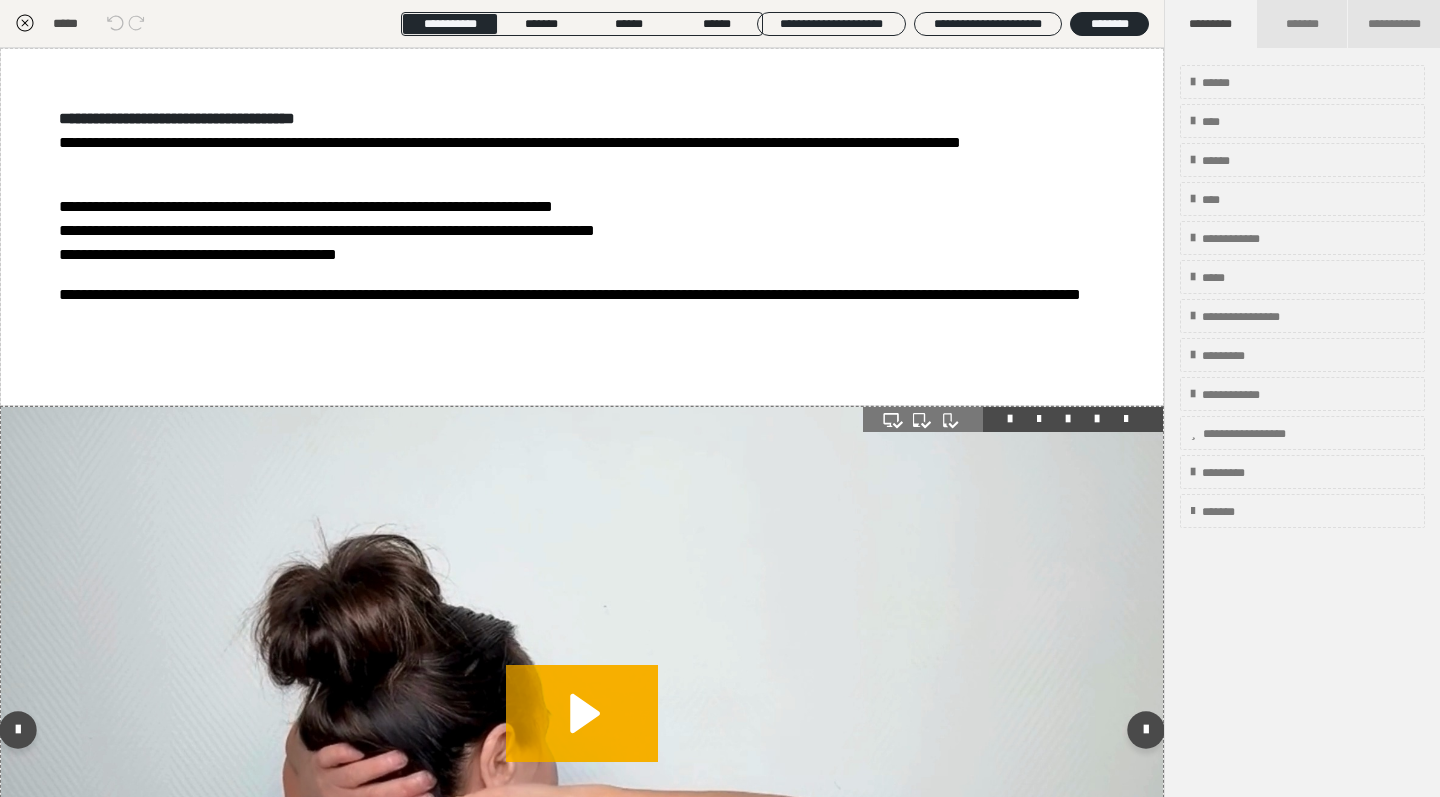scroll, scrollTop: 0, scrollLeft: 0, axis: both 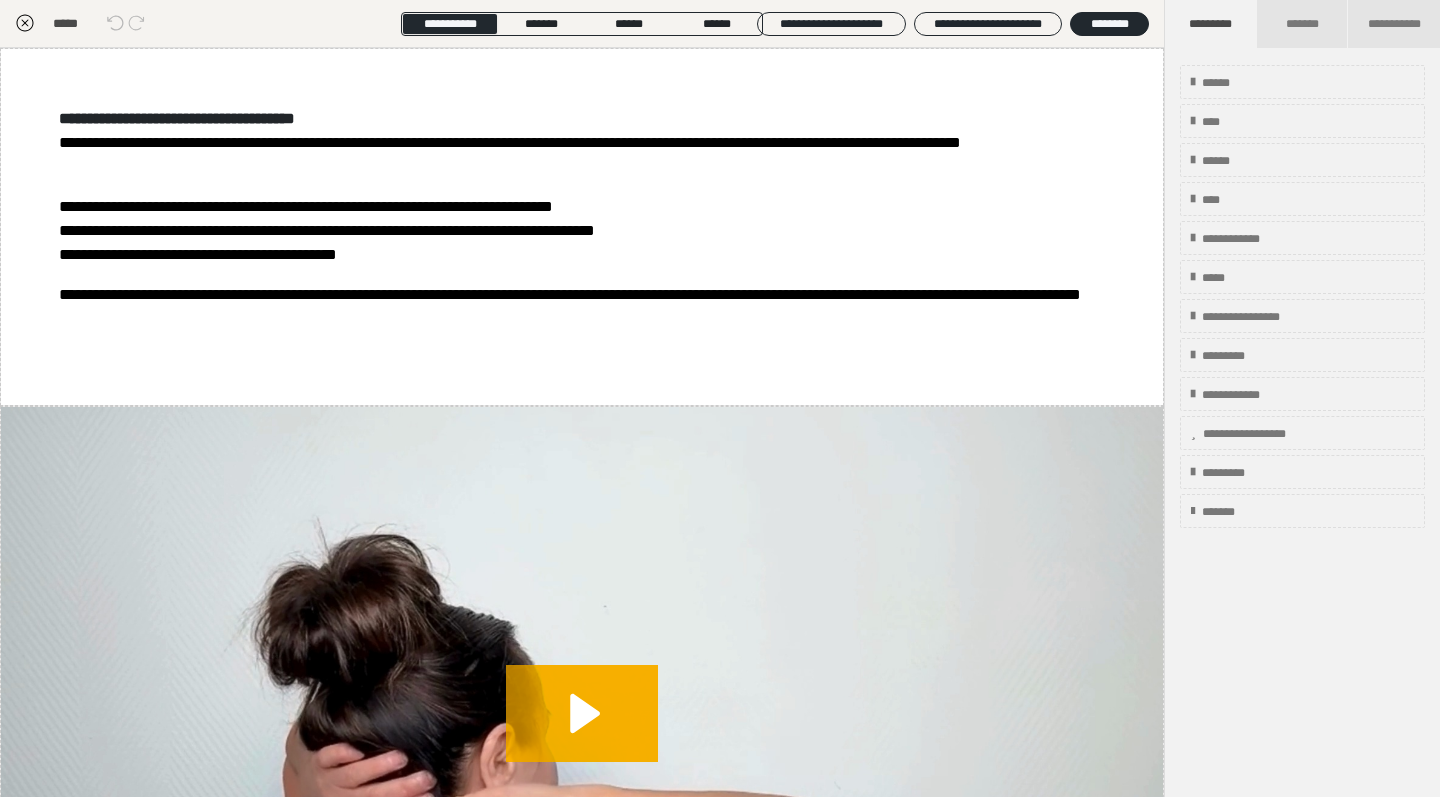 click 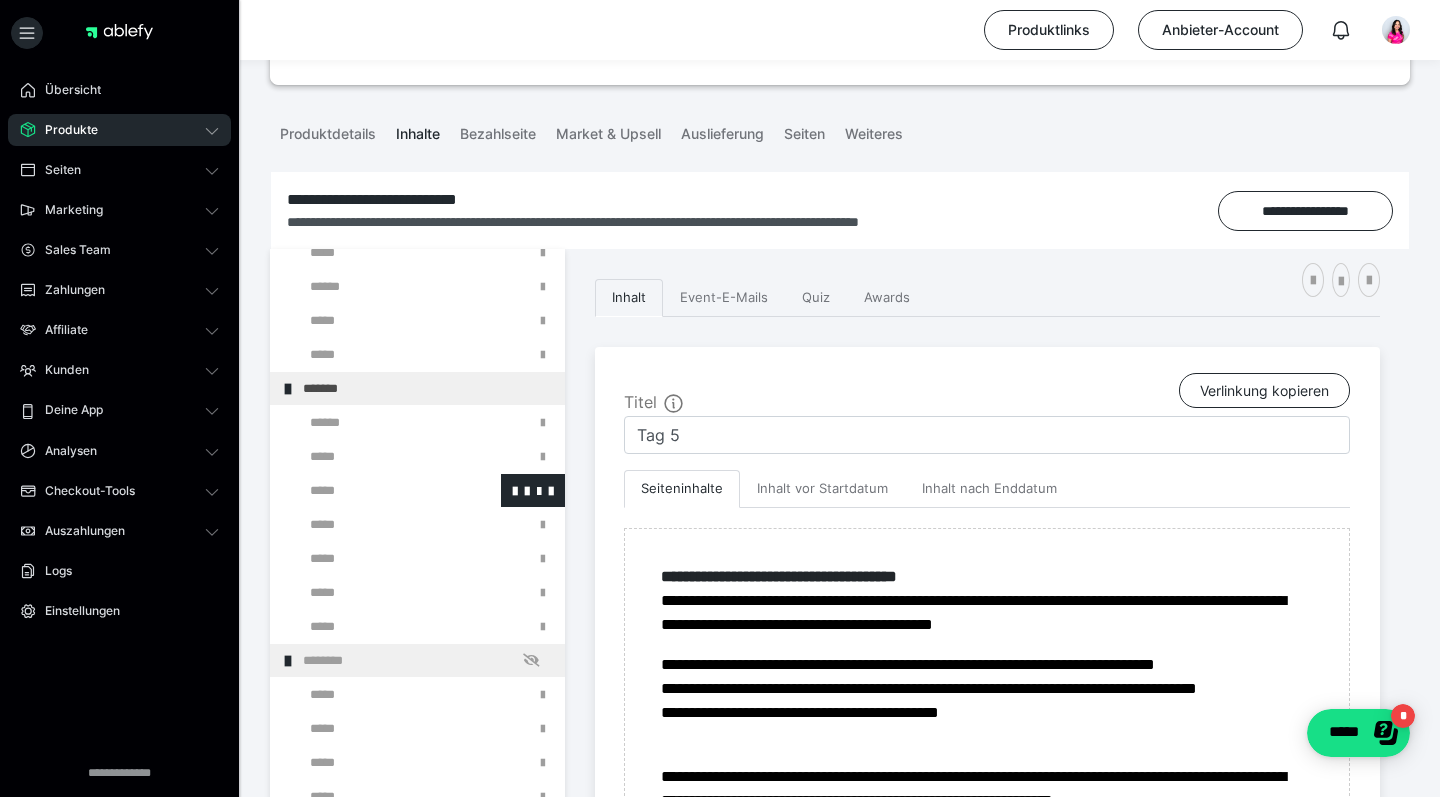 scroll, scrollTop: 497, scrollLeft: 0, axis: vertical 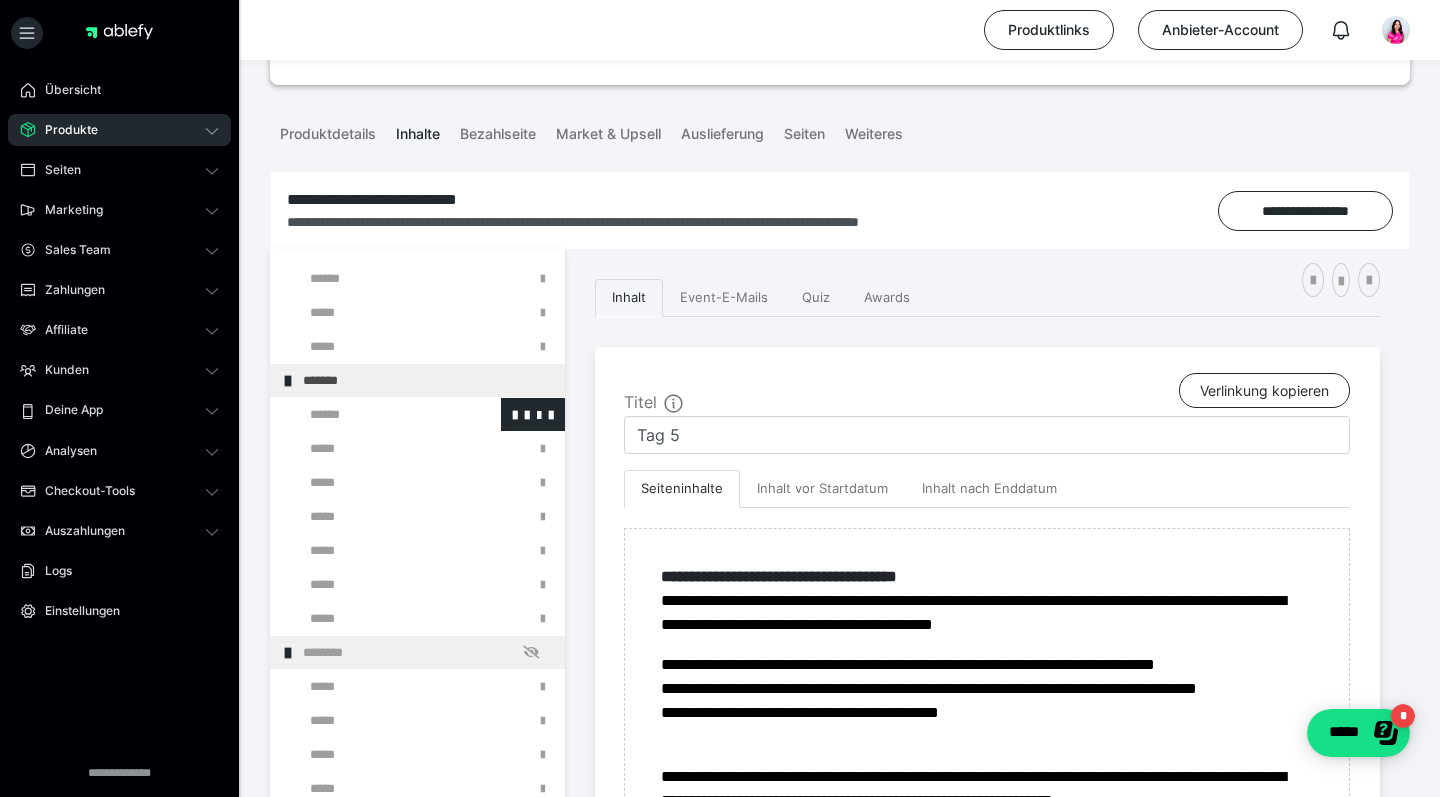 click at bounding box center (375, 414) 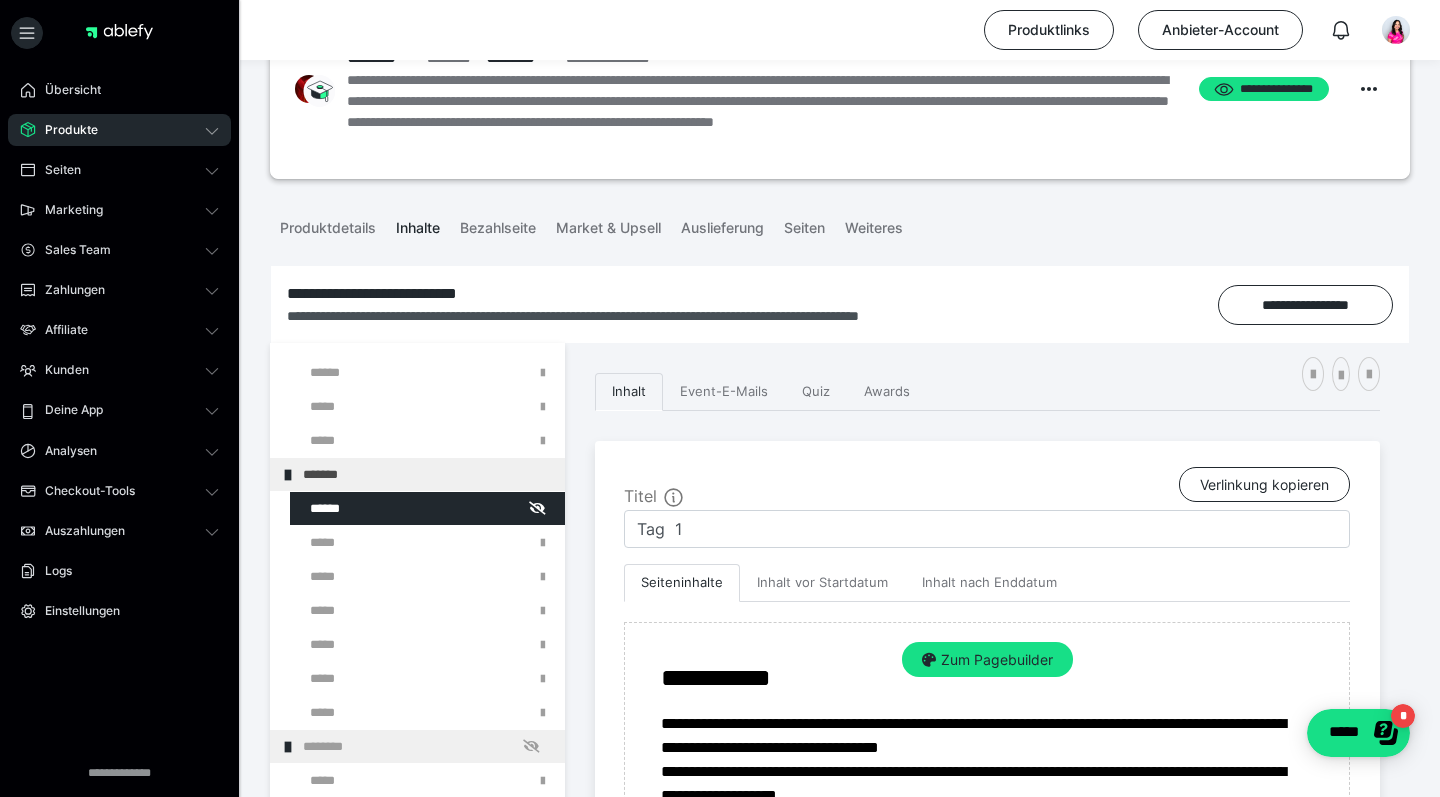 scroll, scrollTop: 64, scrollLeft: 0, axis: vertical 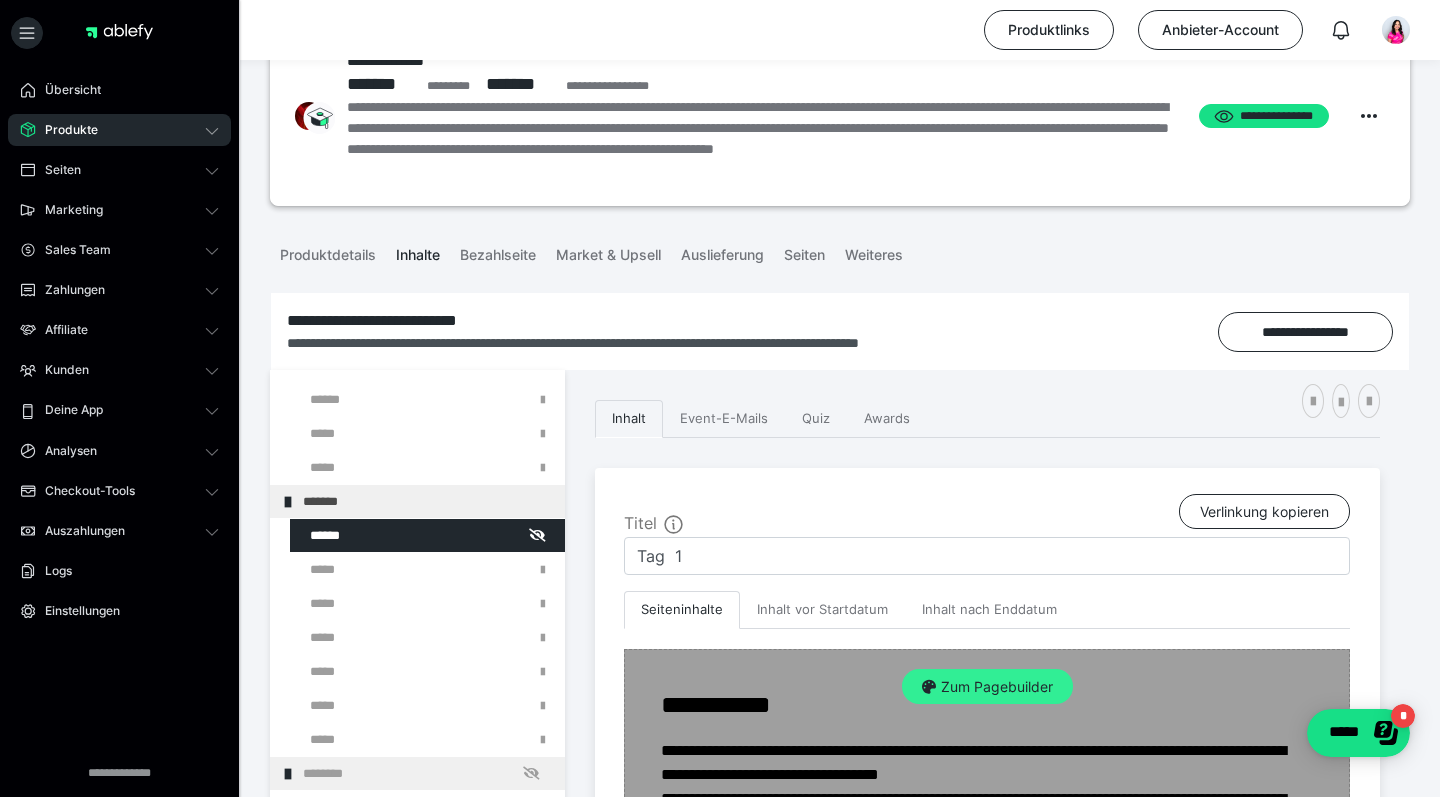 click on "Zum Pagebuilder" at bounding box center [987, 687] 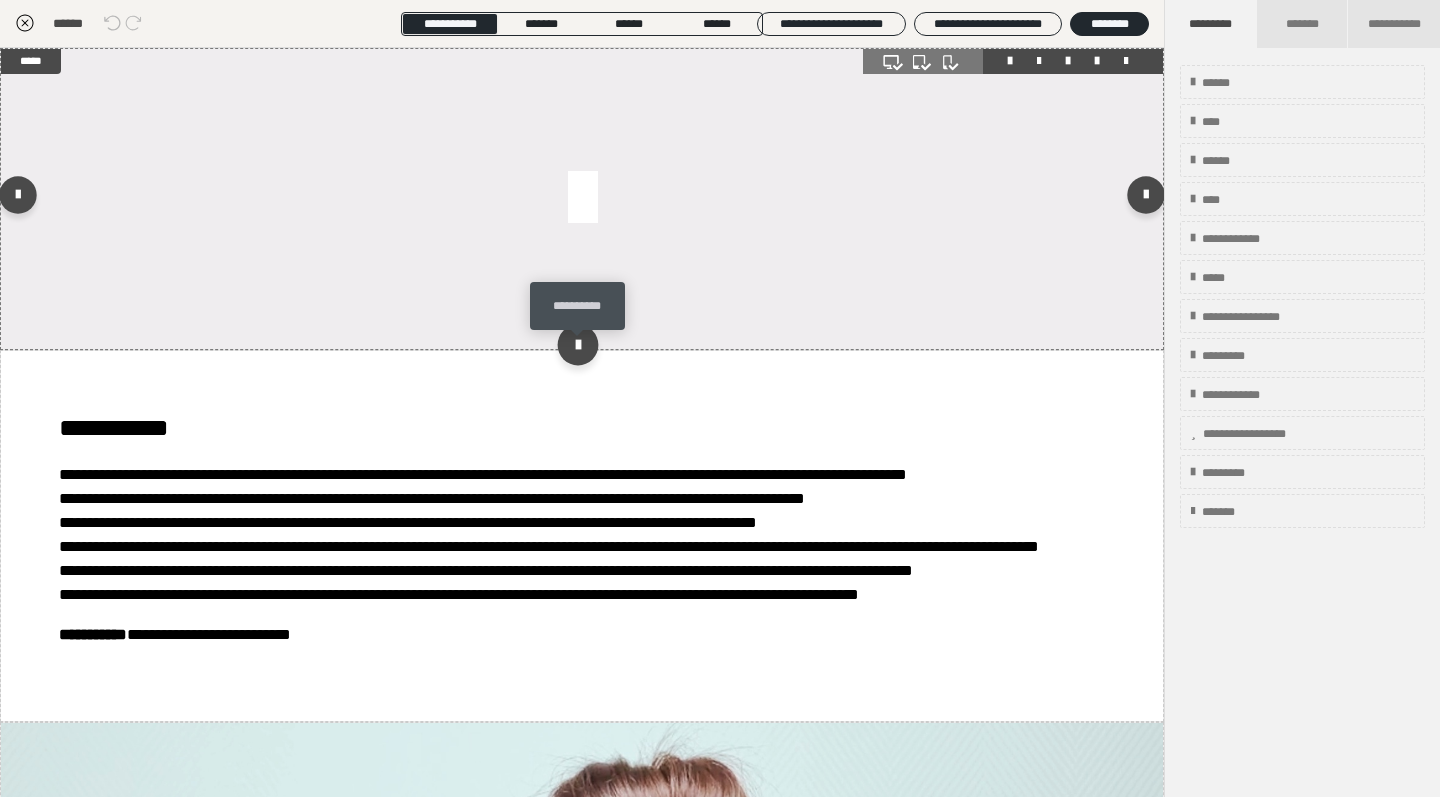 click at bounding box center (577, 344) 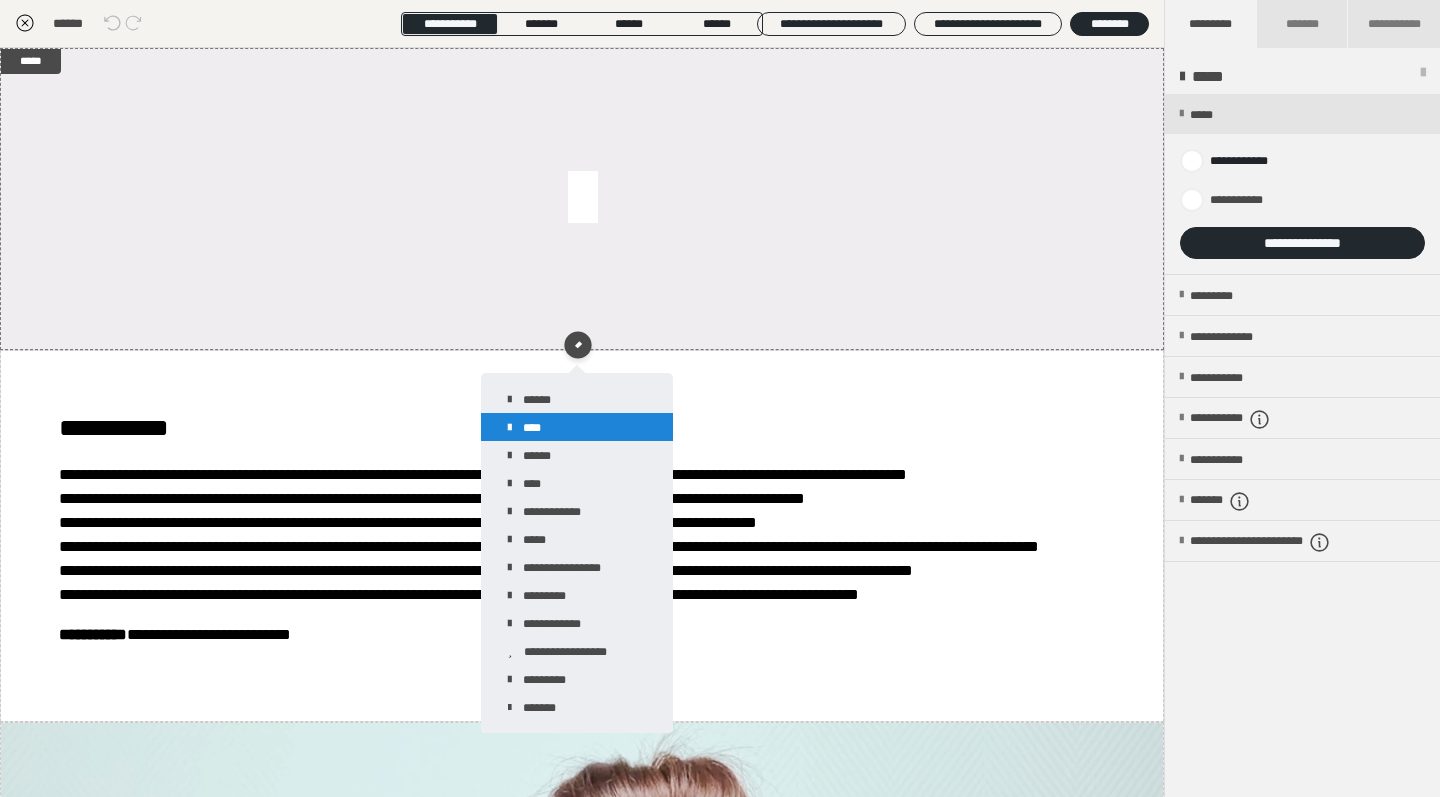 click on "****" at bounding box center [577, 427] 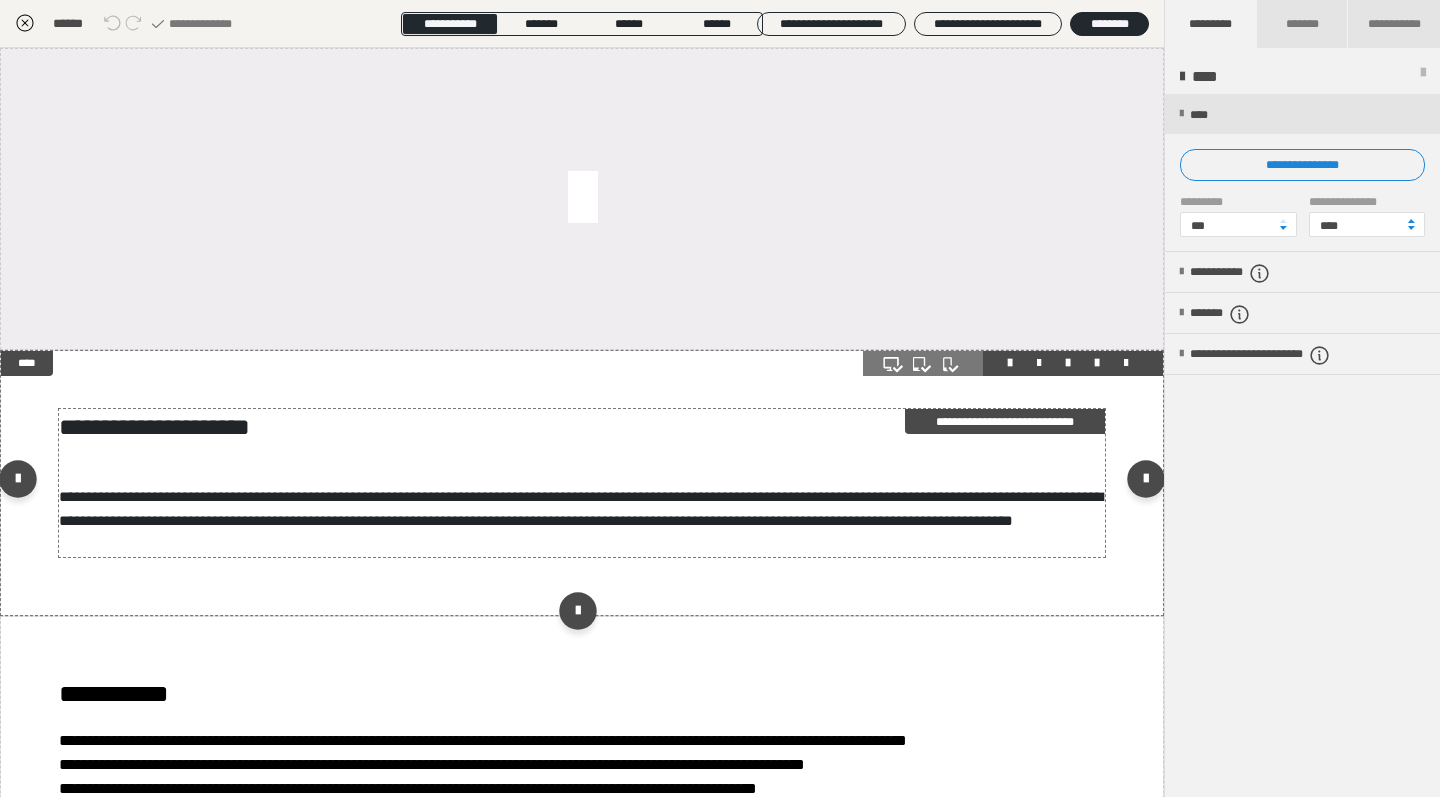 click on "**********" at bounding box center [581, 508] 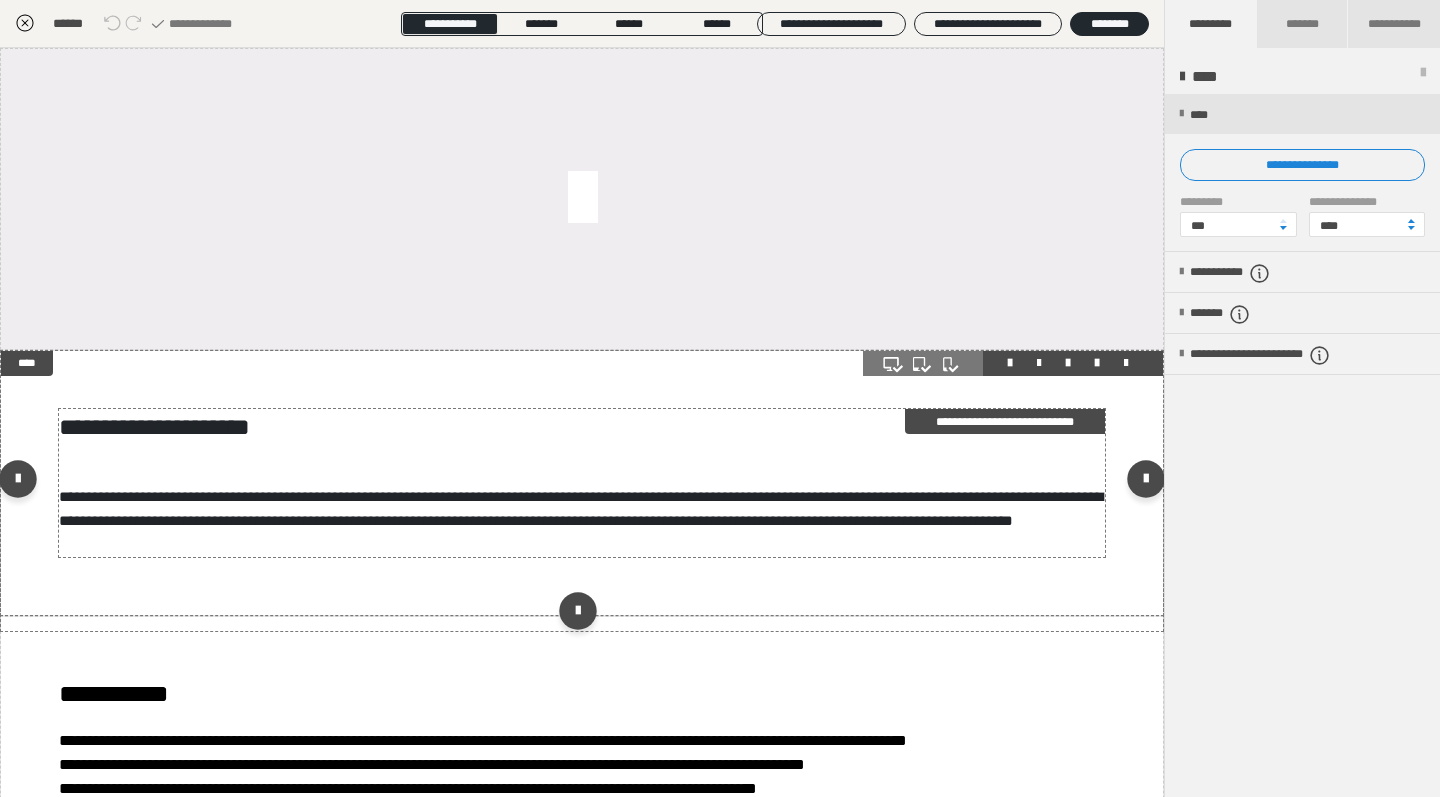 click on "**********" at bounding box center (581, 508) 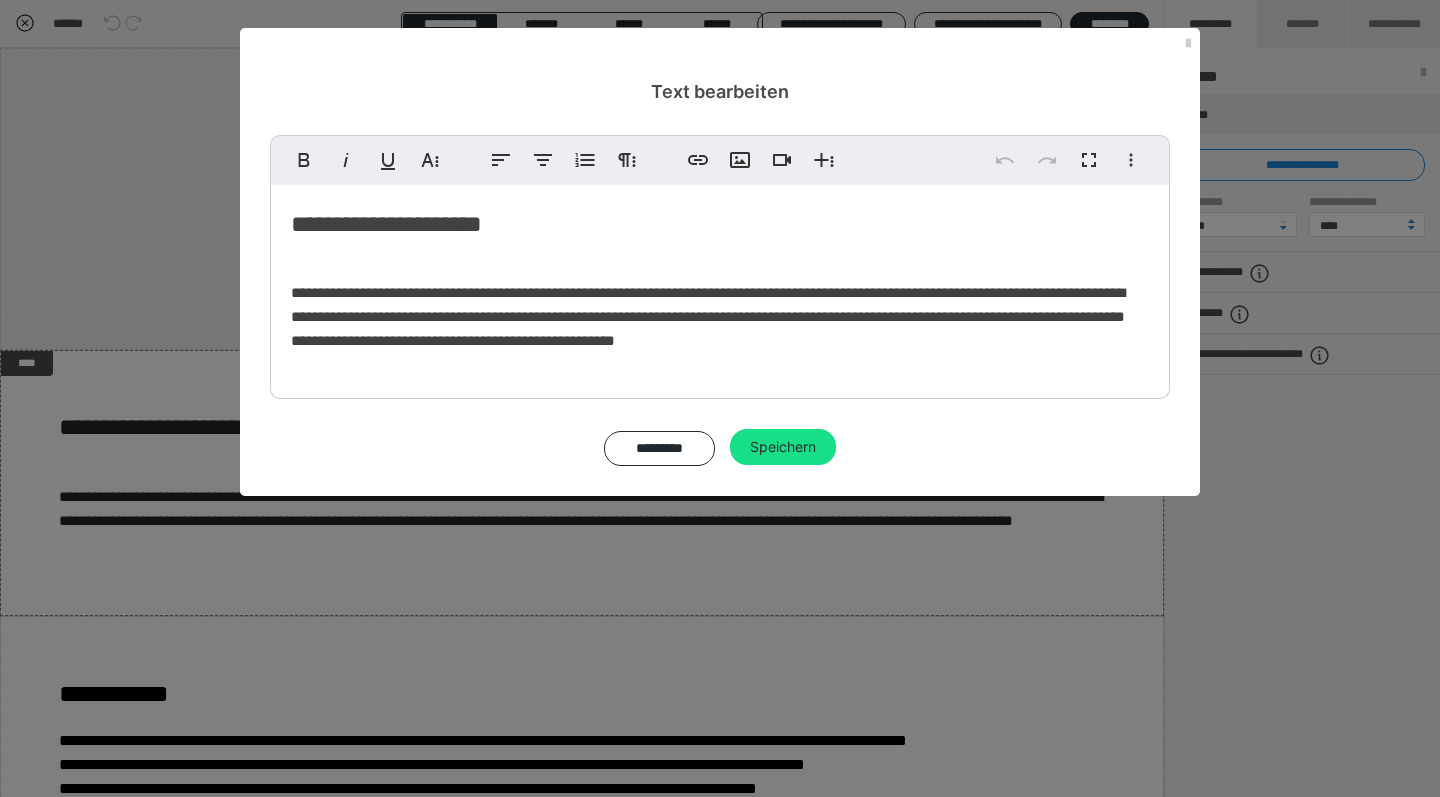click on "**********" at bounding box center (708, 316) 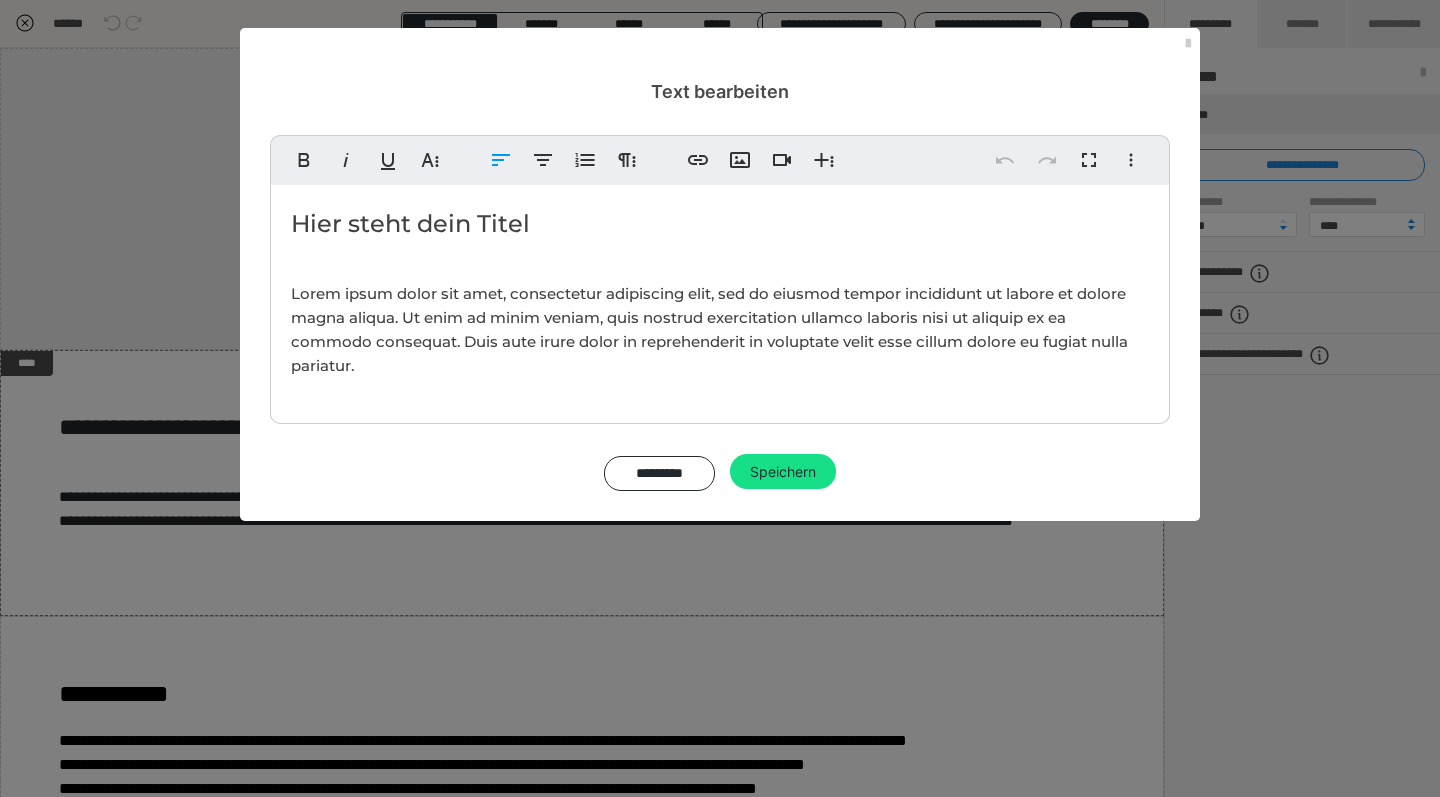click on "Lorem ipsum dolor sit amet, consectetur adipiscing elit, sed do eiusmod tempor incididunt ut labore et dolore magna aliqua. Ut enim ad minim veniam, quis nostrud exercitation ullamco laboris nisi ut aliquip ex ea commodo consequat. Duis aute irure dolor in reprehenderit in voluptate velit esse cillum dolore eu fugiat nulla pariatur." at bounding box center (709, 329) 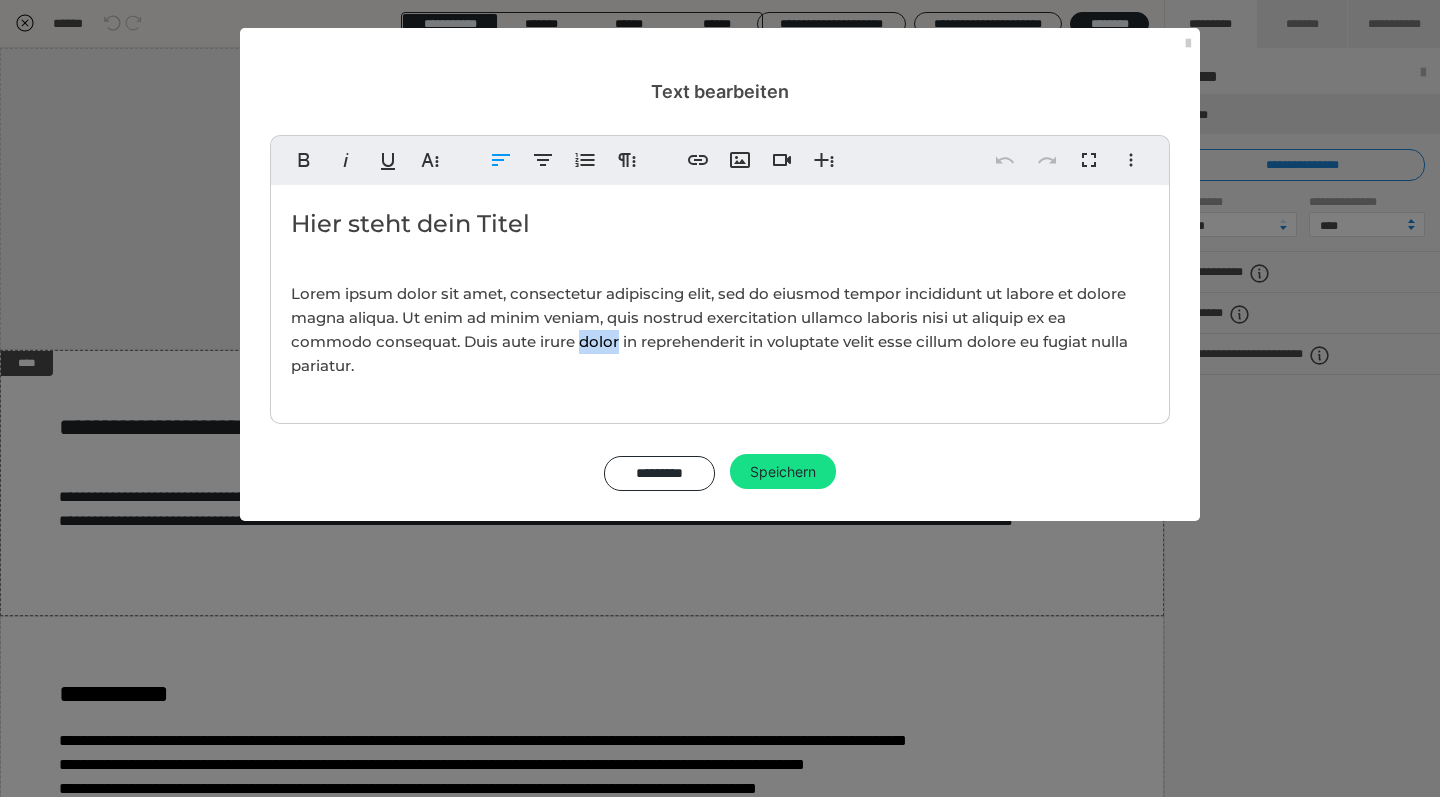 click on "Lorem ipsum dolor sit amet, consectetur adipiscing elit, sed do eiusmod tempor incididunt ut labore et dolore magna aliqua. Ut enim ad minim veniam, quis nostrud exercitation ullamco laboris nisi ut aliquip ex ea commodo consequat. Duis aute irure dolor in reprehenderit in voluptate velit esse cillum dolore eu fugiat nulla pariatur." at bounding box center (709, 329) 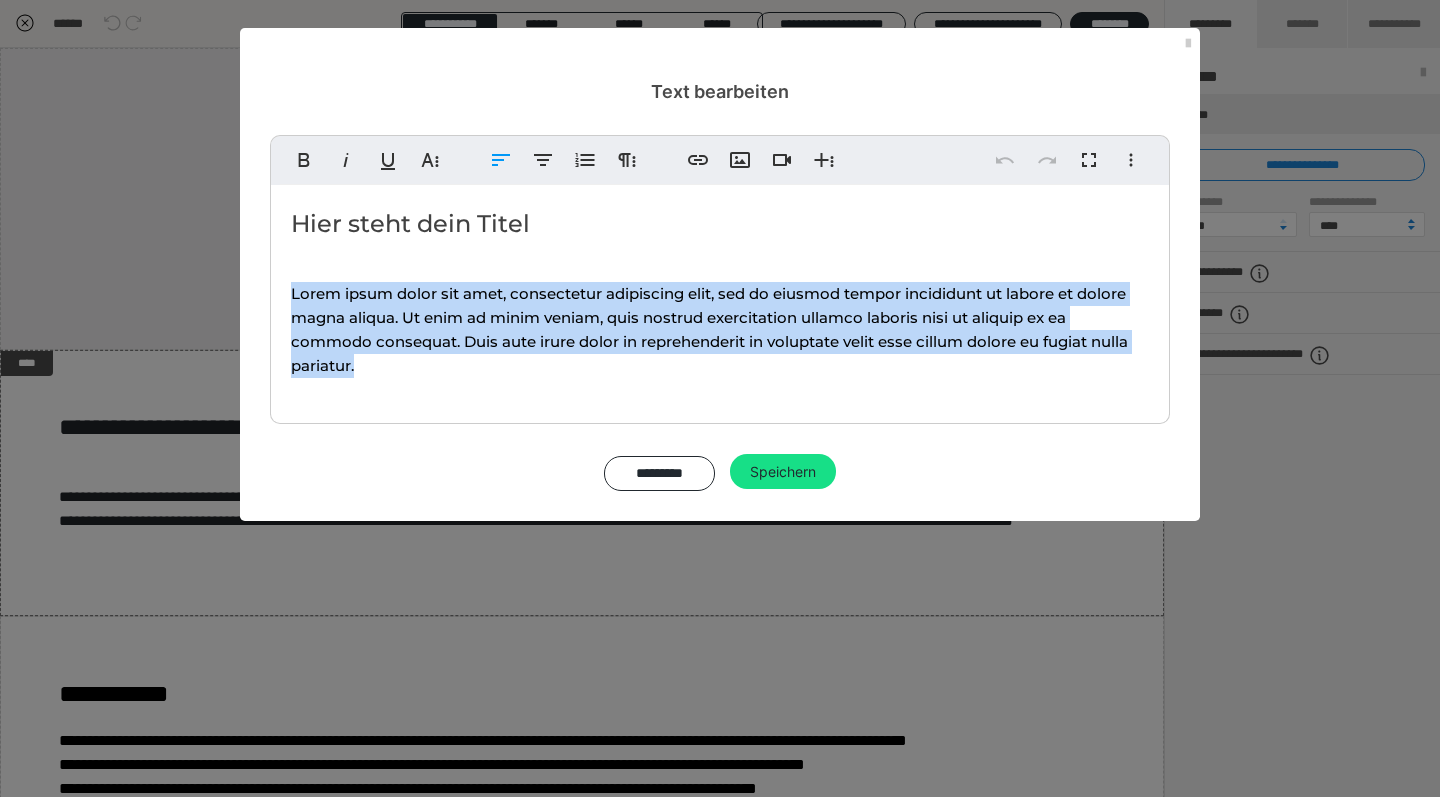 click on "Lorem ipsum dolor sit amet, consectetur adipiscing elit, sed do eiusmod tempor incididunt ut labore et dolore magna aliqua. Ut enim ad minim veniam, quis nostrud exercitation ullamco laboris nisi ut aliquip ex ea commodo consequat. Duis aute irure dolor in reprehenderit in voluptate velit esse cillum dolore eu fugiat nulla pariatur." at bounding box center [720, 330] 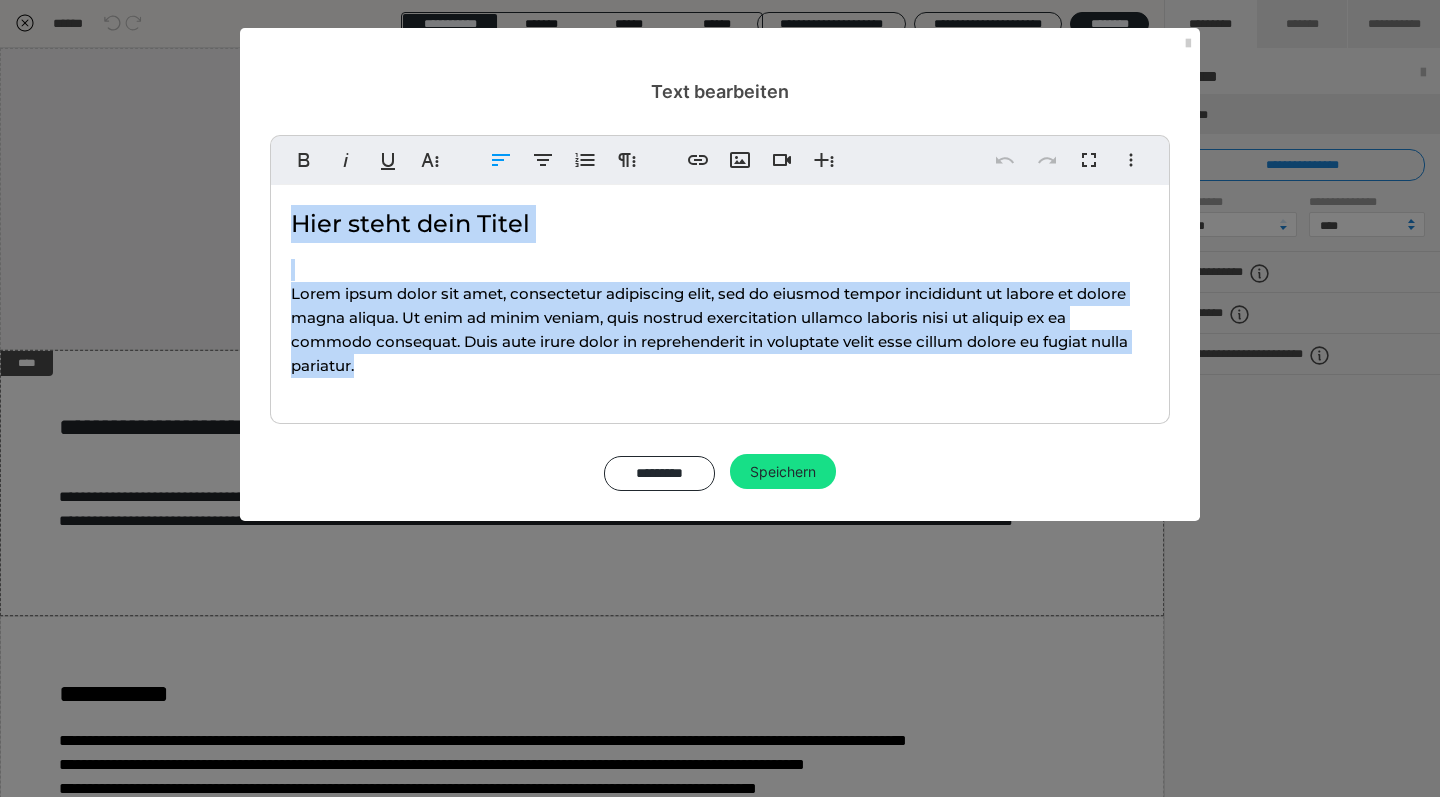 drag, startPoint x: 366, startPoint y: 366, endPoint x: 289, endPoint y: 210, distance: 173.96838 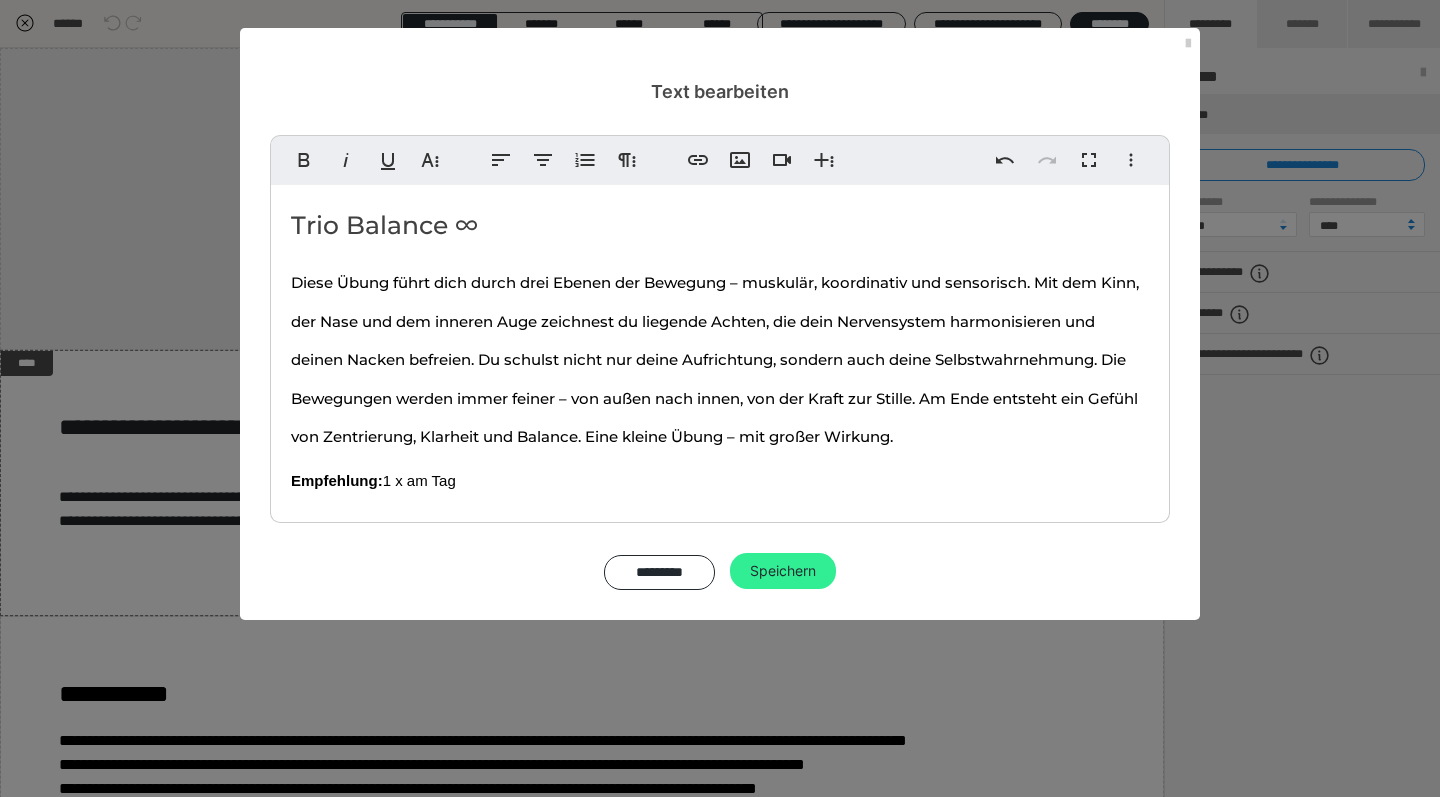 click on "Speichern" at bounding box center (783, 571) 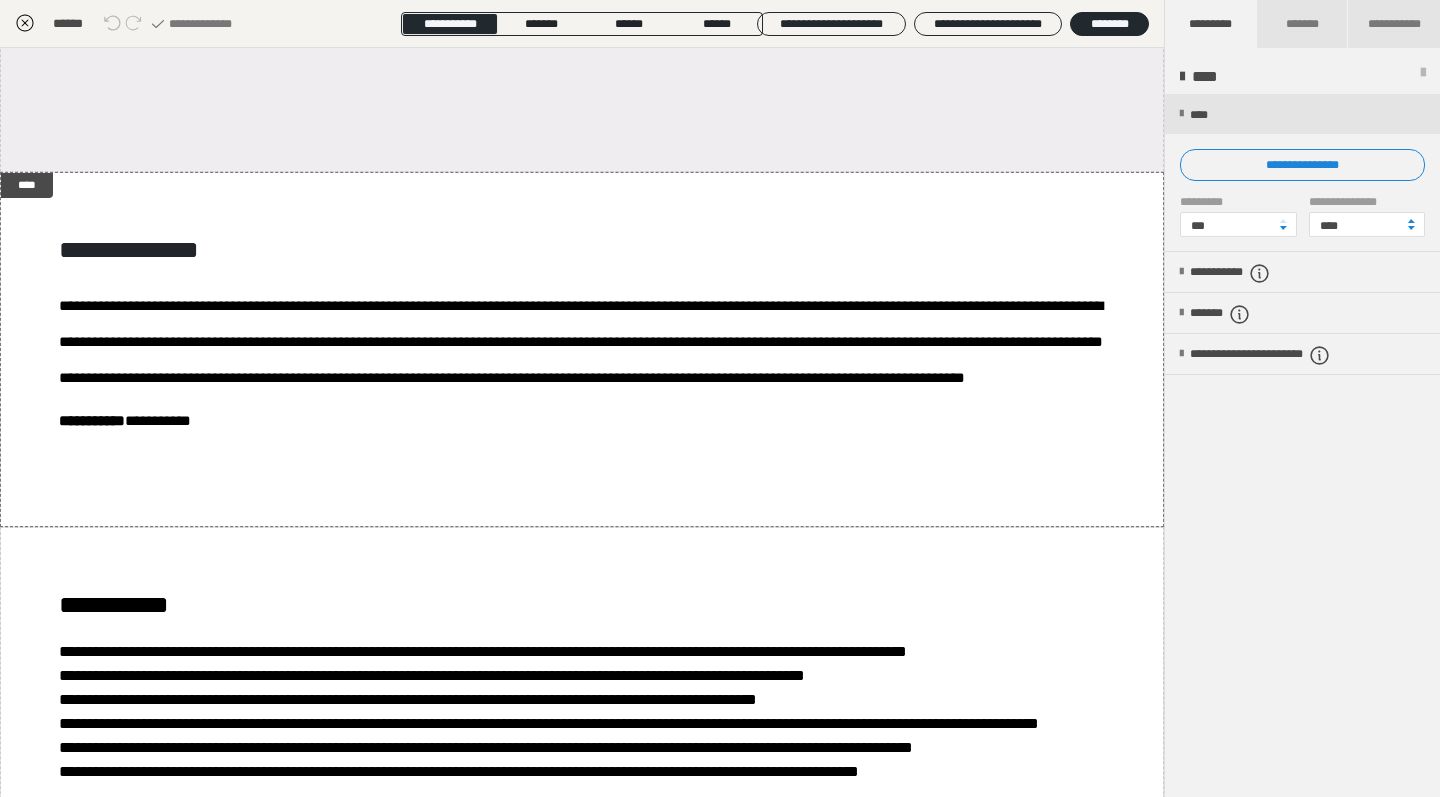 scroll, scrollTop: 282, scrollLeft: 0, axis: vertical 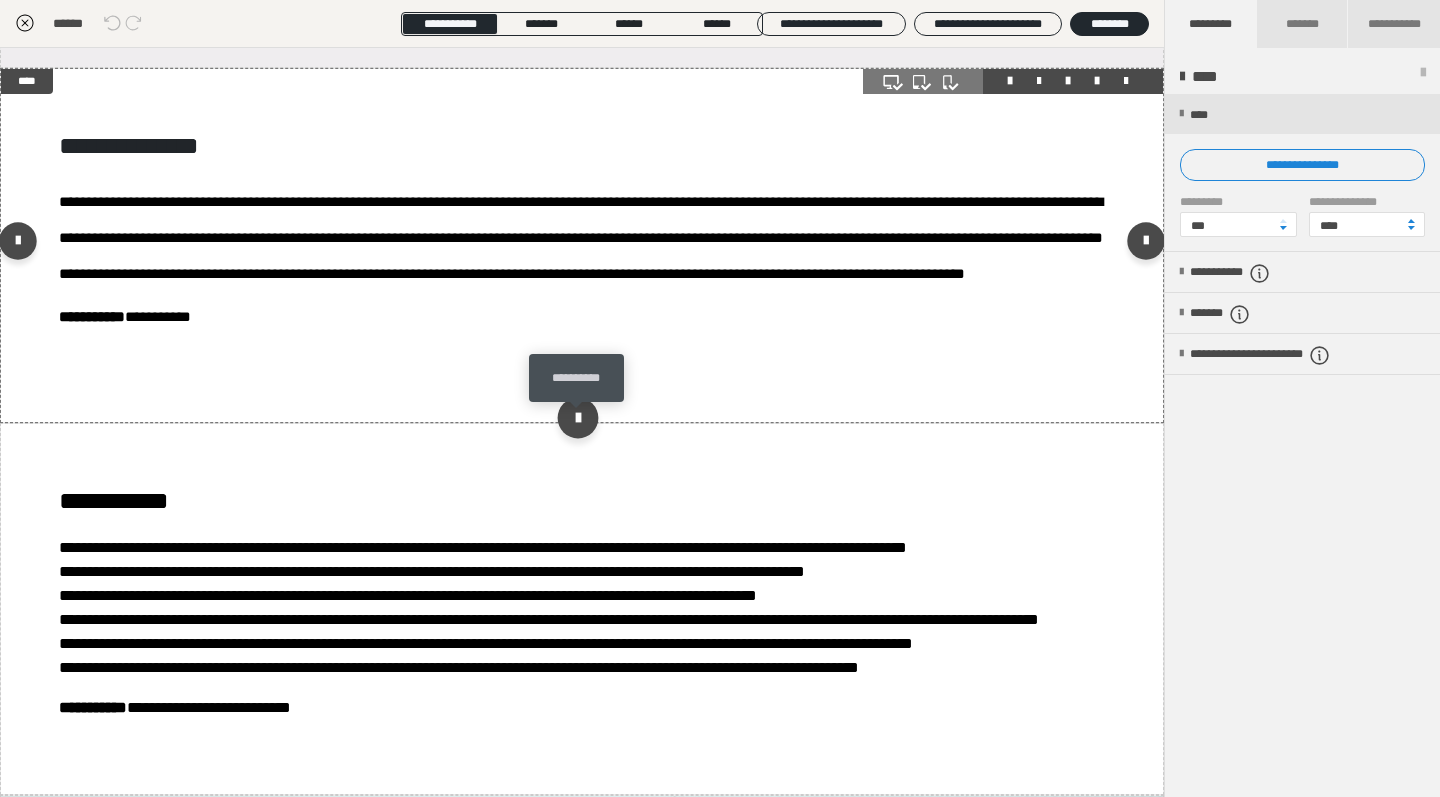 click at bounding box center (577, 417) 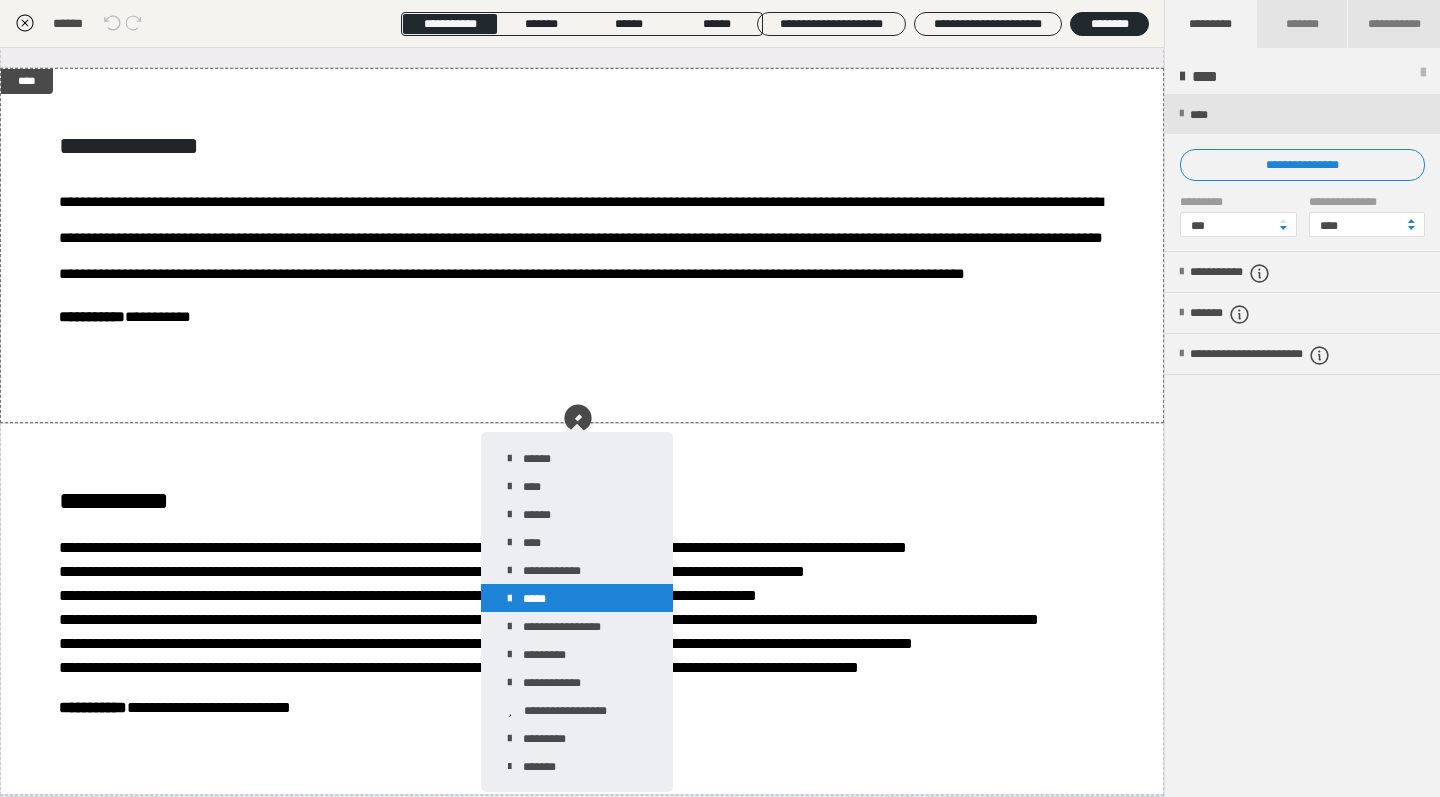 click on "*****" at bounding box center (577, 598) 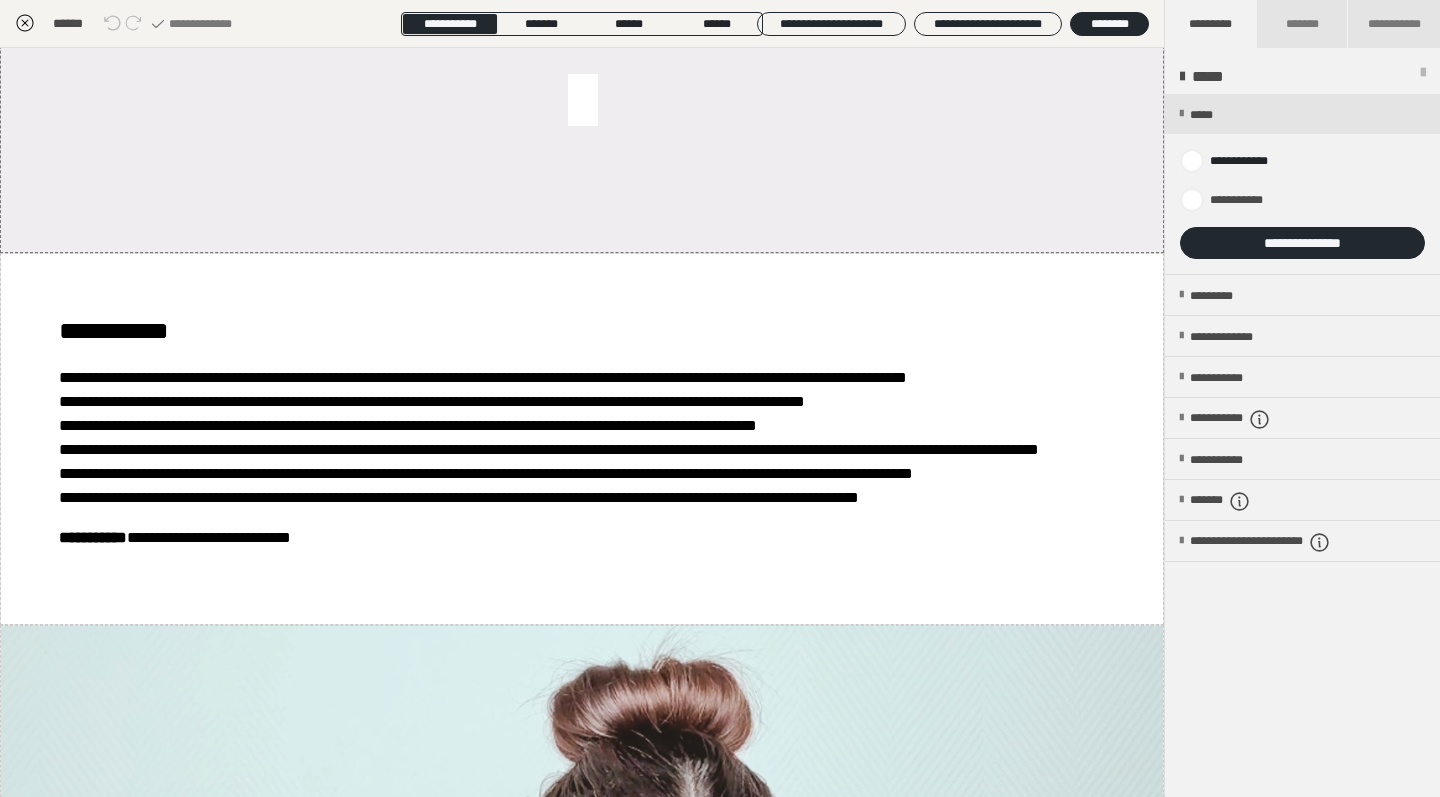 scroll, scrollTop: 761, scrollLeft: 0, axis: vertical 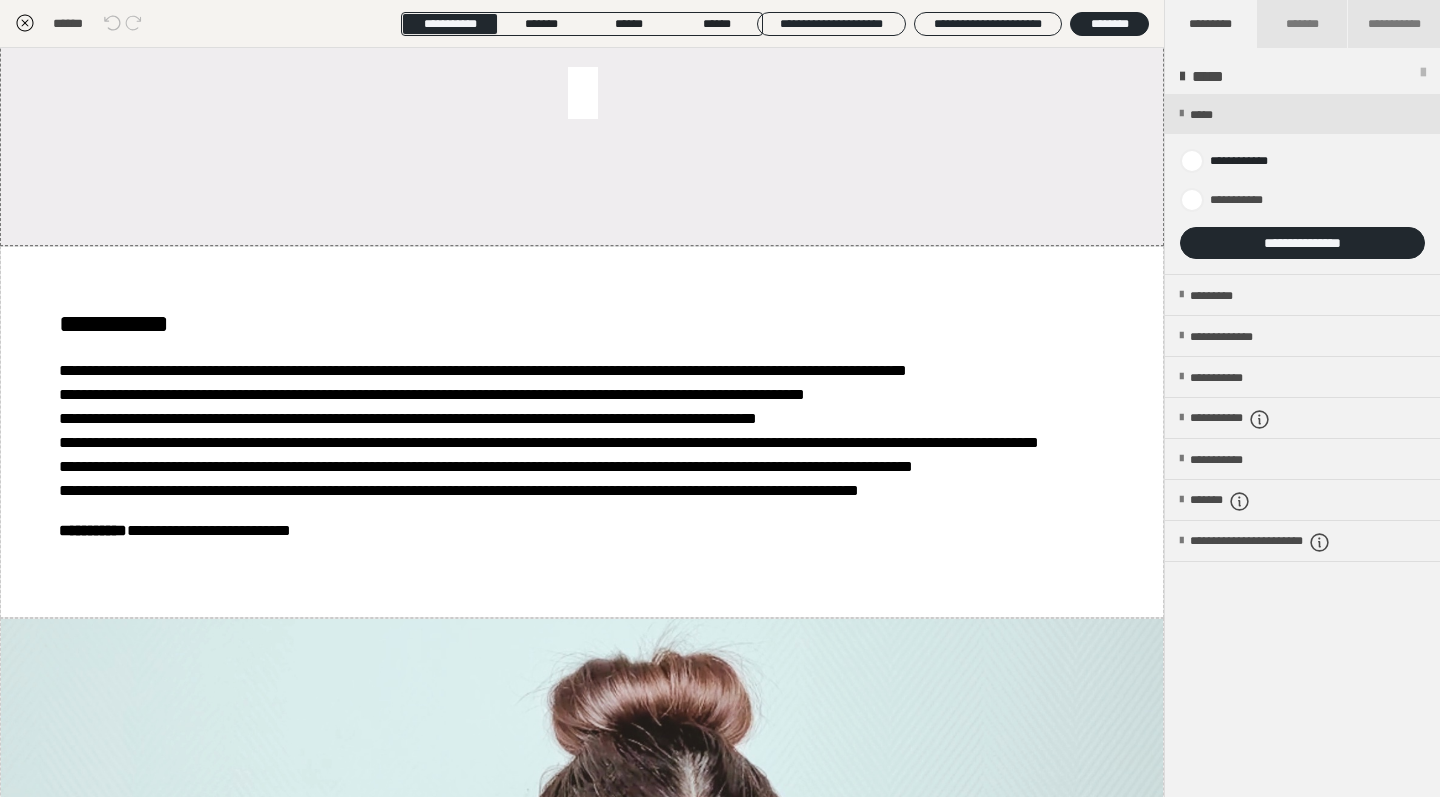 click 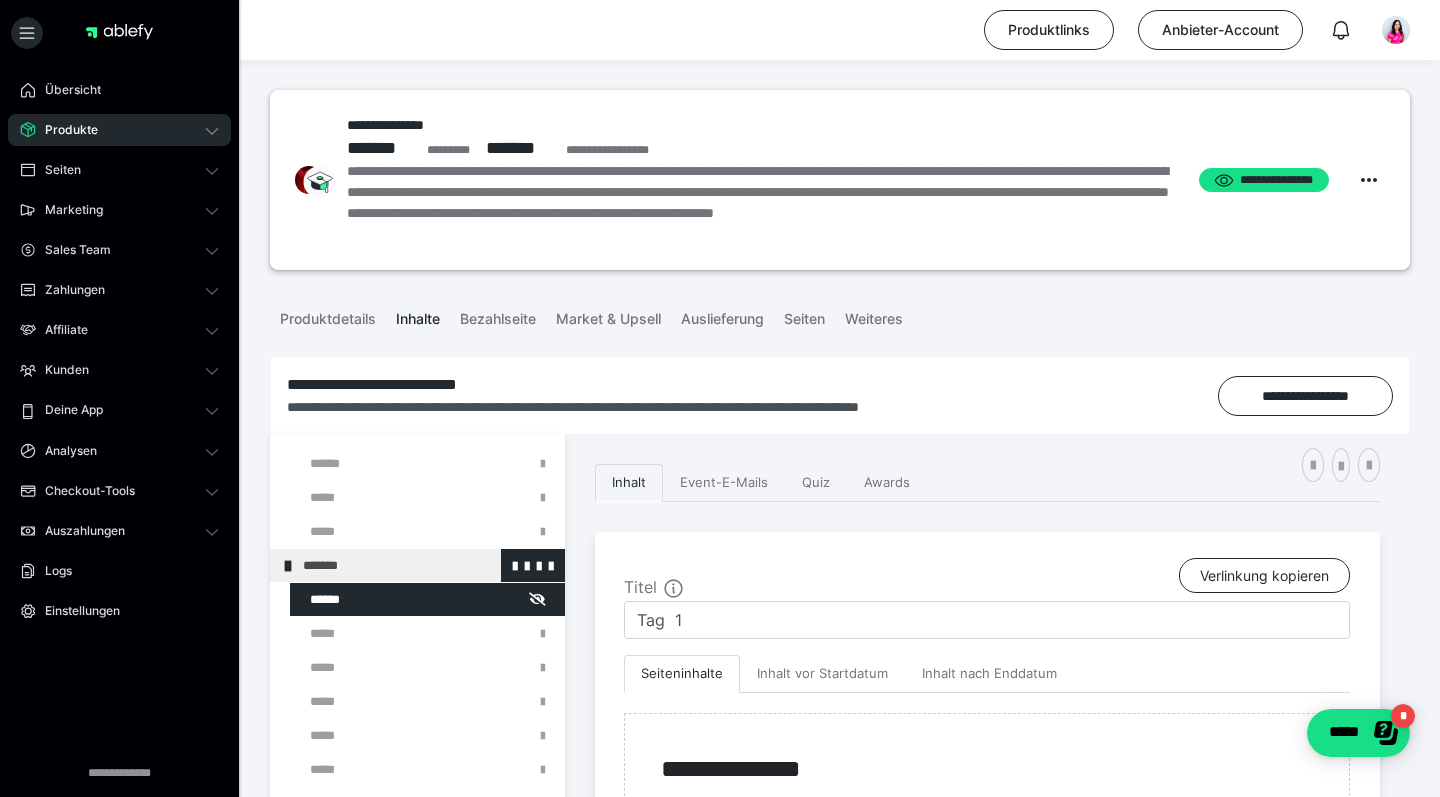 scroll, scrollTop: 0, scrollLeft: 0, axis: both 